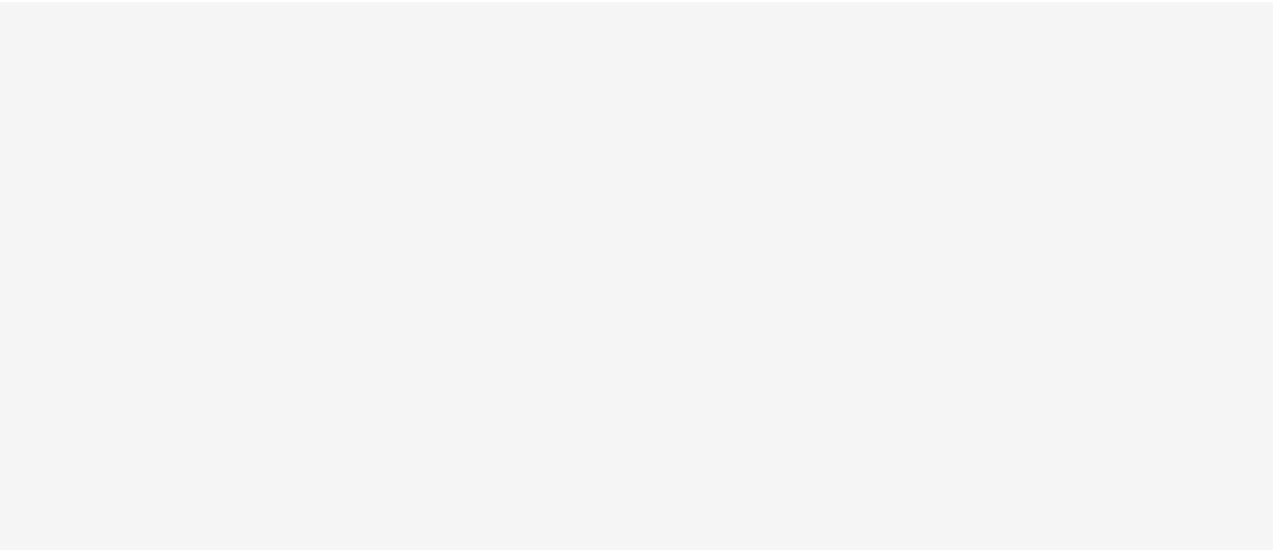 scroll, scrollTop: 0, scrollLeft: 0, axis: both 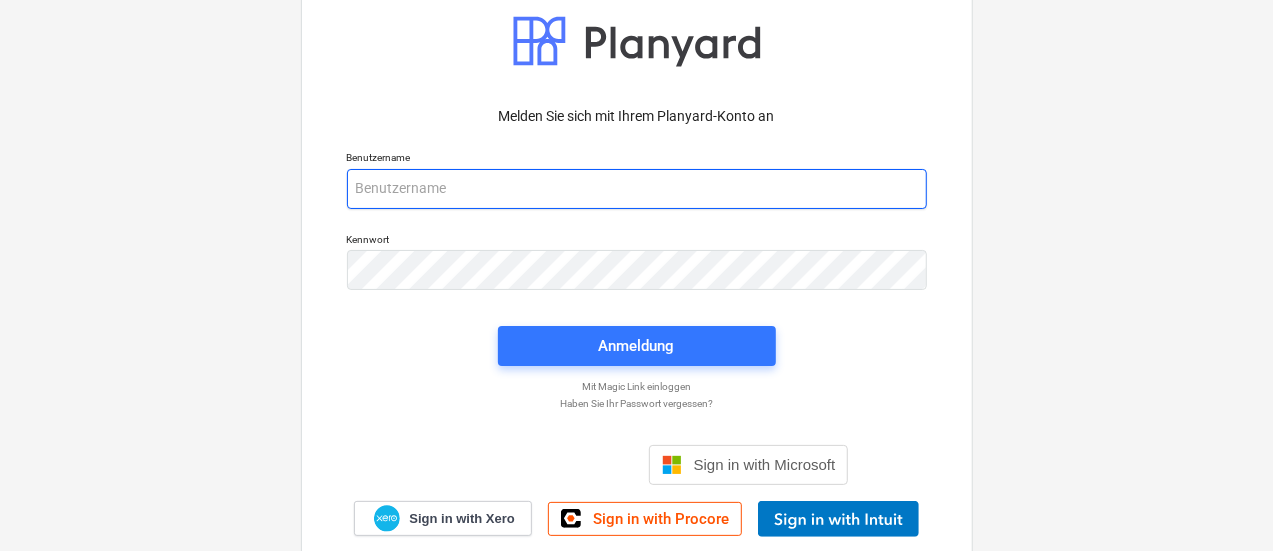 type on "[EMAIL_ADDRESS][PERSON_NAME][DOMAIN_NAME]" 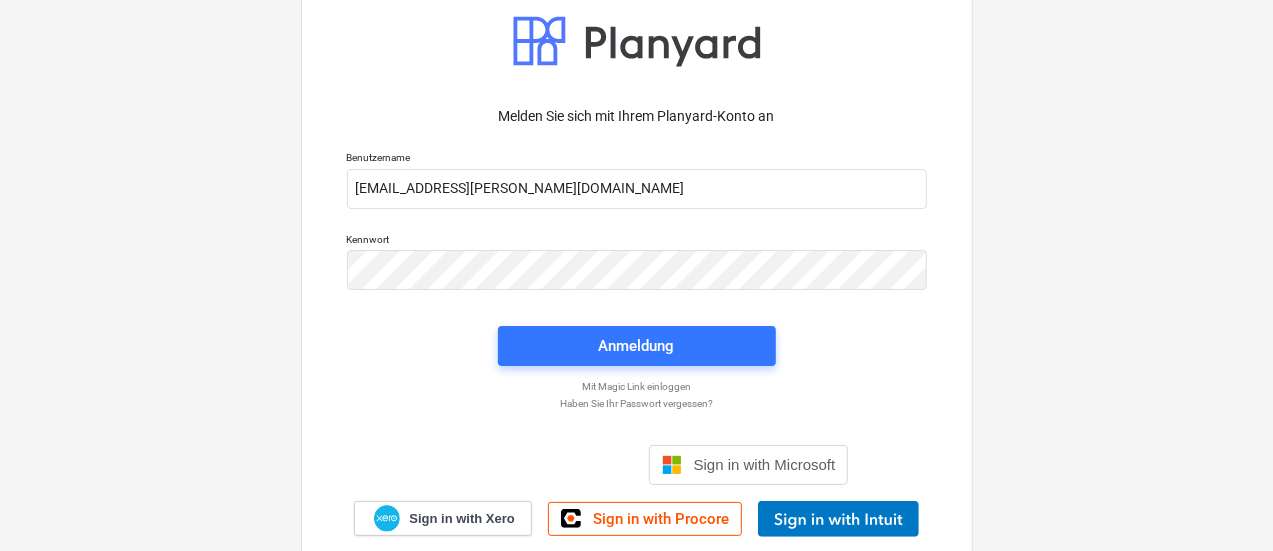 click on "Anmeldung" at bounding box center (637, 346) 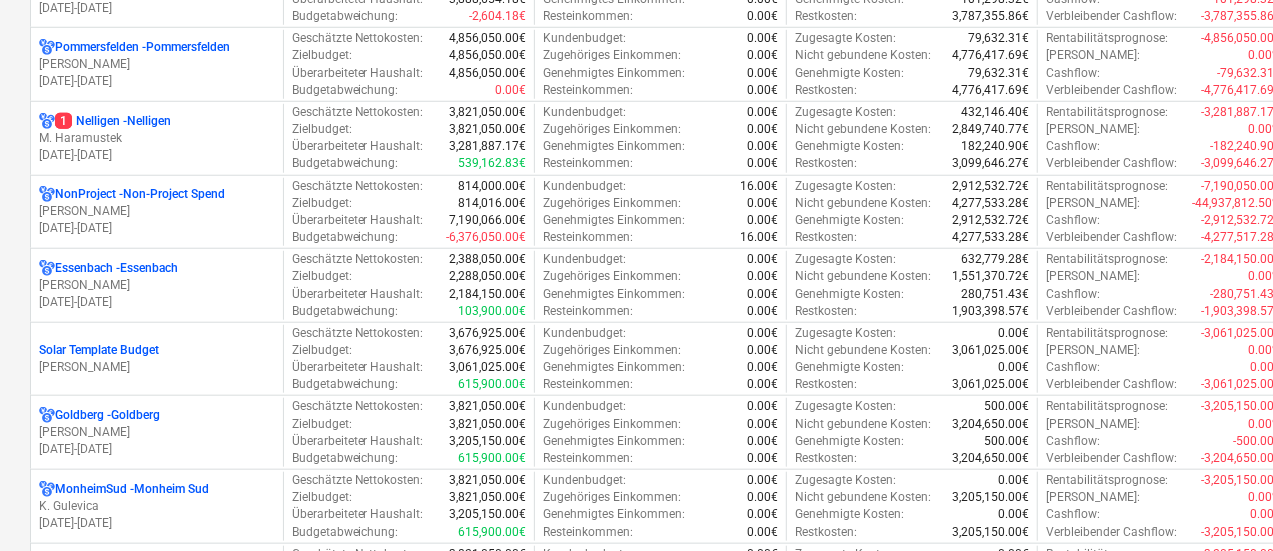 scroll, scrollTop: 773, scrollLeft: 0, axis: vertical 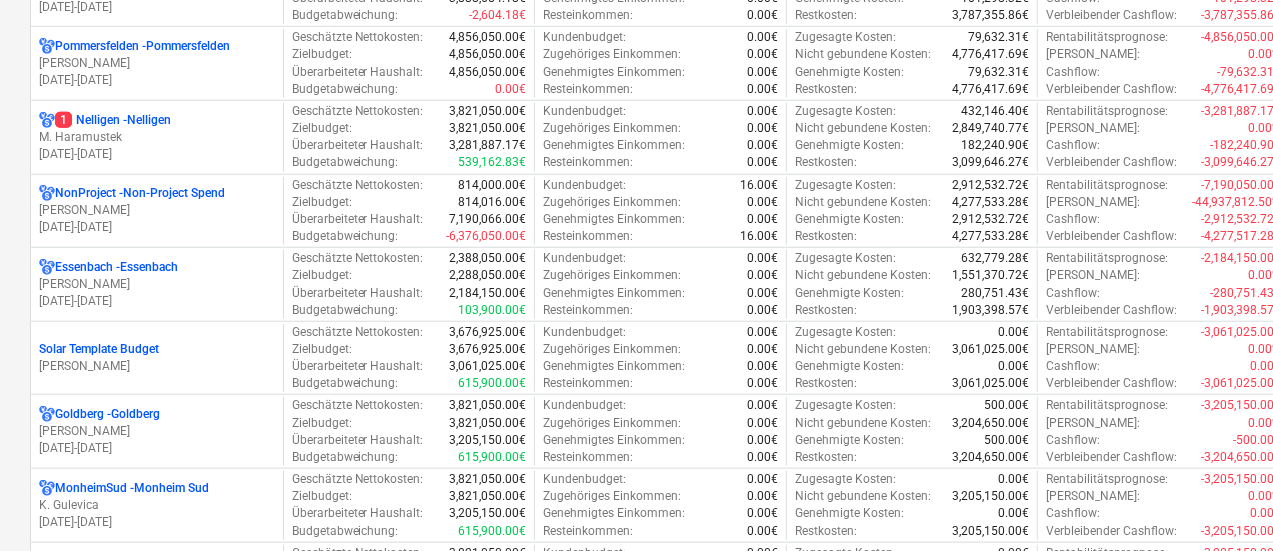 click on "[PERSON_NAME]" at bounding box center [157, 284] 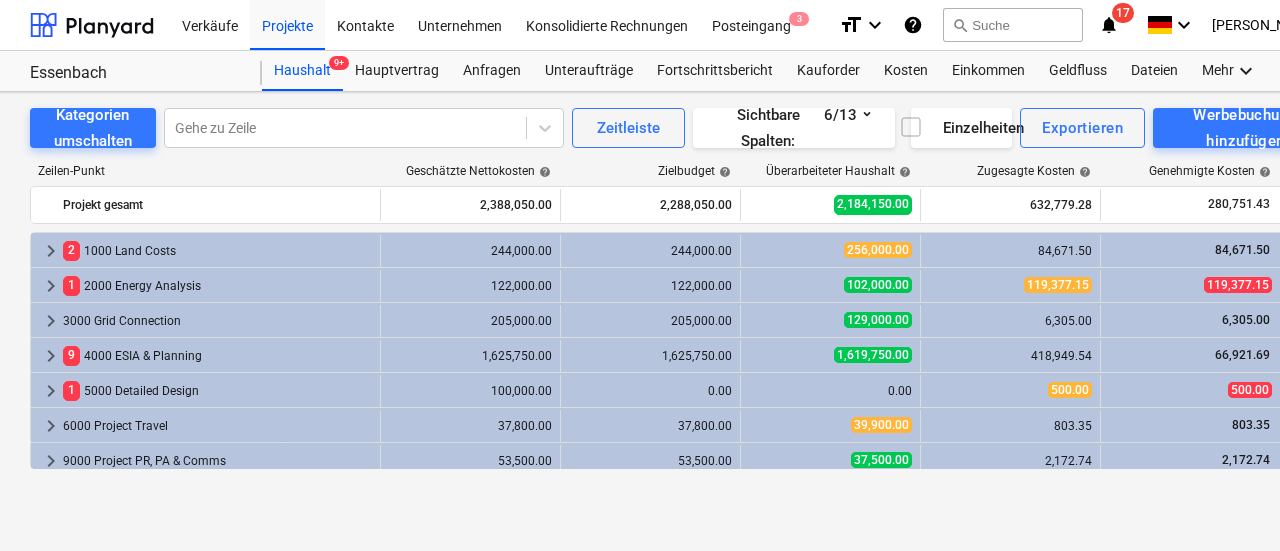 click on "Unteraufträge" at bounding box center [589, 71] 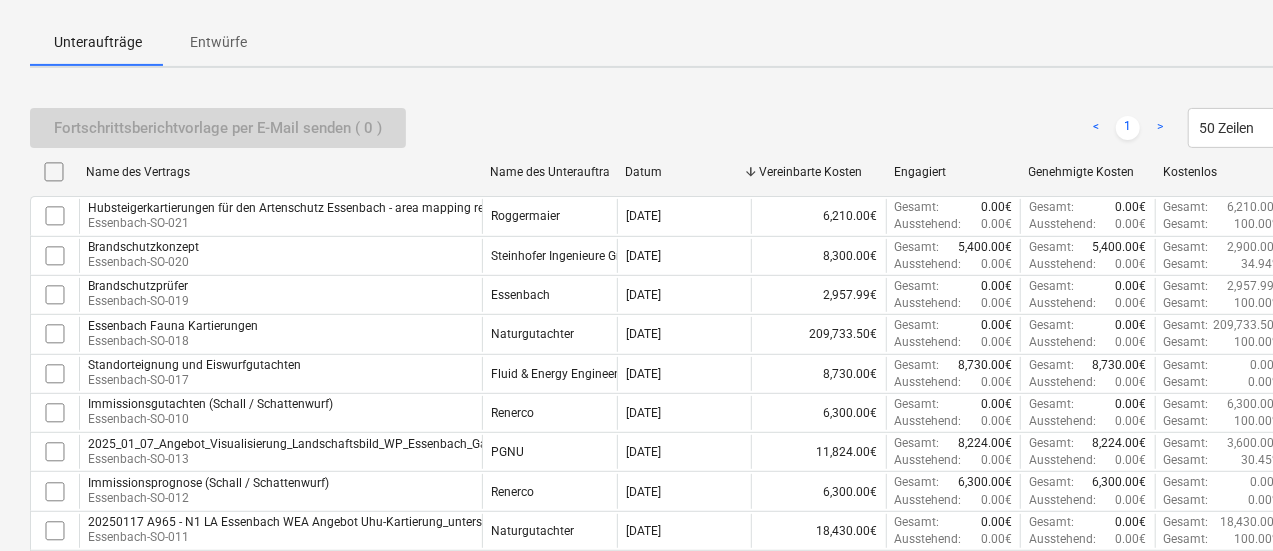scroll, scrollTop: 274, scrollLeft: 0, axis: vertical 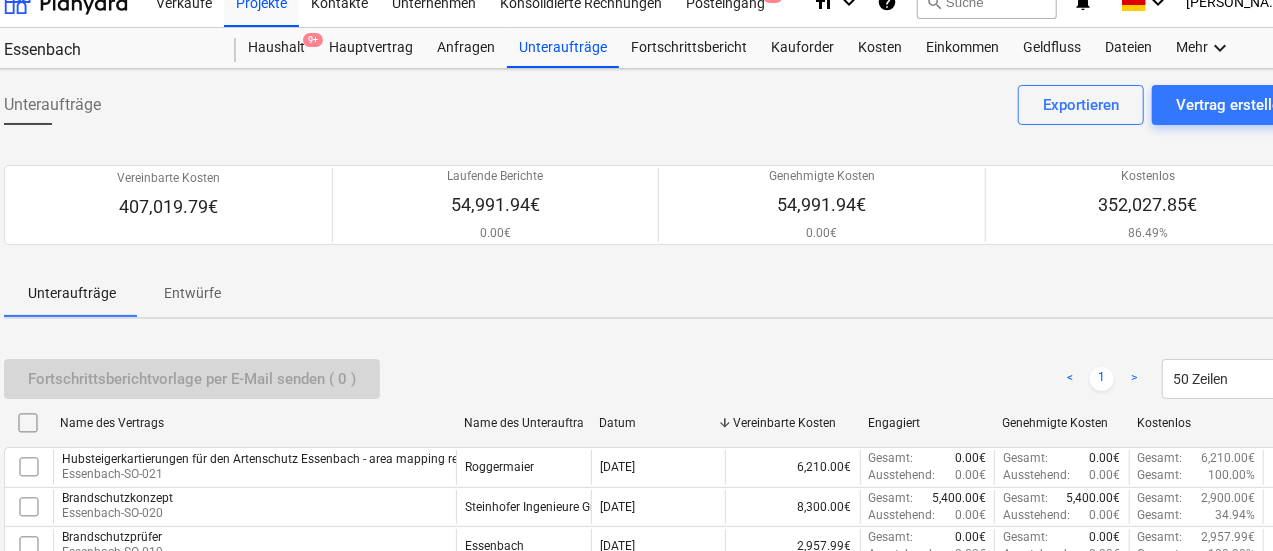 click on "Kosten" at bounding box center [880, 48] 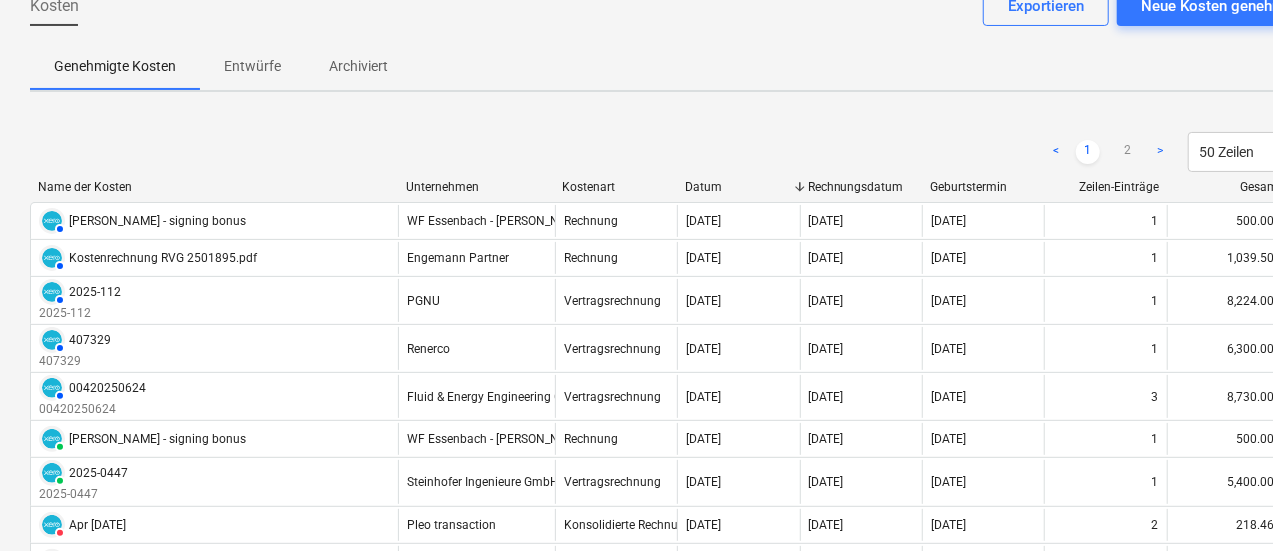 scroll, scrollTop: 0, scrollLeft: 0, axis: both 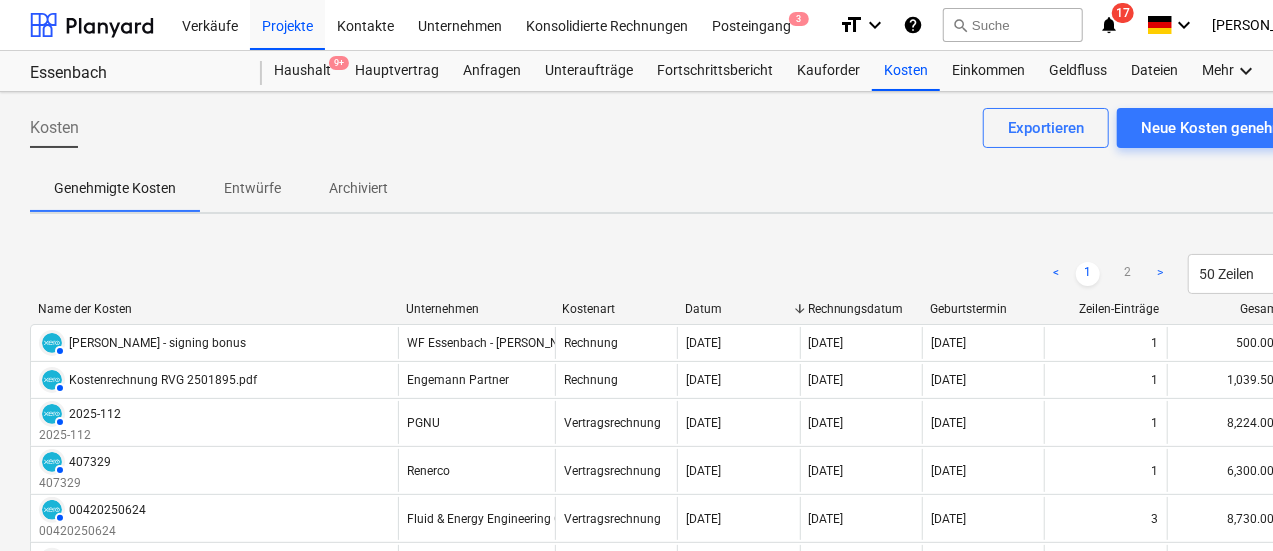 click on "Unteraufträge" at bounding box center [589, 71] 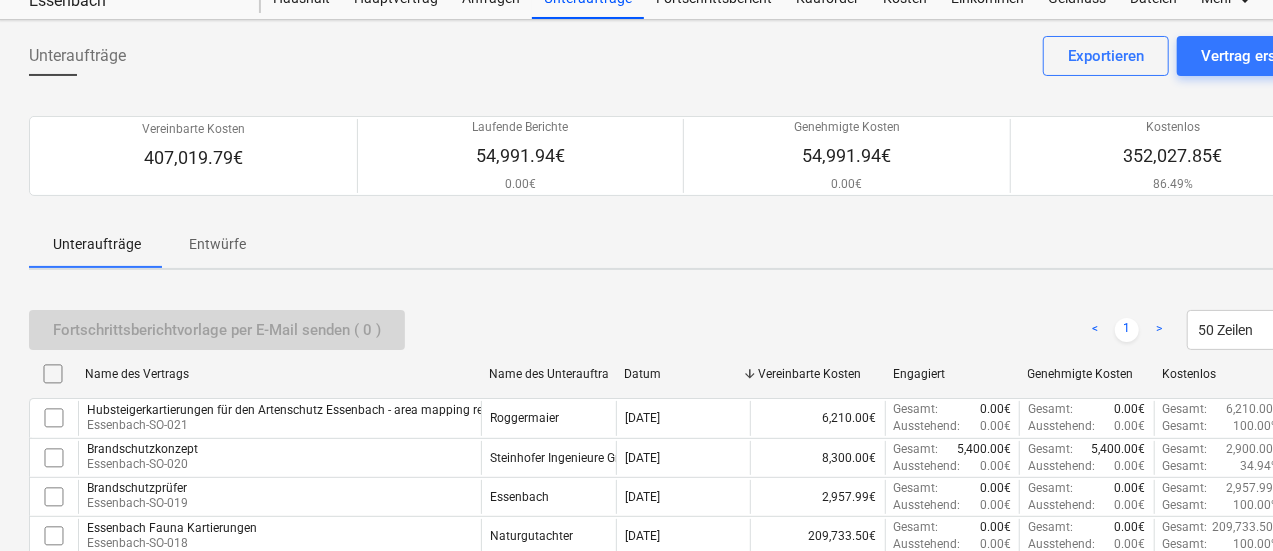 scroll, scrollTop: 0, scrollLeft: 1, axis: horizontal 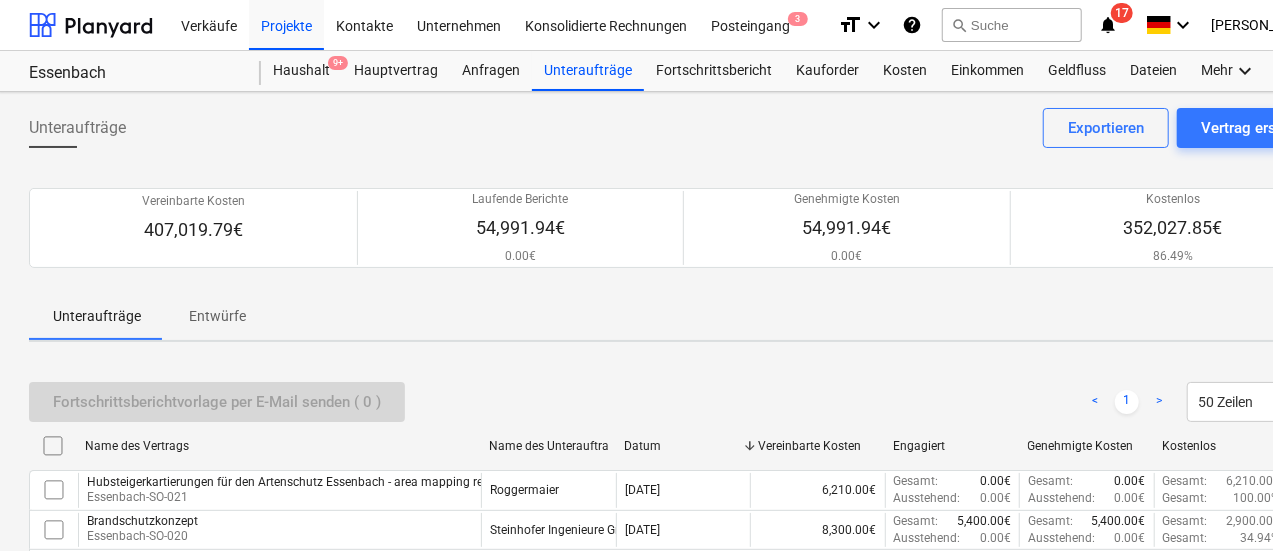 click on "Geldfluss" at bounding box center [1077, 71] 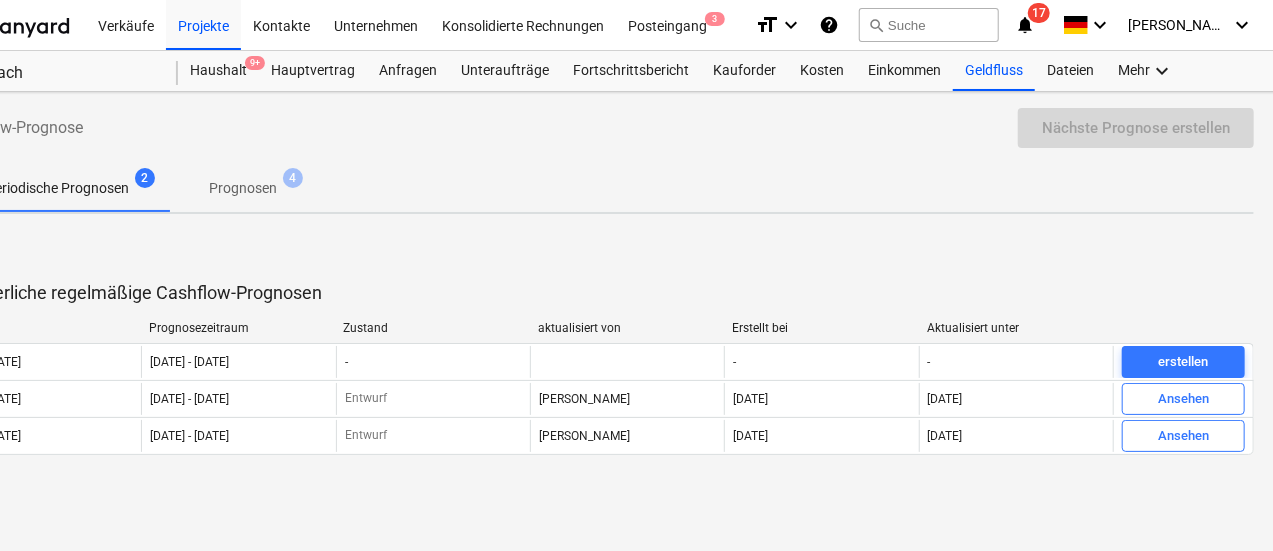 scroll, scrollTop: 0, scrollLeft: 94, axis: horizontal 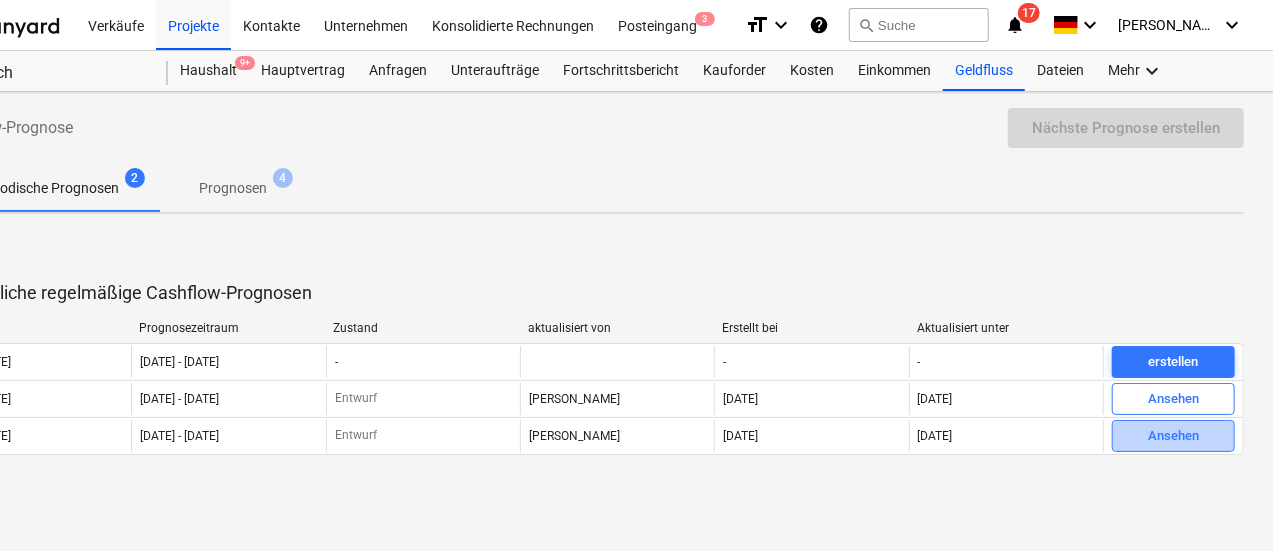 click on "Ansehen" at bounding box center (1173, 436) 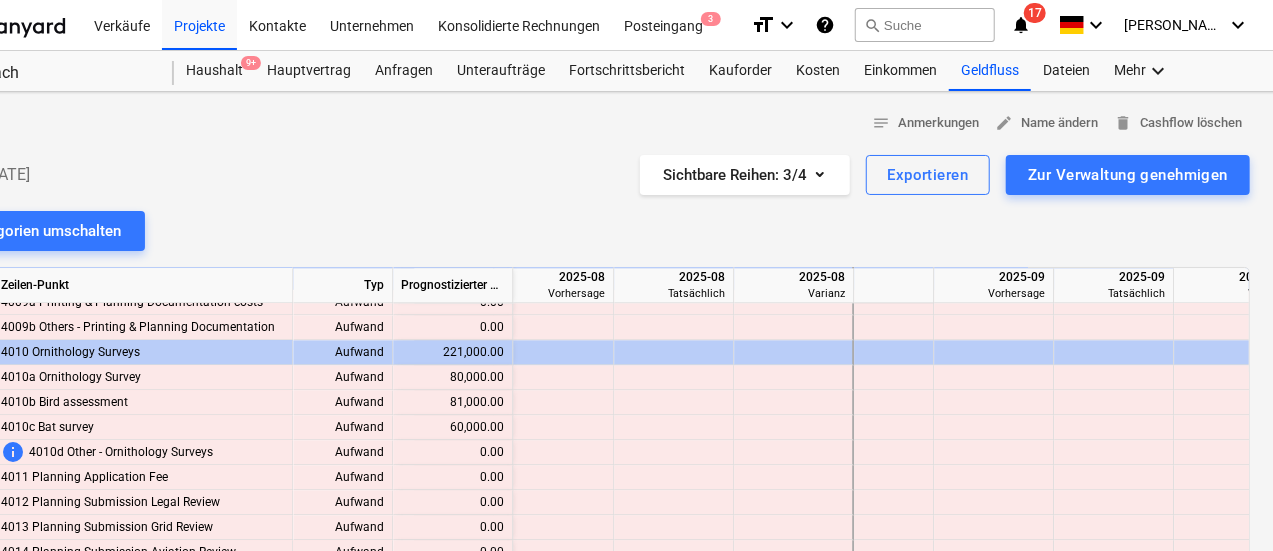 scroll, scrollTop: 2495, scrollLeft: 2219, axis: both 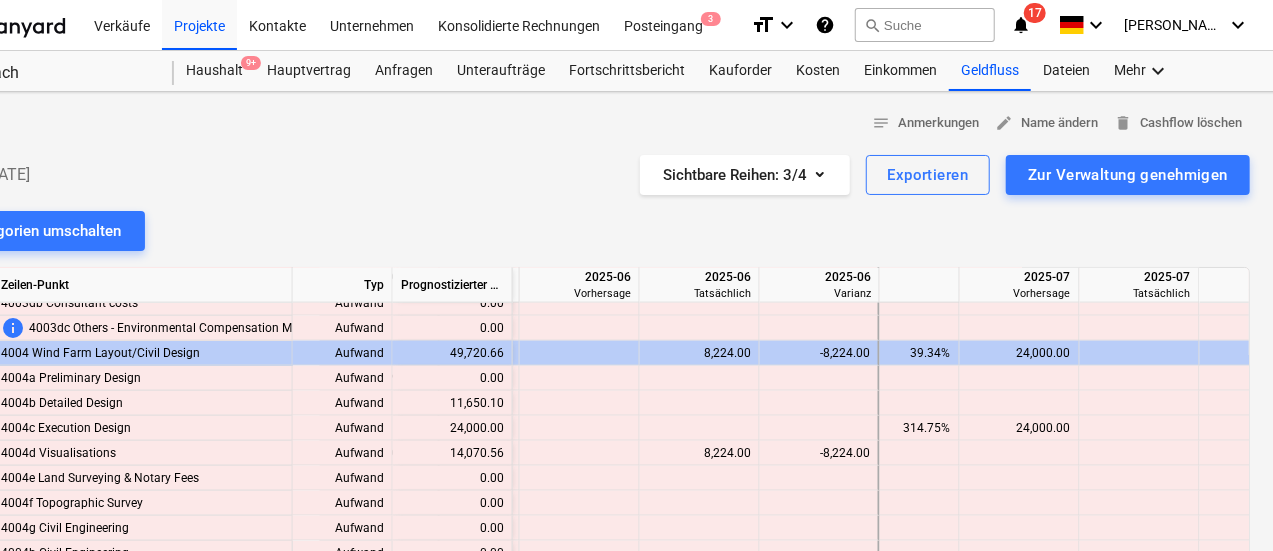 click on "Unteraufträge" at bounding box center [501, 71] 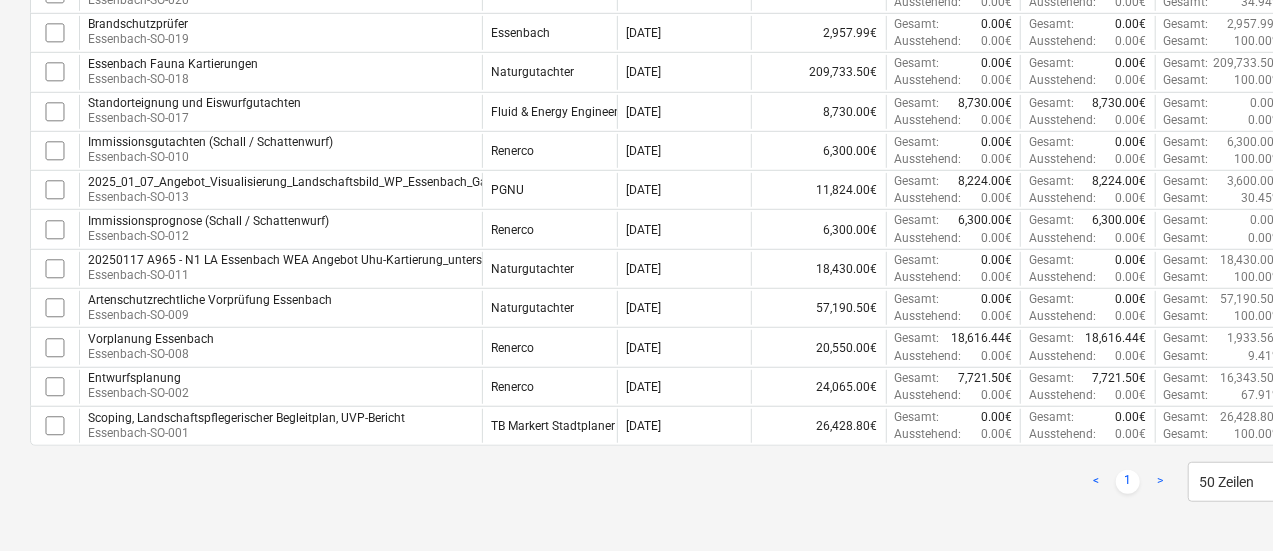 scroll, scrollTop: 534, scrollLeft: 0, axis: vertical 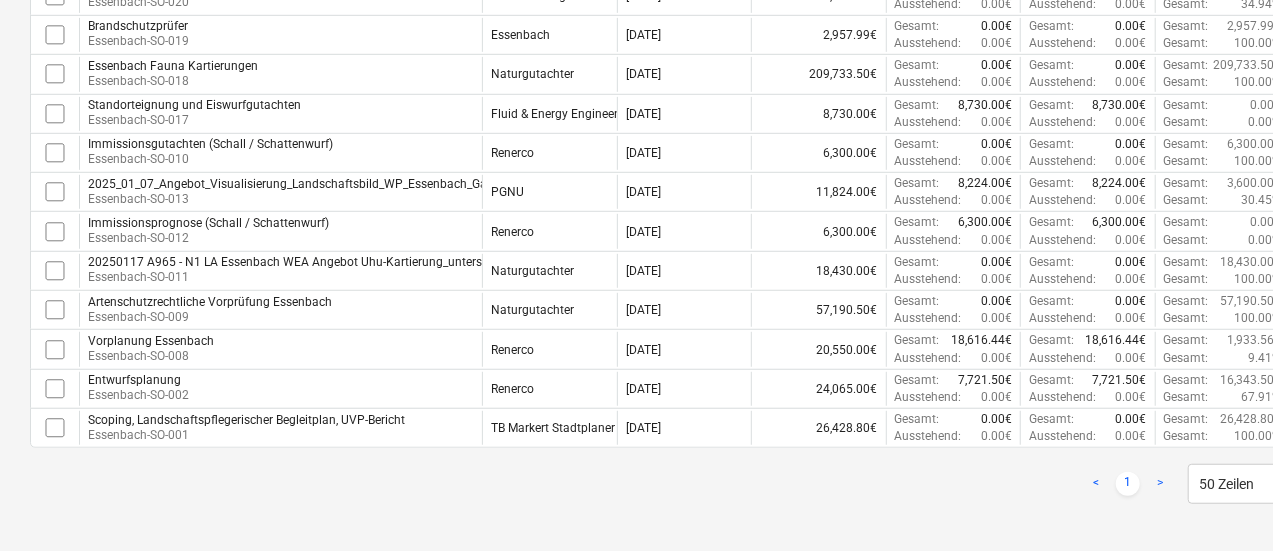 click on "Essenbach-SO-013" at bounding box center (348, 199) 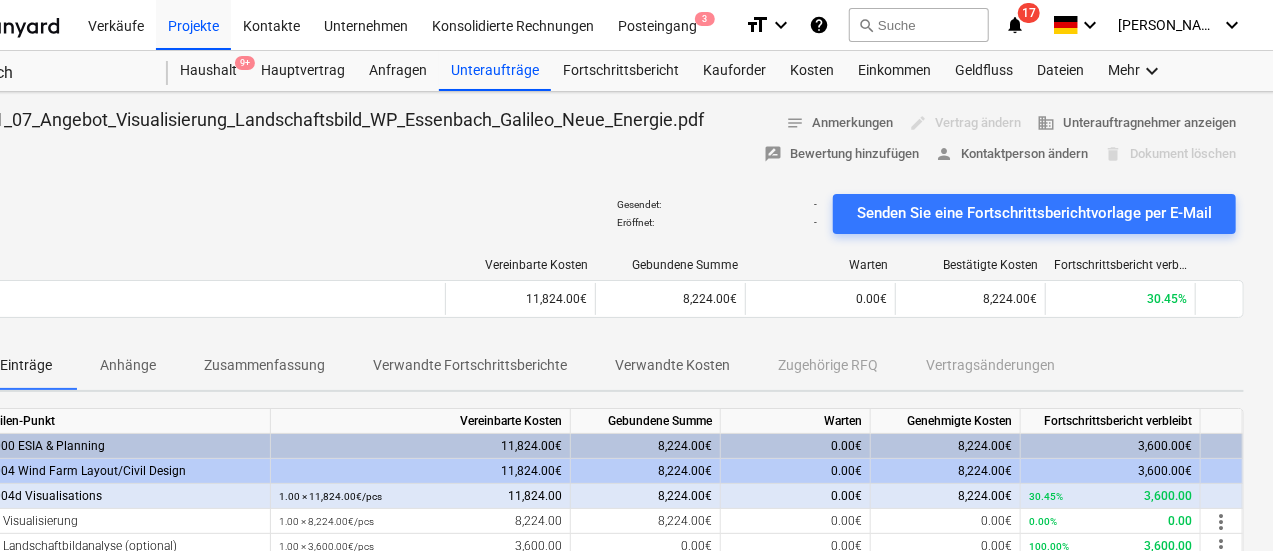 scroll, scrollTop: 0, scrollLeft: 94, axis: horizontal 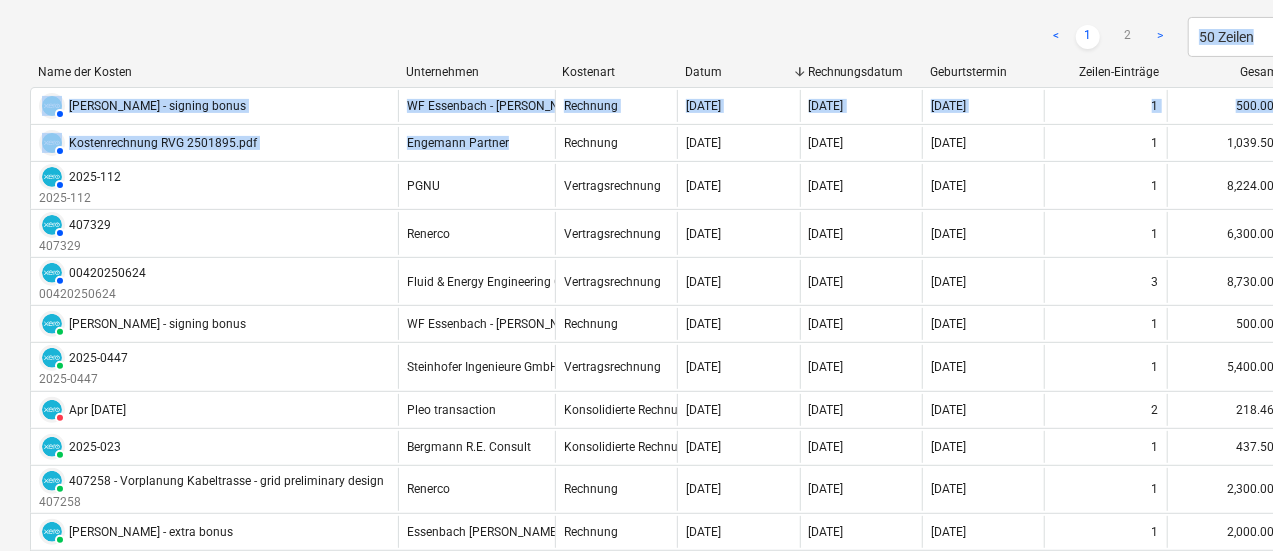 drag, startPoint x: 472, startPoint y: 18, endPoint x: 554, endPoint y: 139, distance: 146.16771 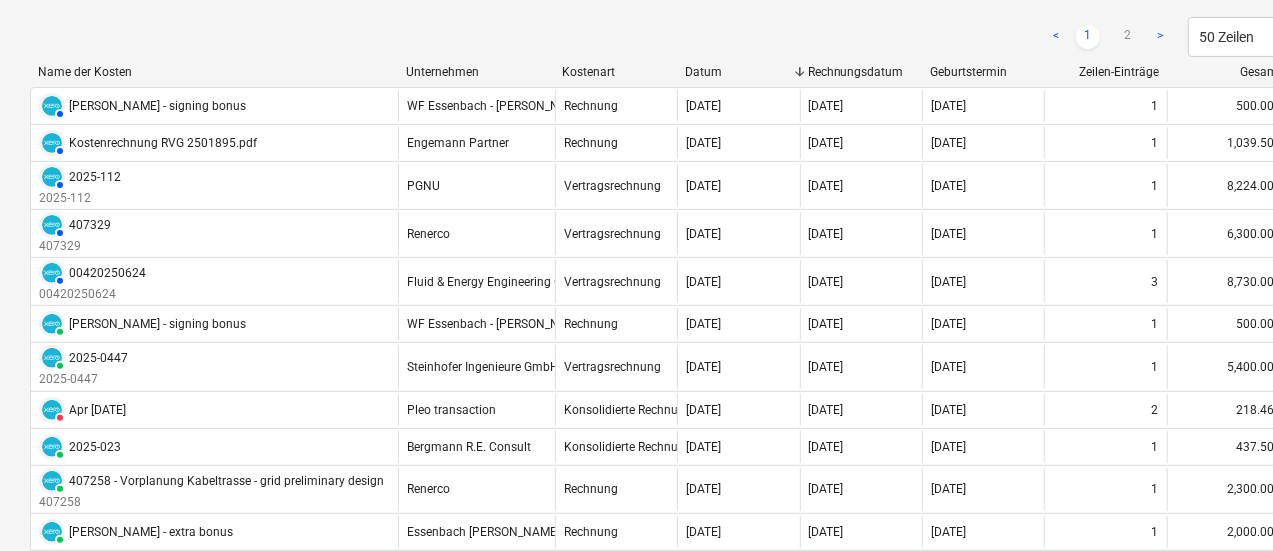 click on "< 1 2 > 50 Zeilen" at bounding box center (684, 37) 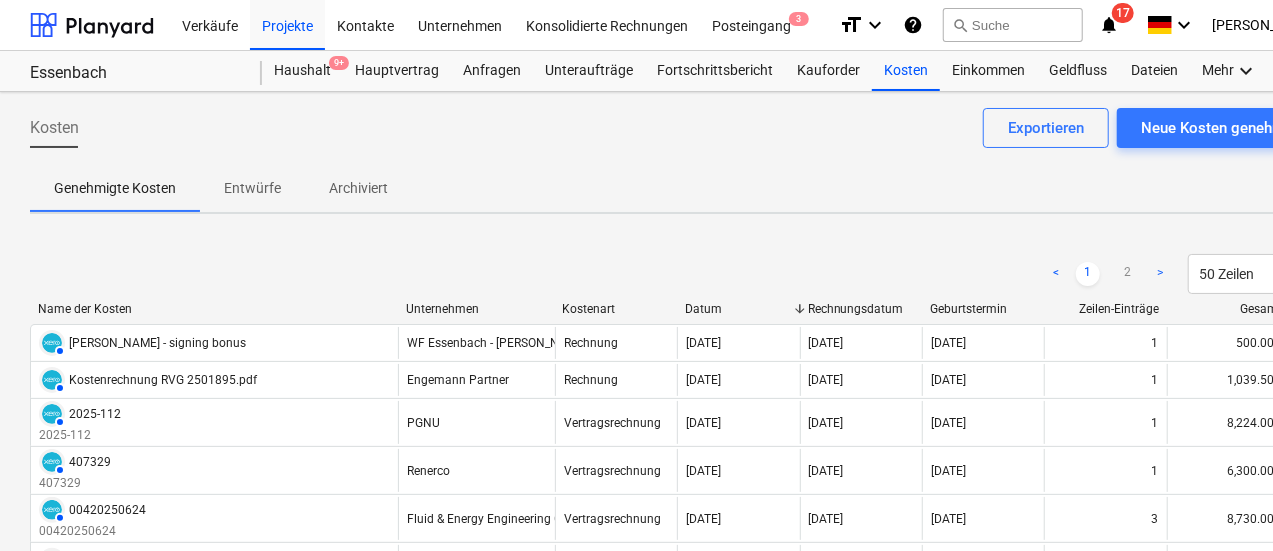 click on "Geldfluss" at bounding box center [1078, 71] 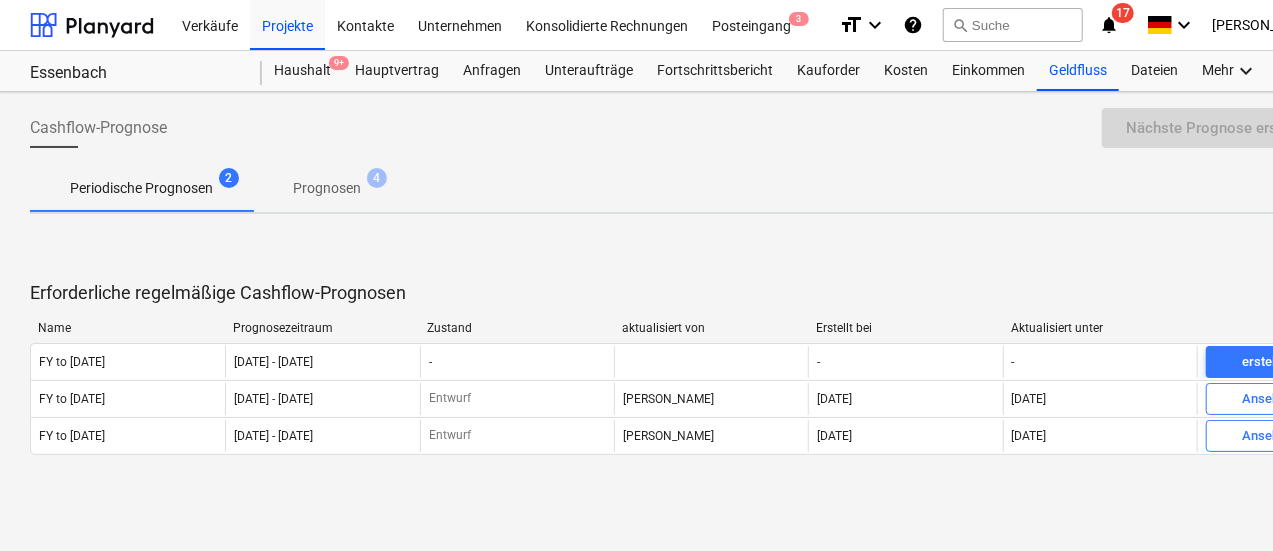 scroll, scrollTop: 0, scrollLeft: 94, axis: horizontal 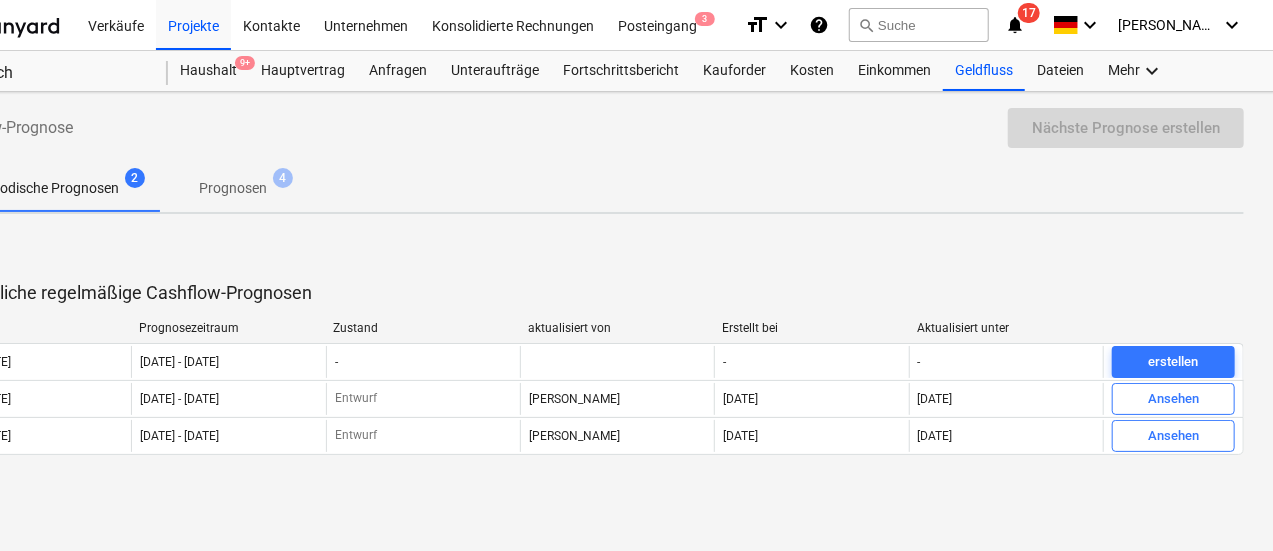 click on "Ansehen" at bounding box center (1173, 436) 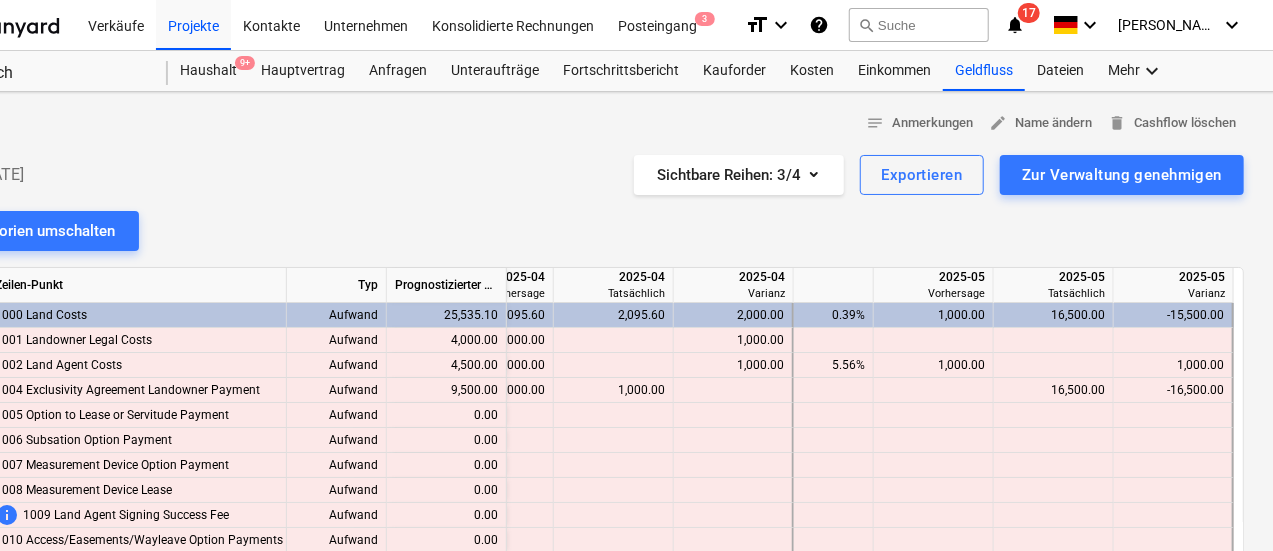 scroll, scrollTop: 0, scrollLeft: 0, axis: both 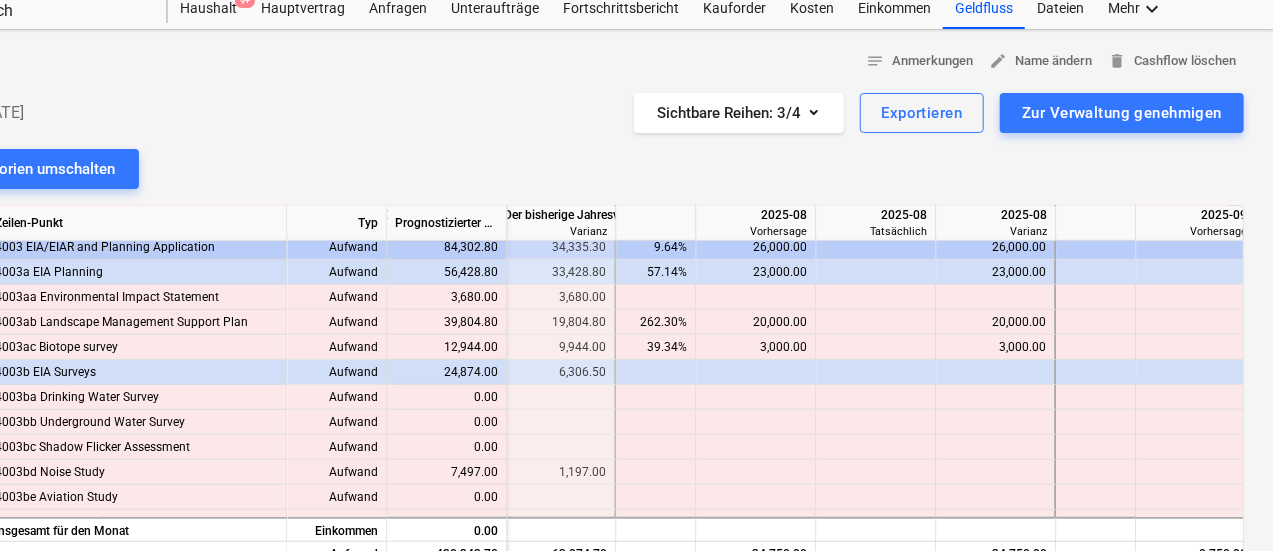 click on "Zur Verwaltung genehmigen" at bounding box center [1122, 113] 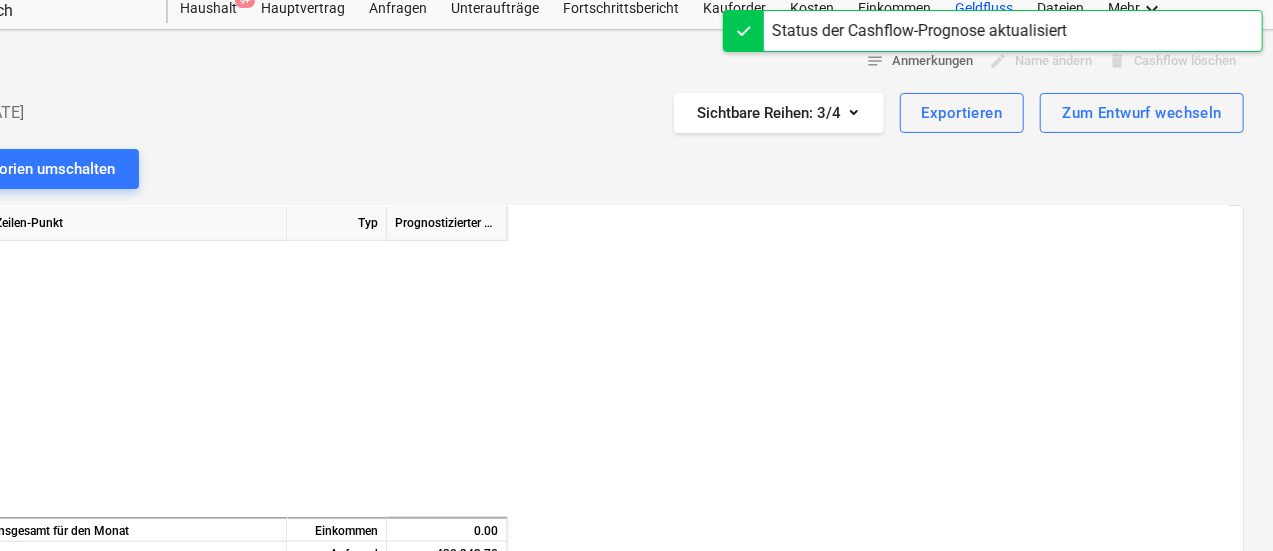 scroll, scrollTop: 0, scrollLeft: 3950, axis: horizontal 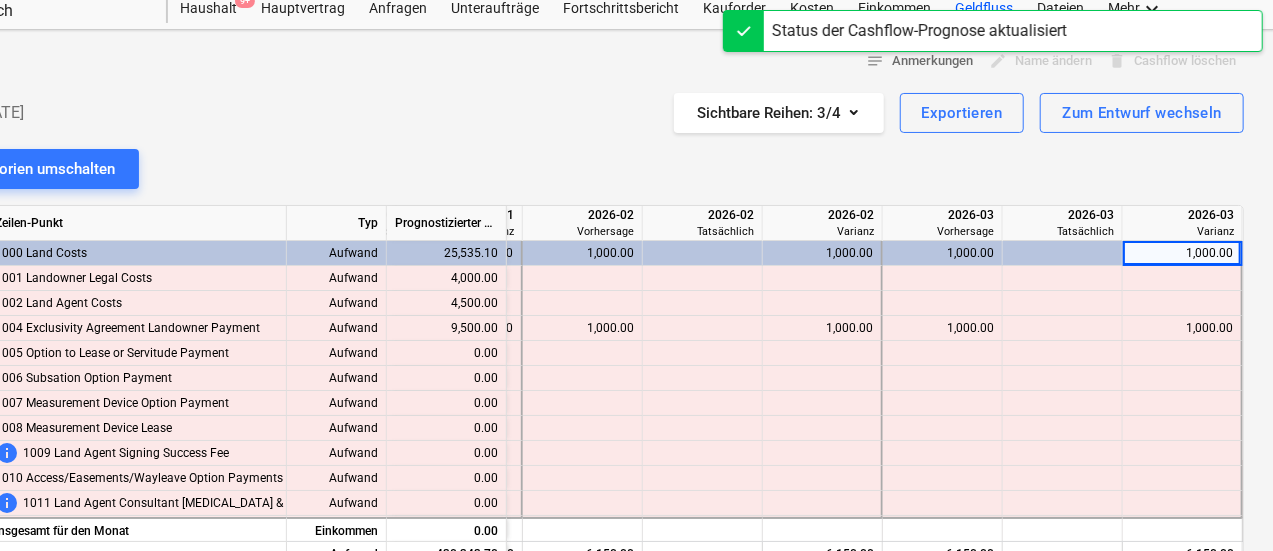click on "Zum Entwurf wechseln" at bounding box center [1142, 113] 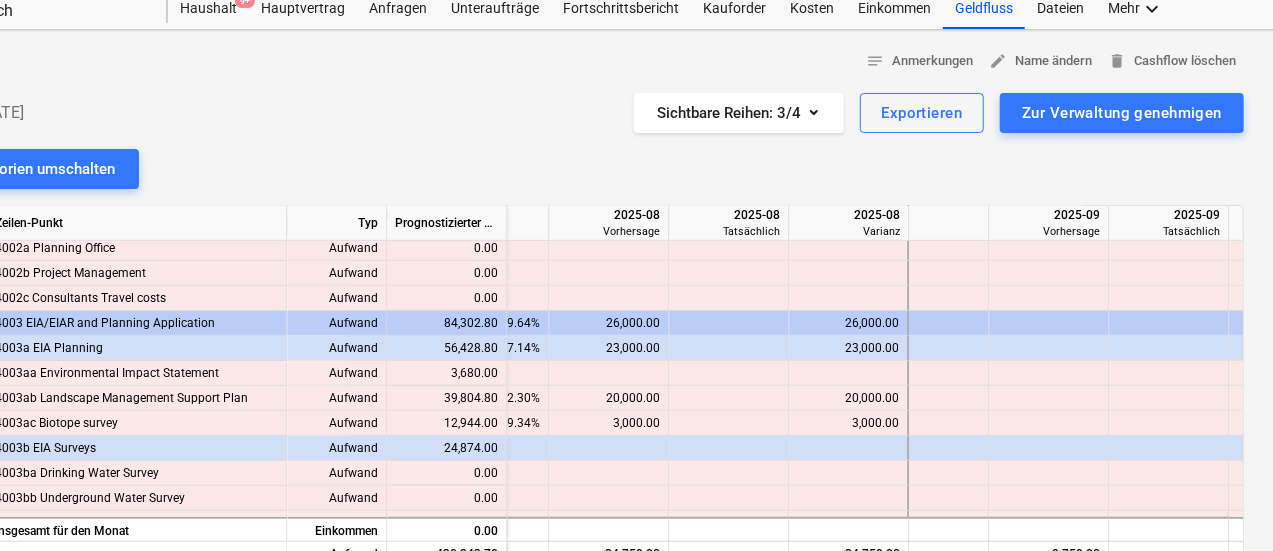 scroll, scrollTop: 714, scrollLeft: 2158, axis: both 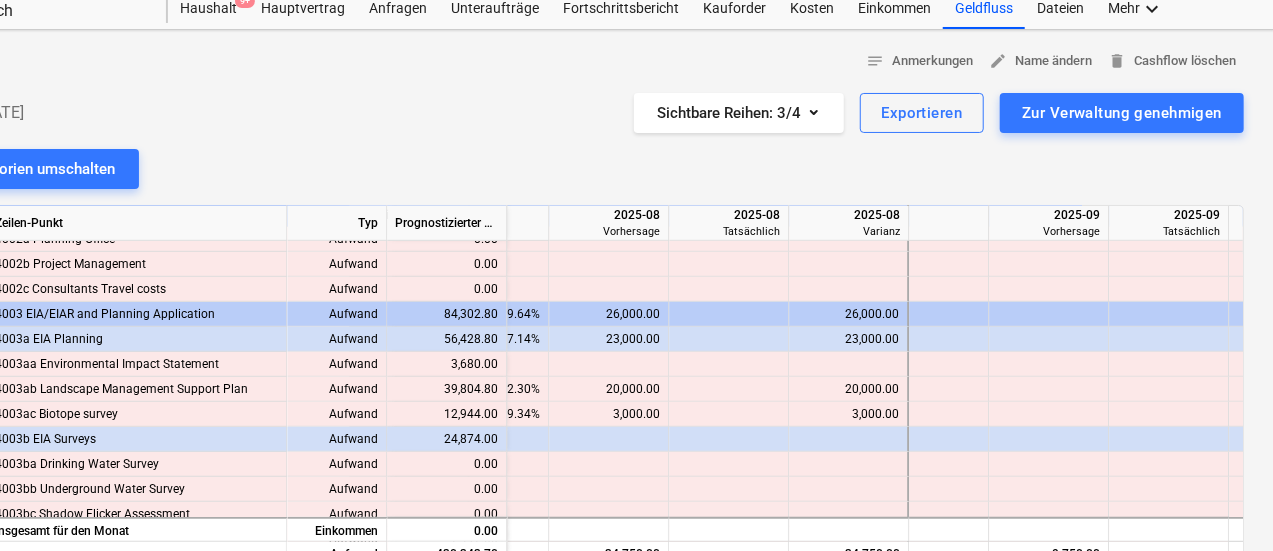 click on "20,000.00" at bounding box center [608, 389] 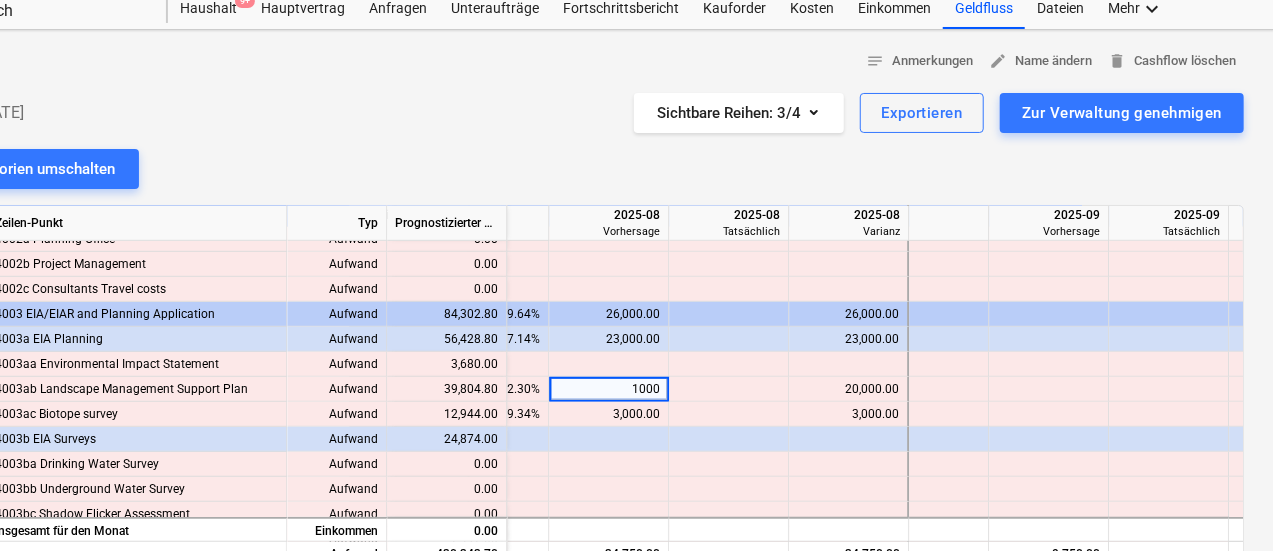 type on "10000" 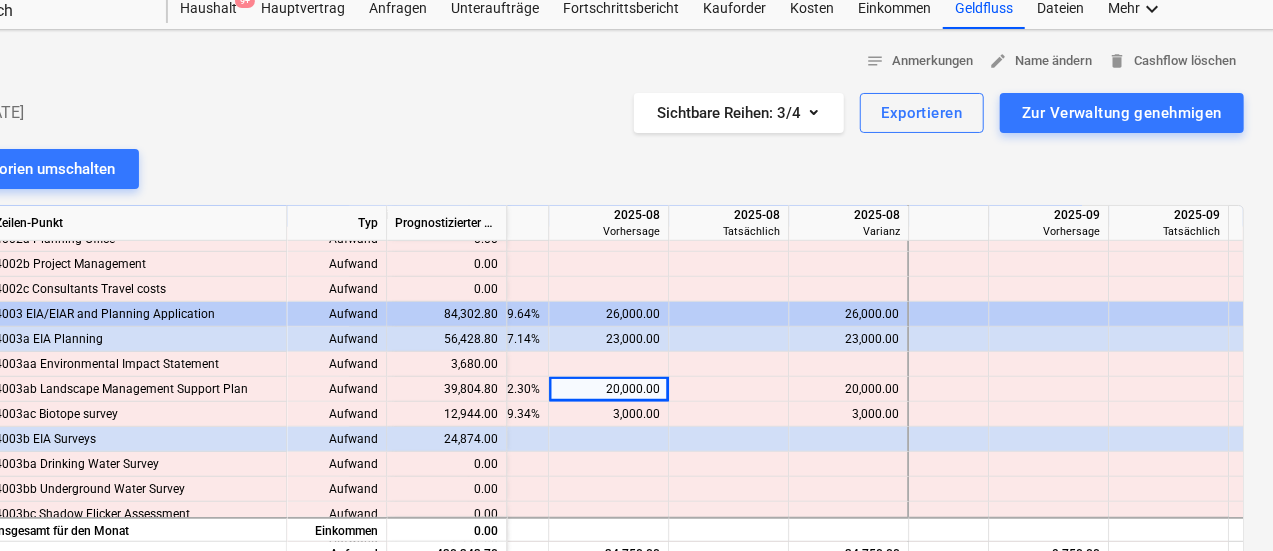 click at bounding box center [1049, 389] 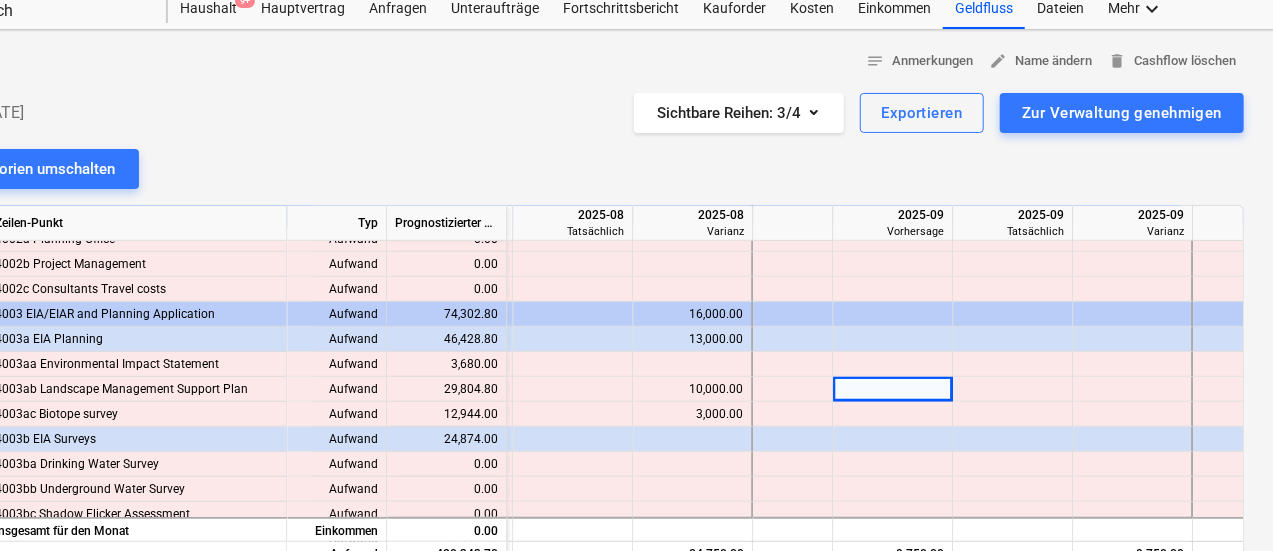 scroll, scrollTop: 714, scrollLeft: 2316, axis: both 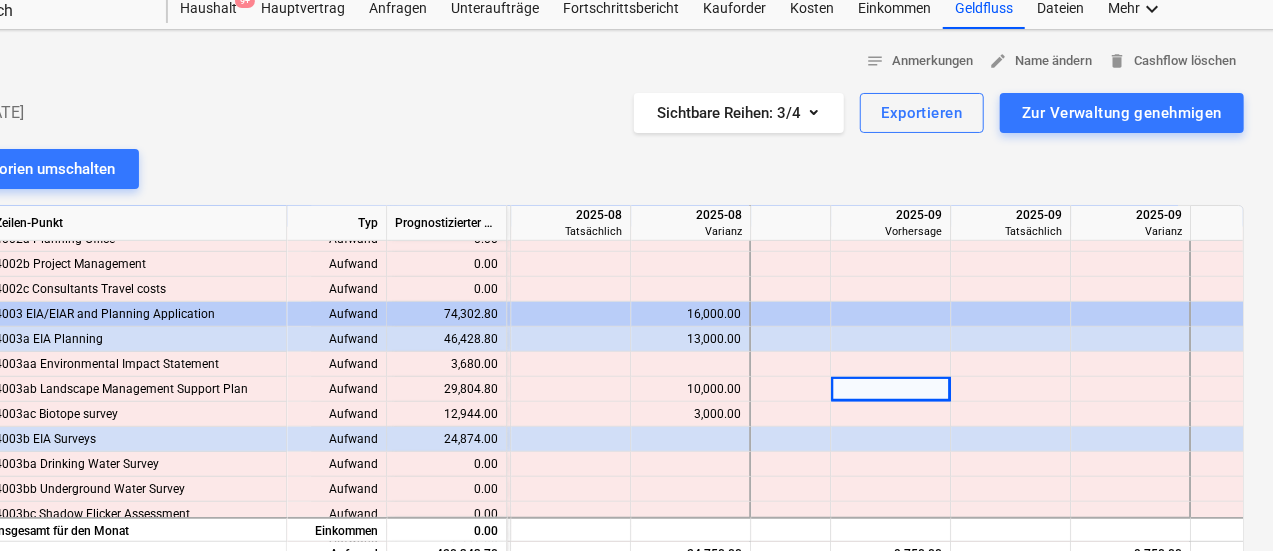 click at bounding box center (891, 389) 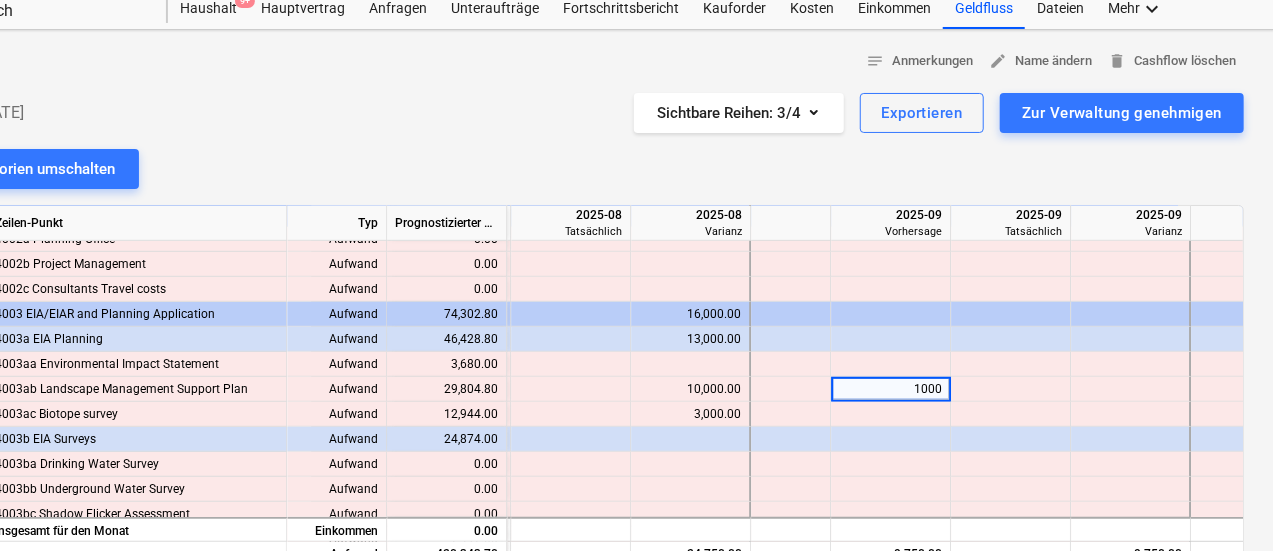 type on "10000" 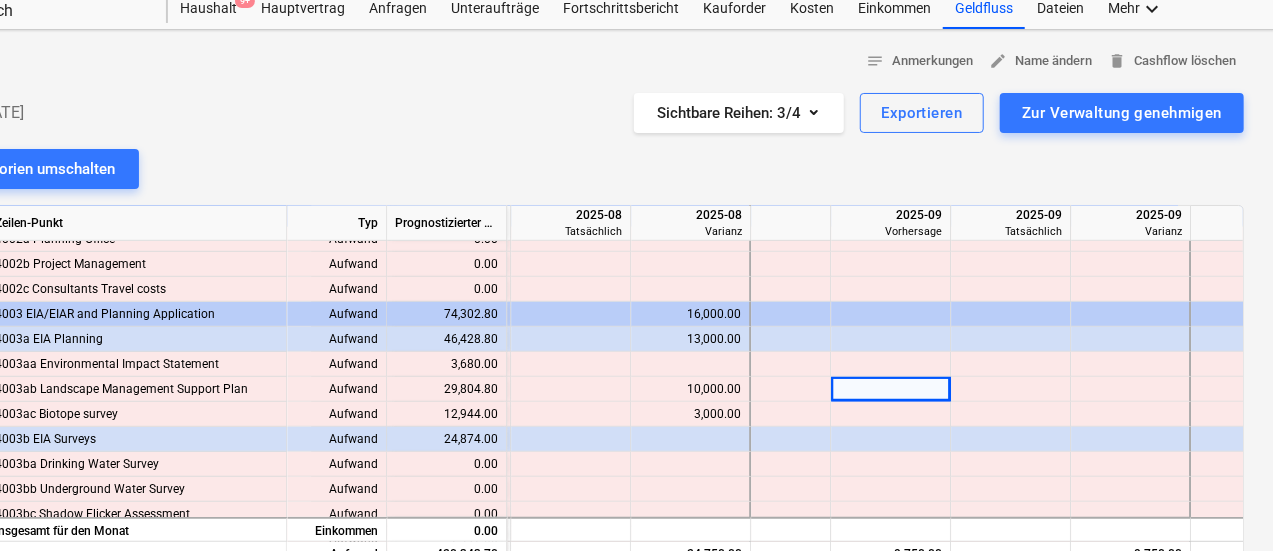 click at bounding box center (1011, 414) 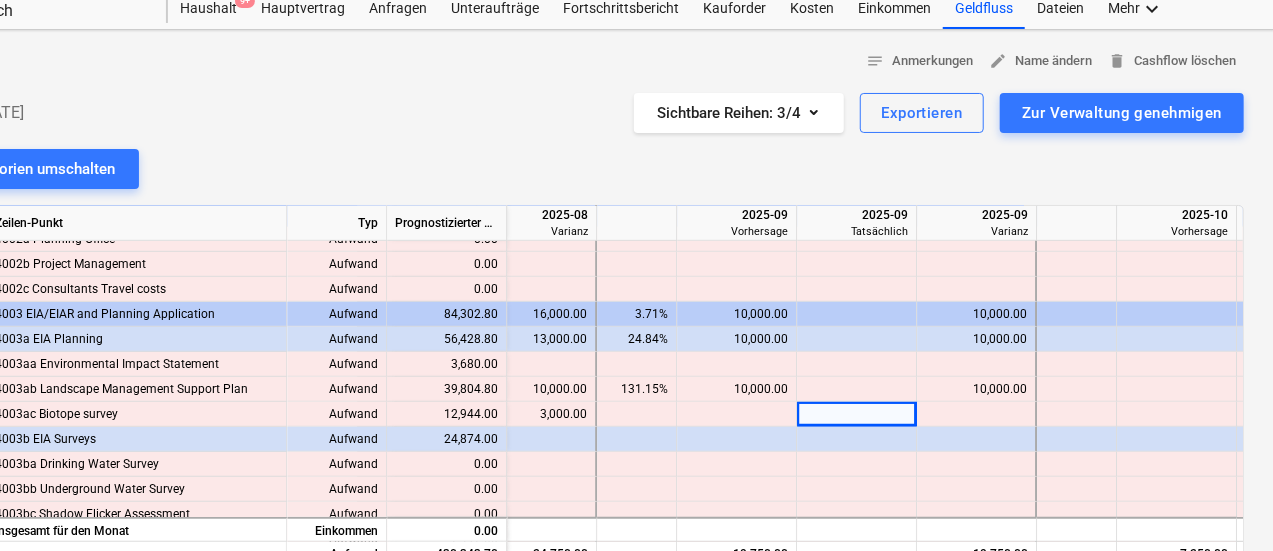 scroll, scrollTop: 714, scrollLeft: 2610, axis: both 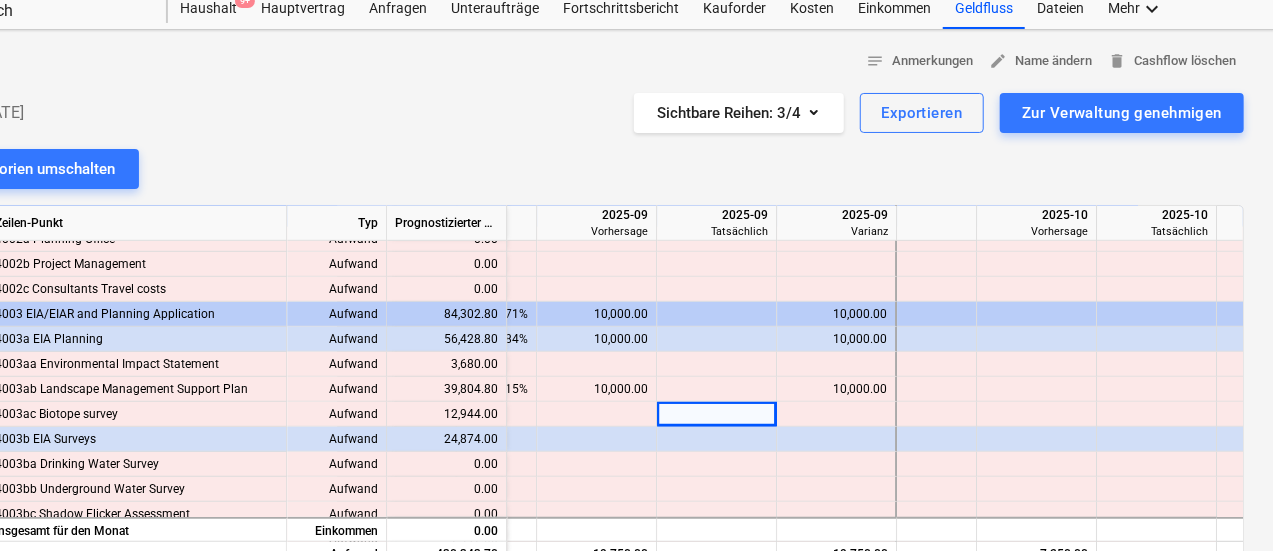 click on "10,000.00" at bounding box center (596, 389) 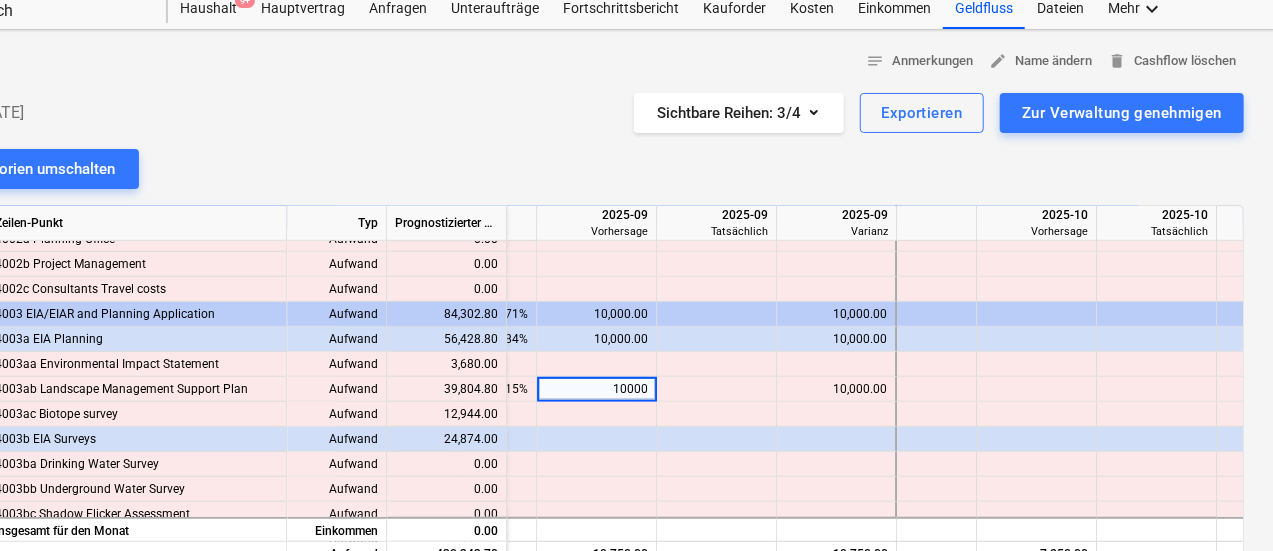 type 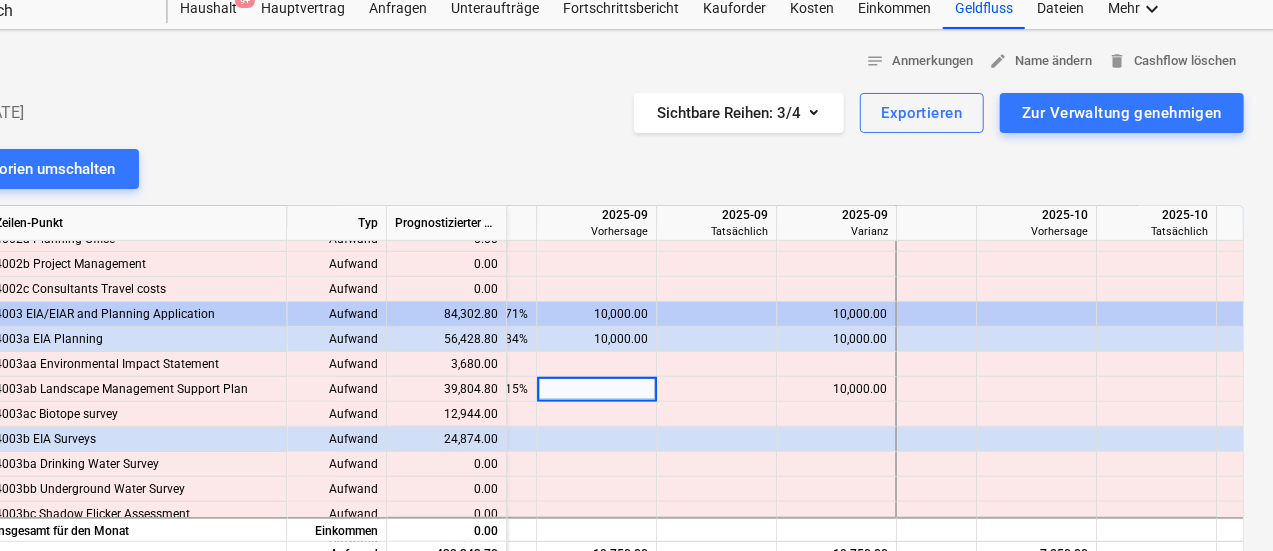 click at bounding box center [1037, 389] 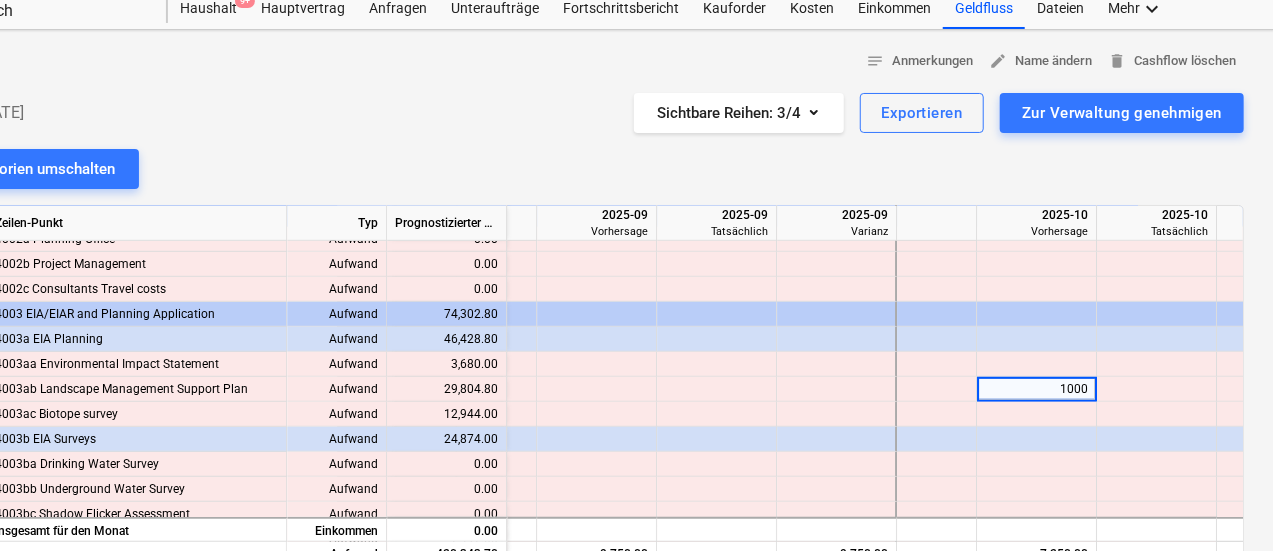 type on "10000" 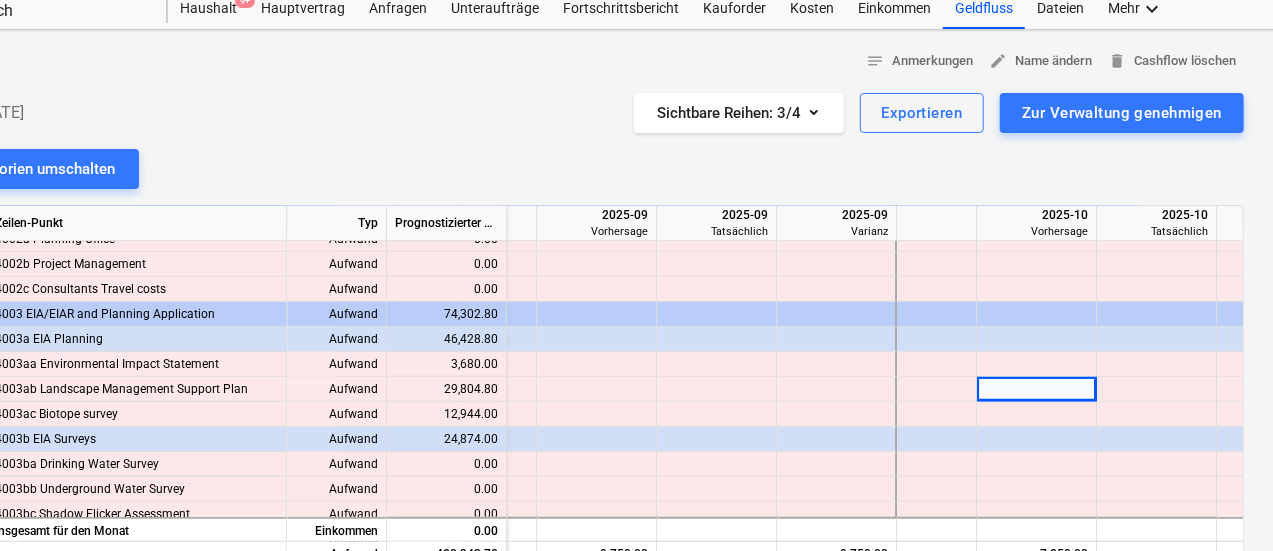 click at bounding box center (1037, 414) 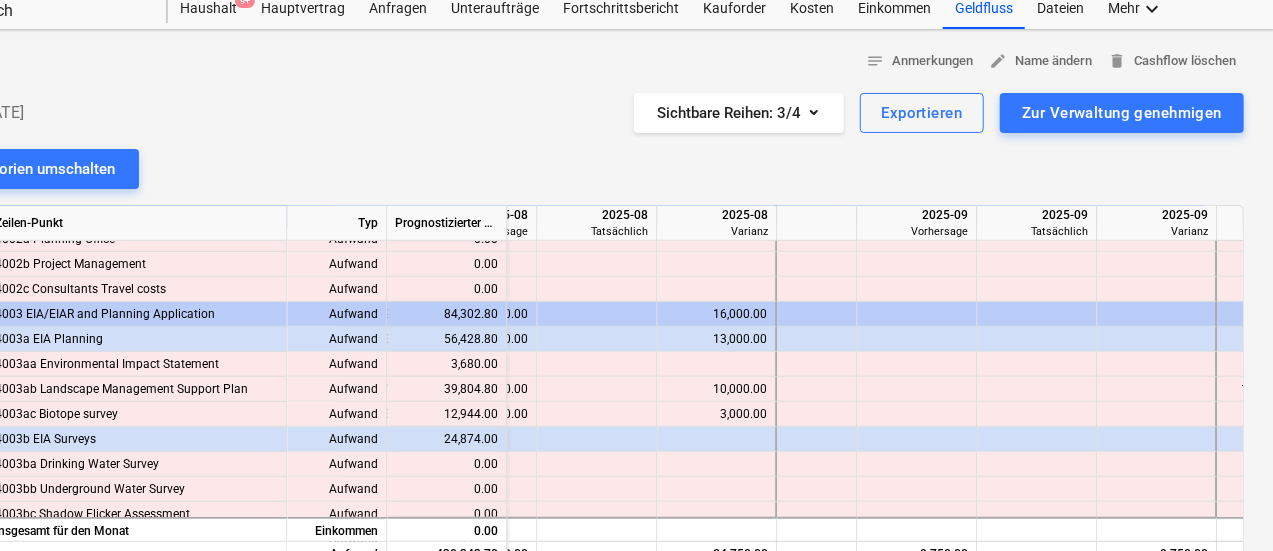 scroll, scrollTop: 714, scrollLeft: 2290, axis: both 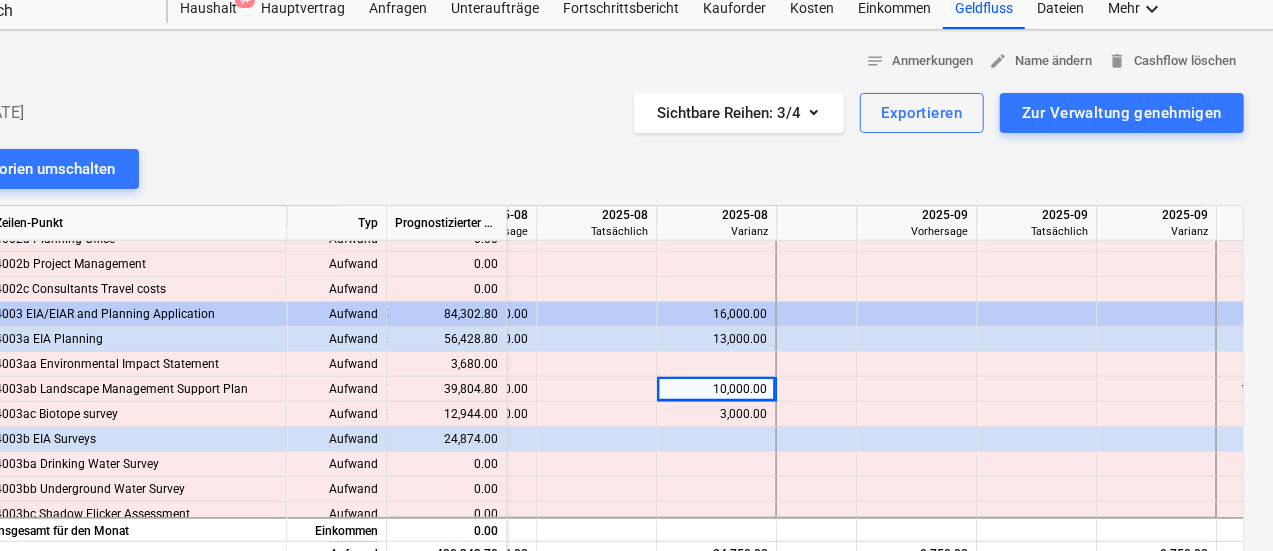 click on "10,000.00" at bounding box center (716, 389) 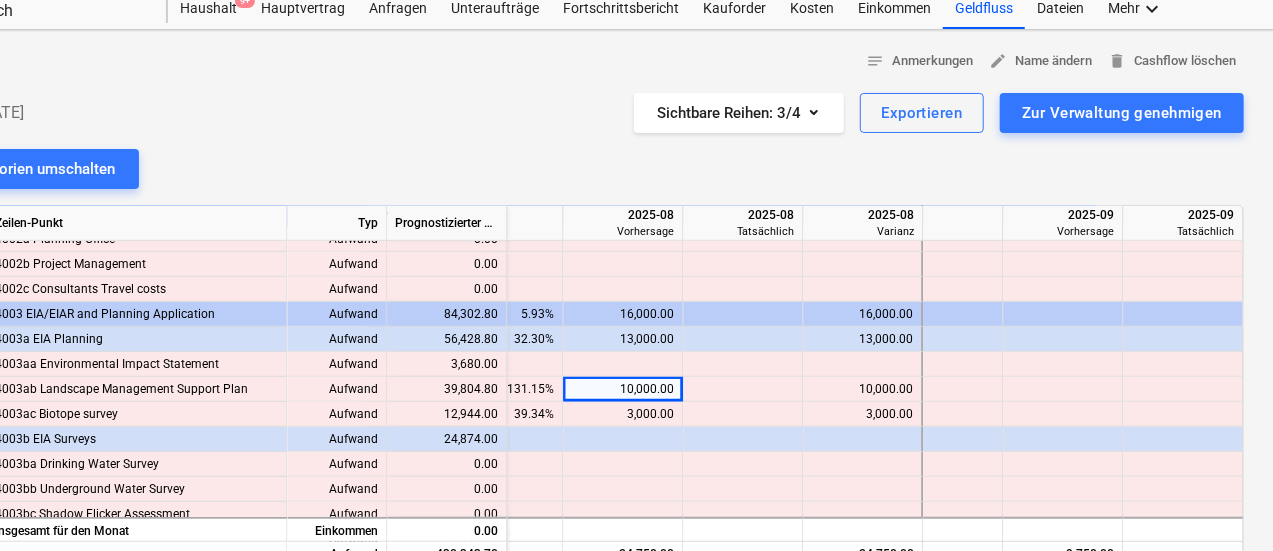 drag, startPoint x: 618, startPoint y: 385, endPoint x: 629, endPoint y: 392, distance: 13.038404 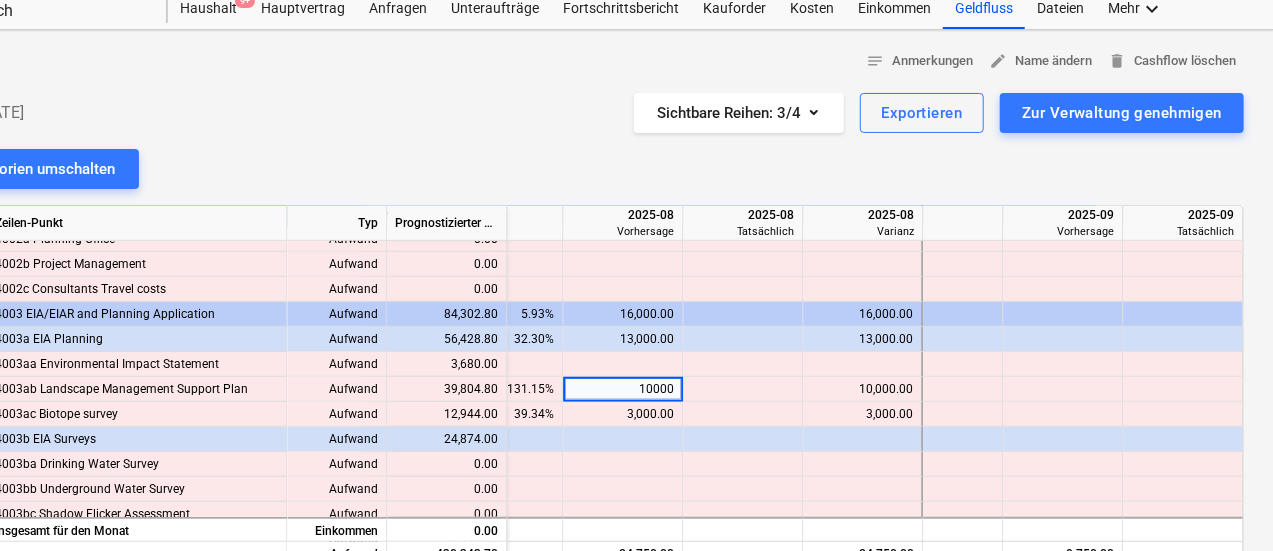 type 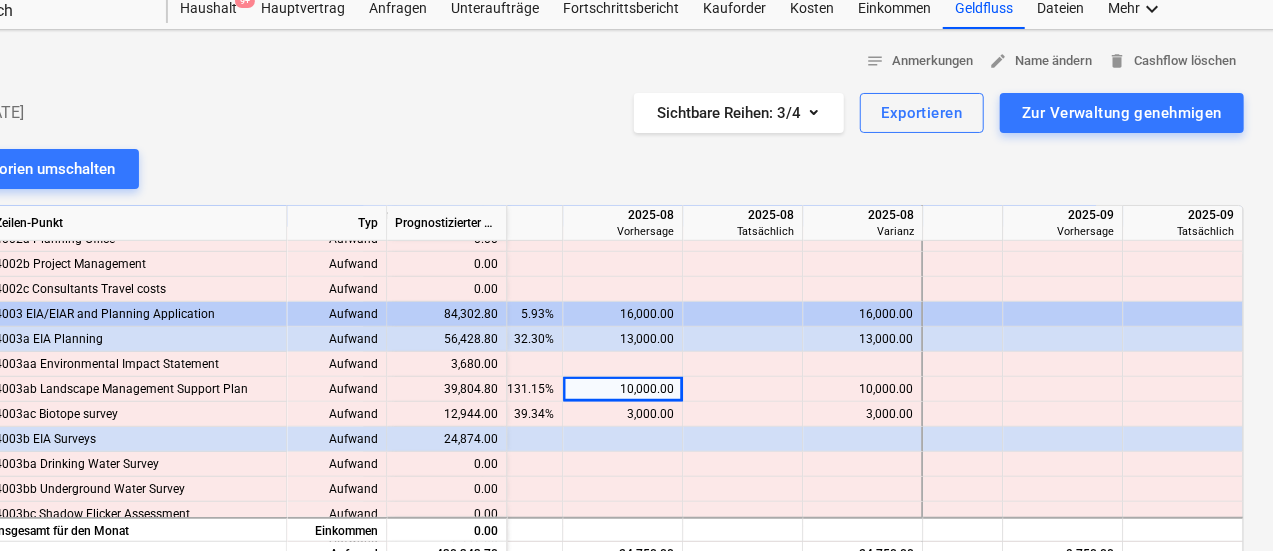 click on "3,000.00" at bounding box center [622, 414] 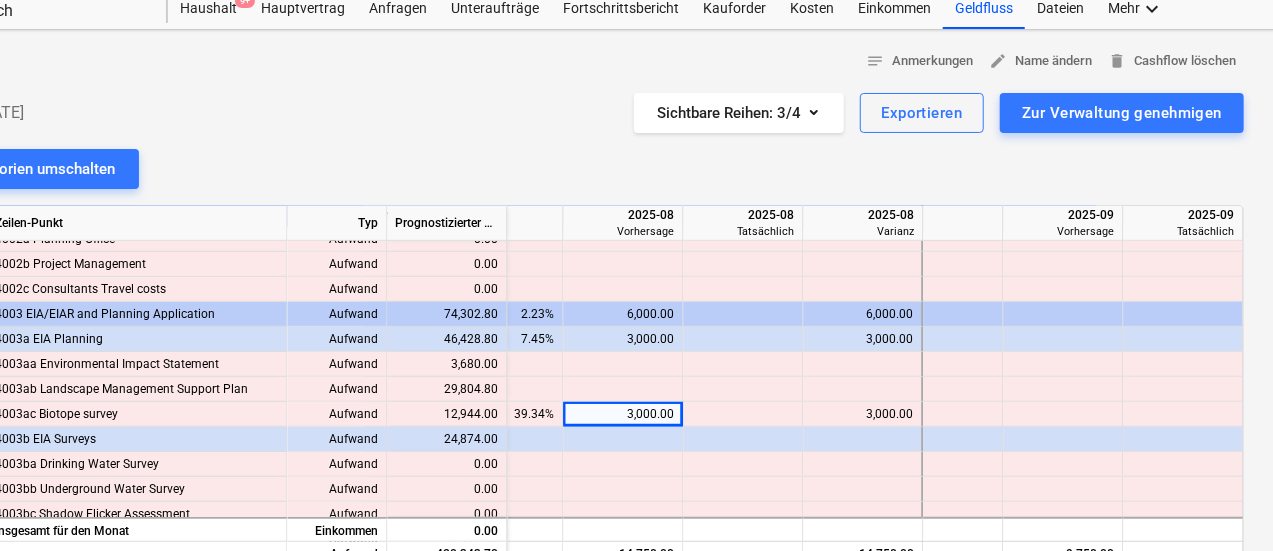 click at bounding box center [963, 414] 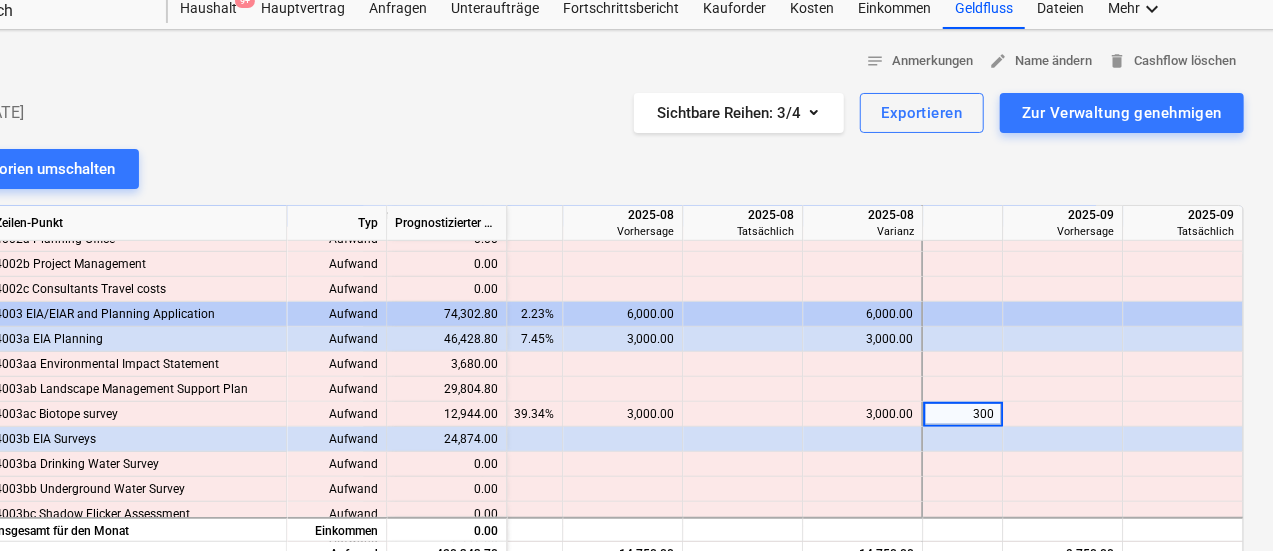 type on "3000" 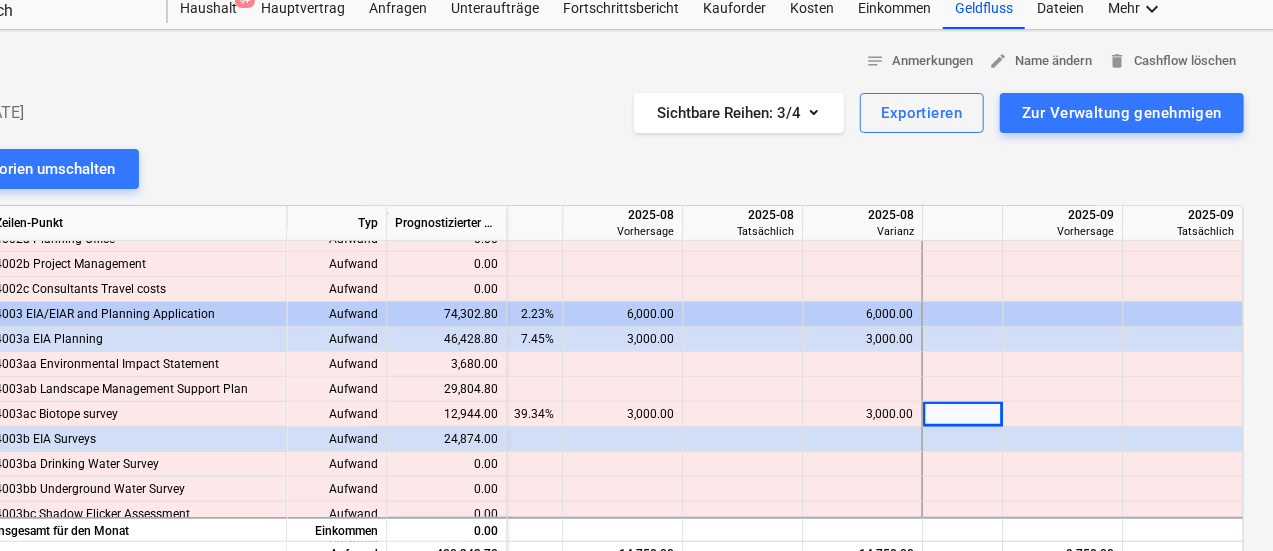 click on "3,000.00" at bounding box center (622, 414) 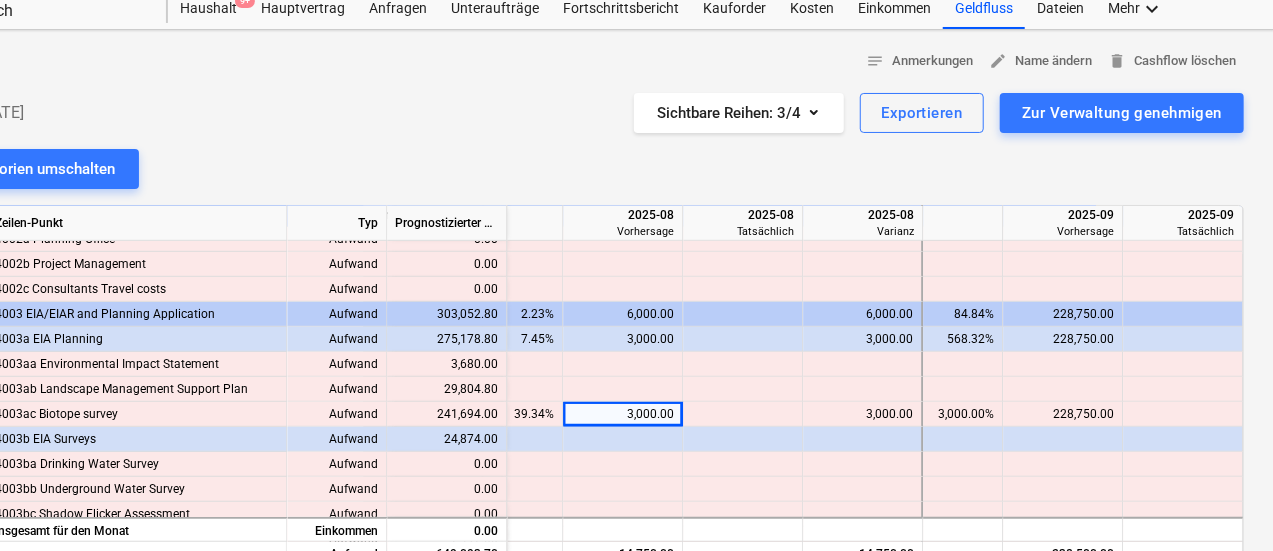 click at bounding box center (963, 389) 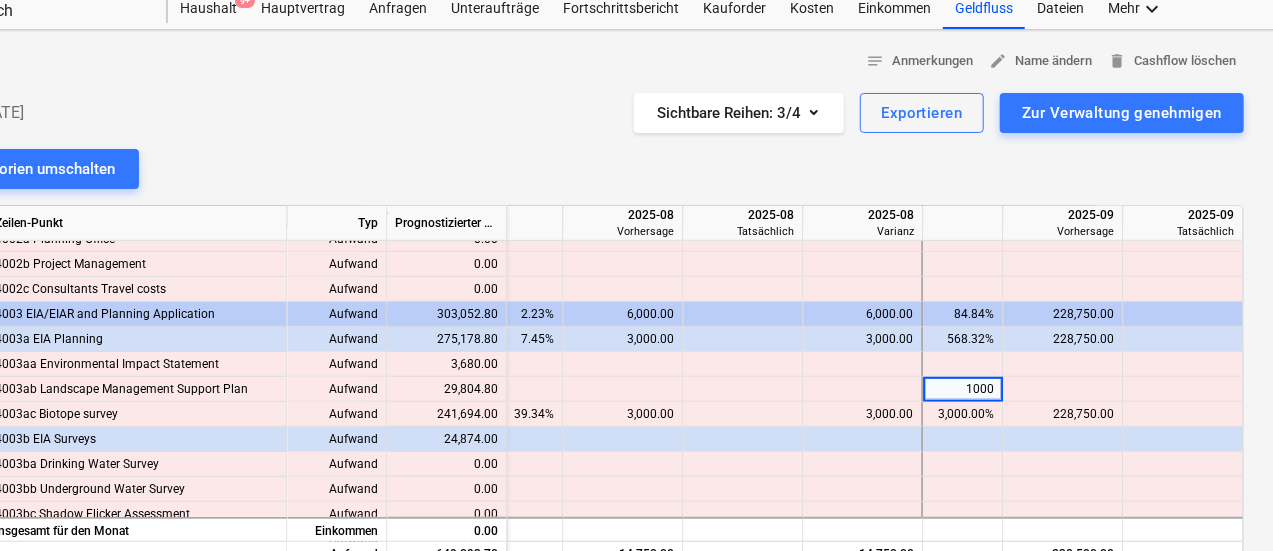 type on "10000" 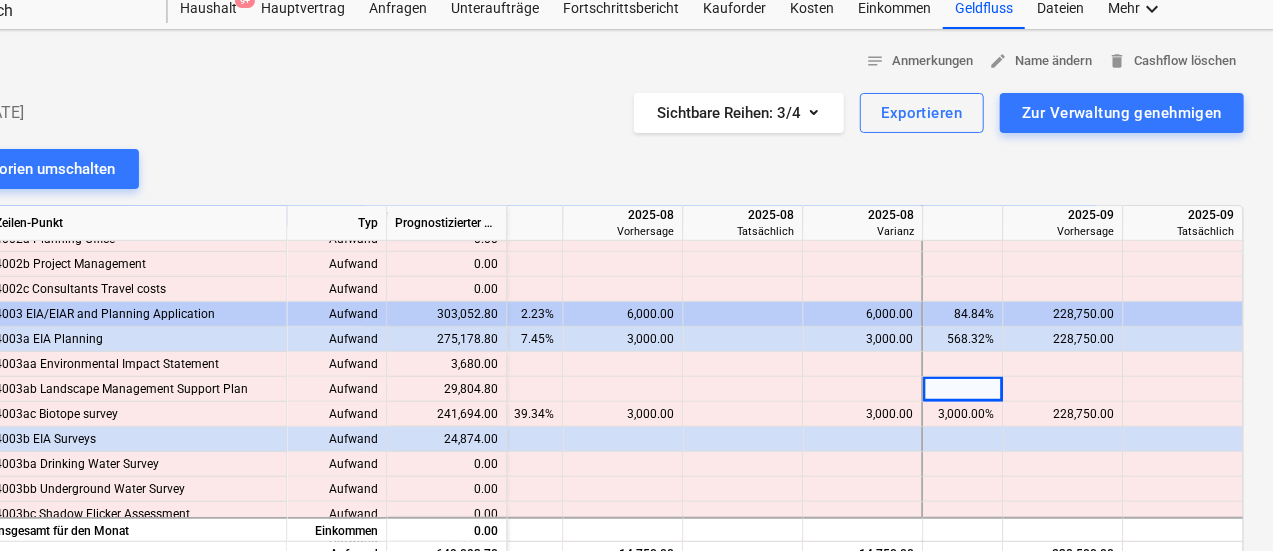 click at bounding box center [1183, 389] 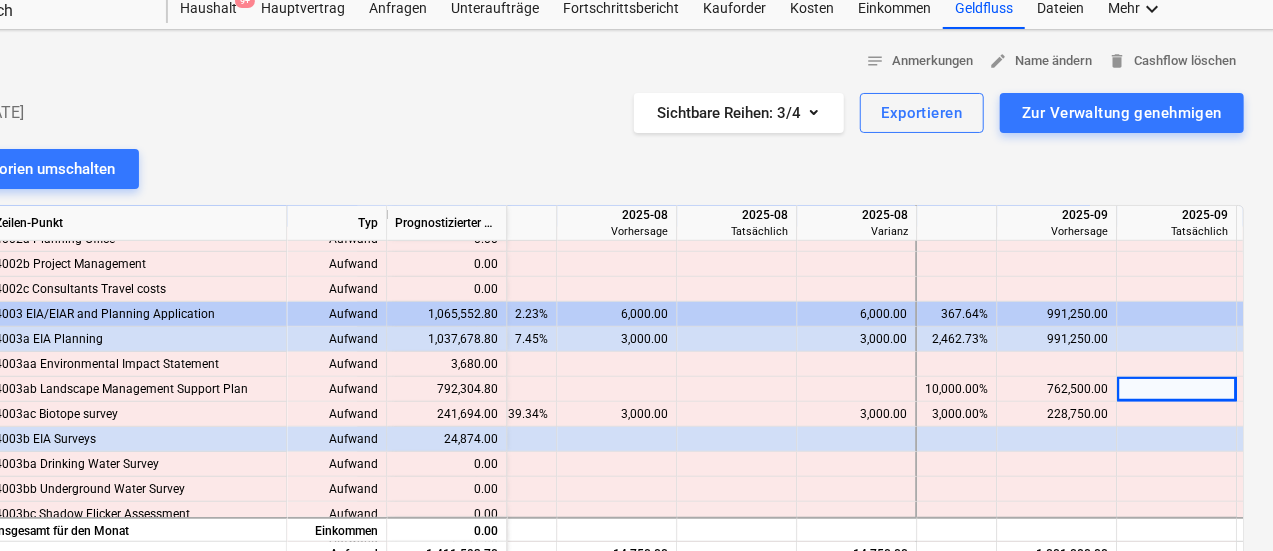 click on "228,750.00" at bounding box center [1056, 414] 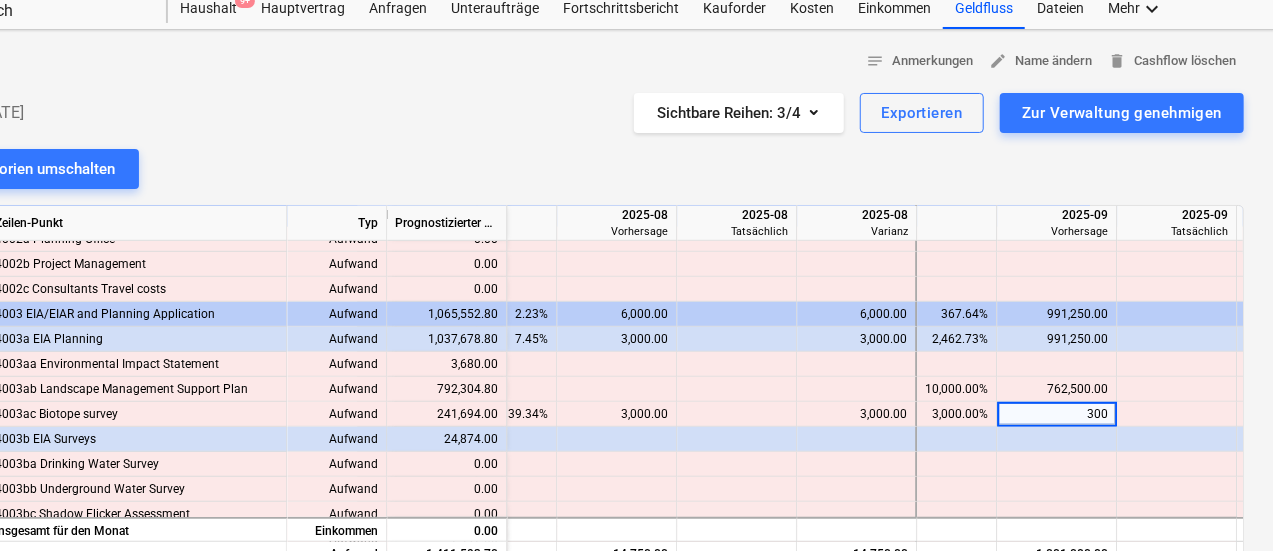 type on "3000" 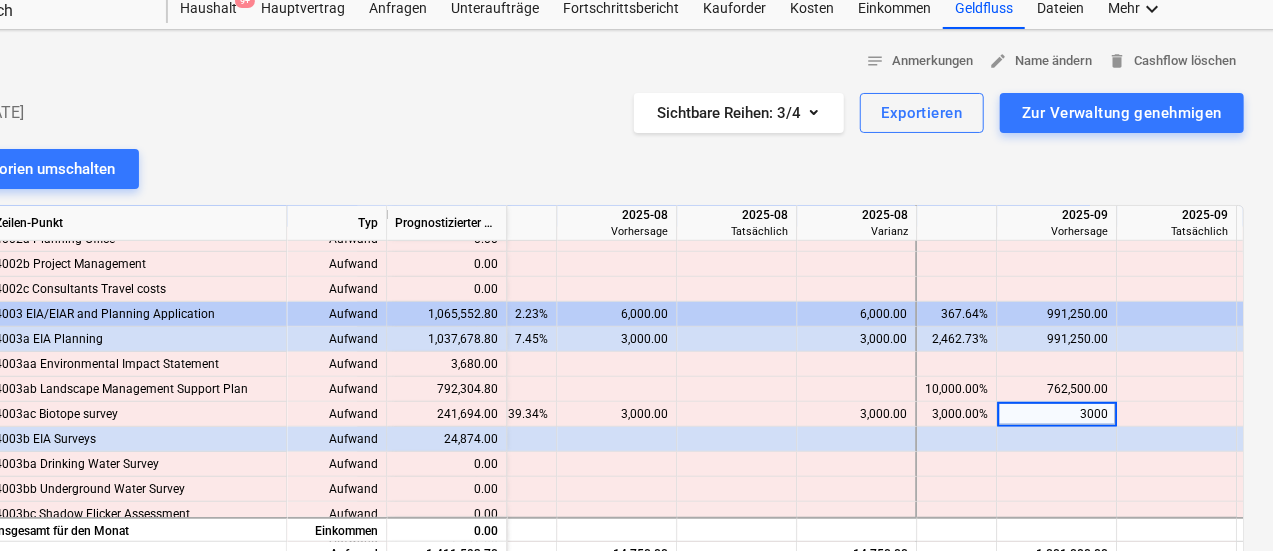 click on "762,500.00" at bounding box center (1056, 389) 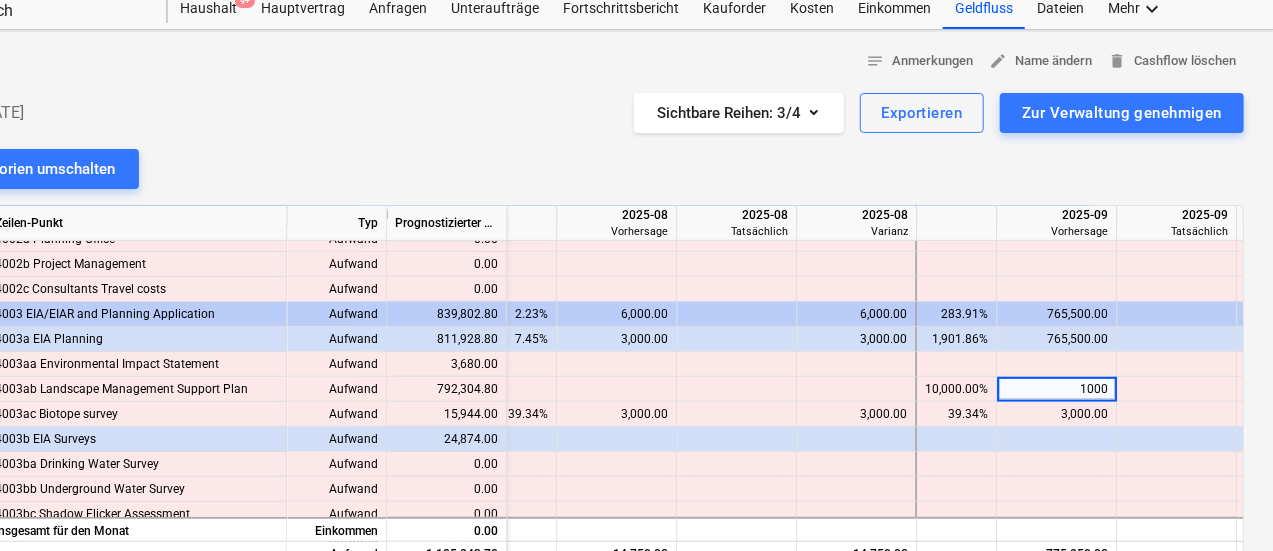 type on "10000" 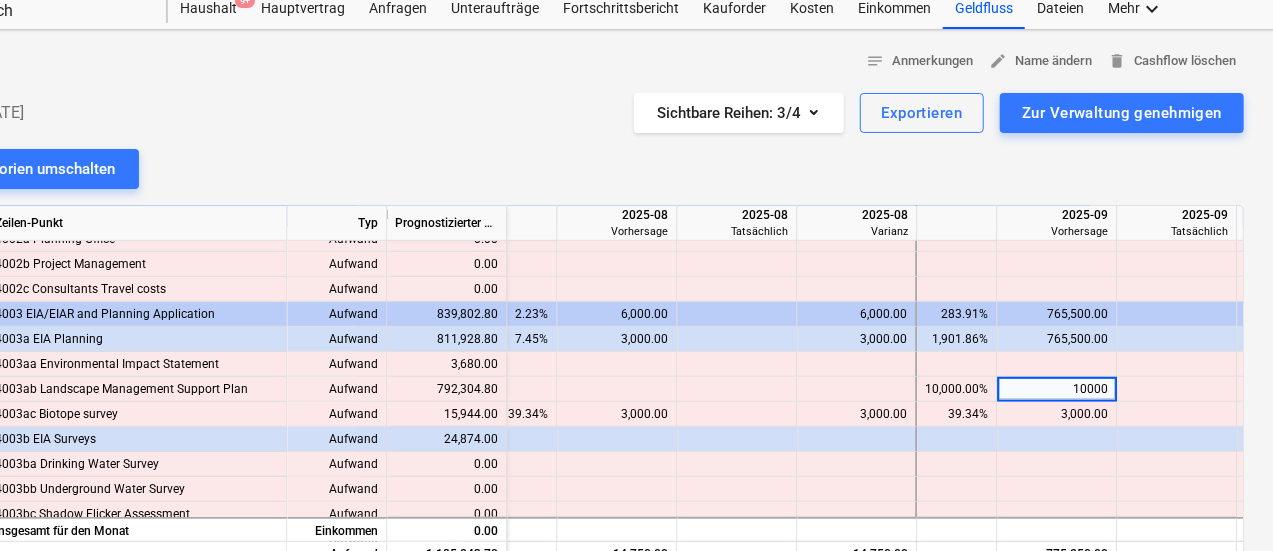 click at bounding box center (1177, 389) 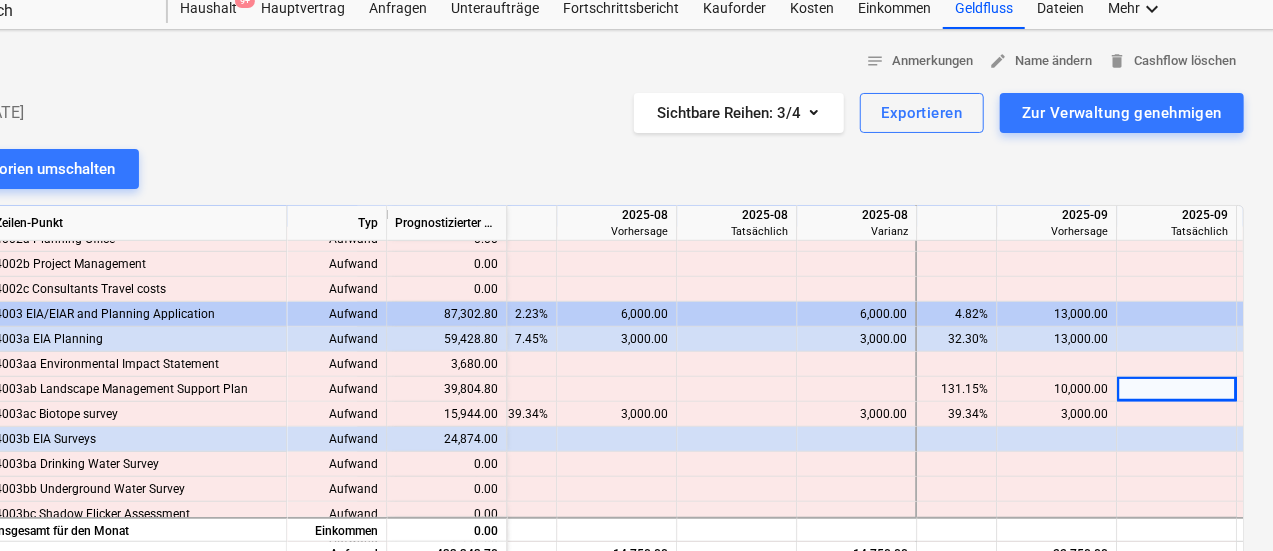 click on "3,000.00" at bounding box center (616, 414) 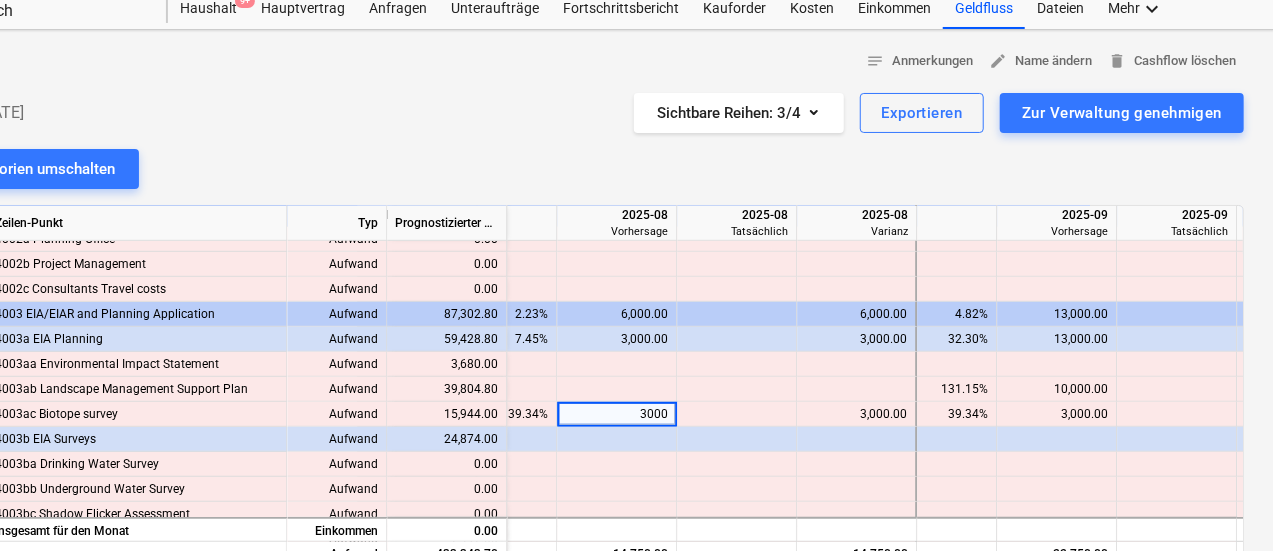 type 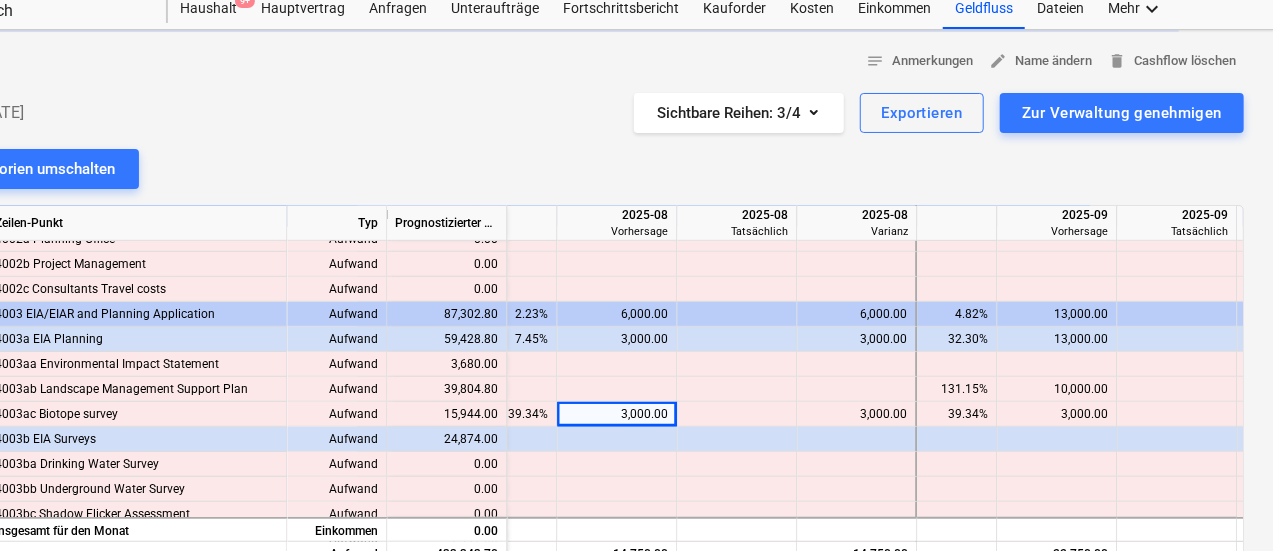 click at bounding box center [737, 464] 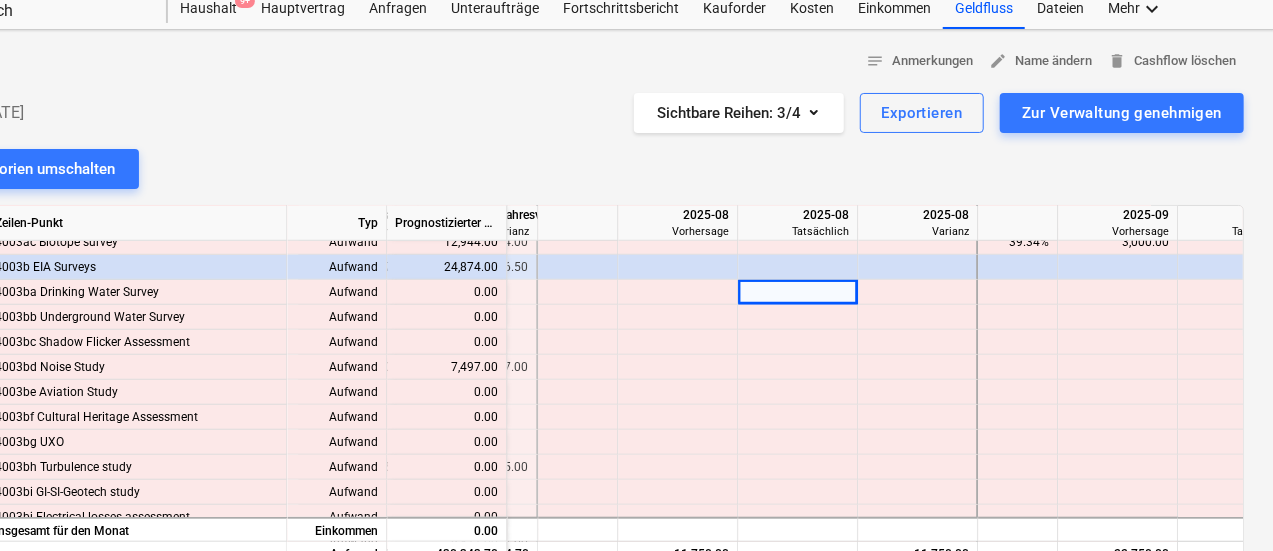 scroll, scrollTop: 886, scrollLeft: 2103, axis: both 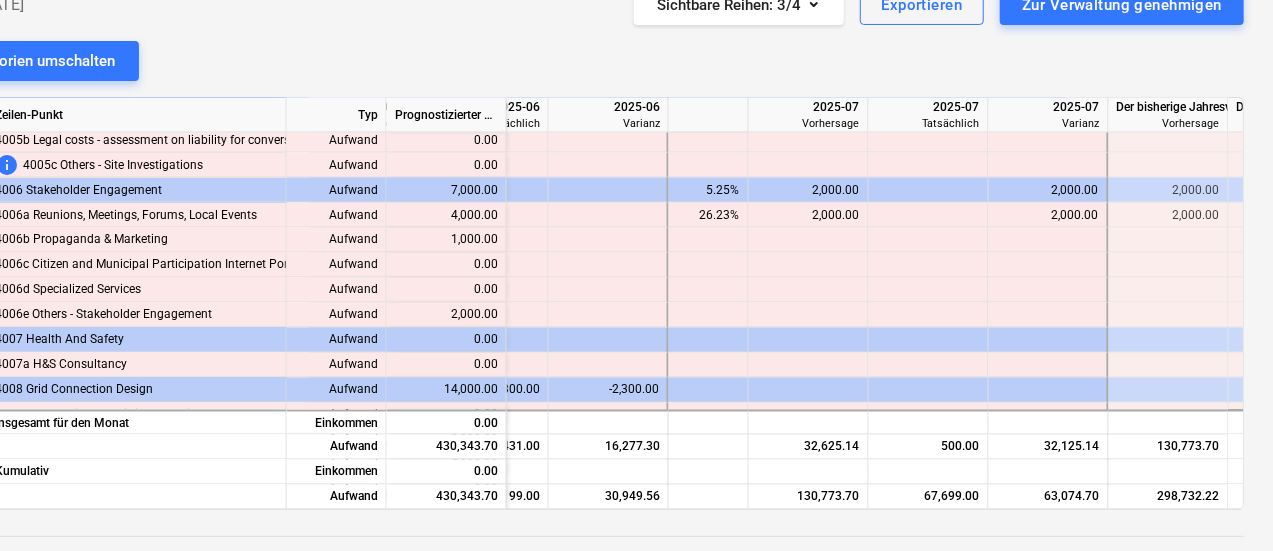 click on "2,000.00" at bounding box center [808, 215] 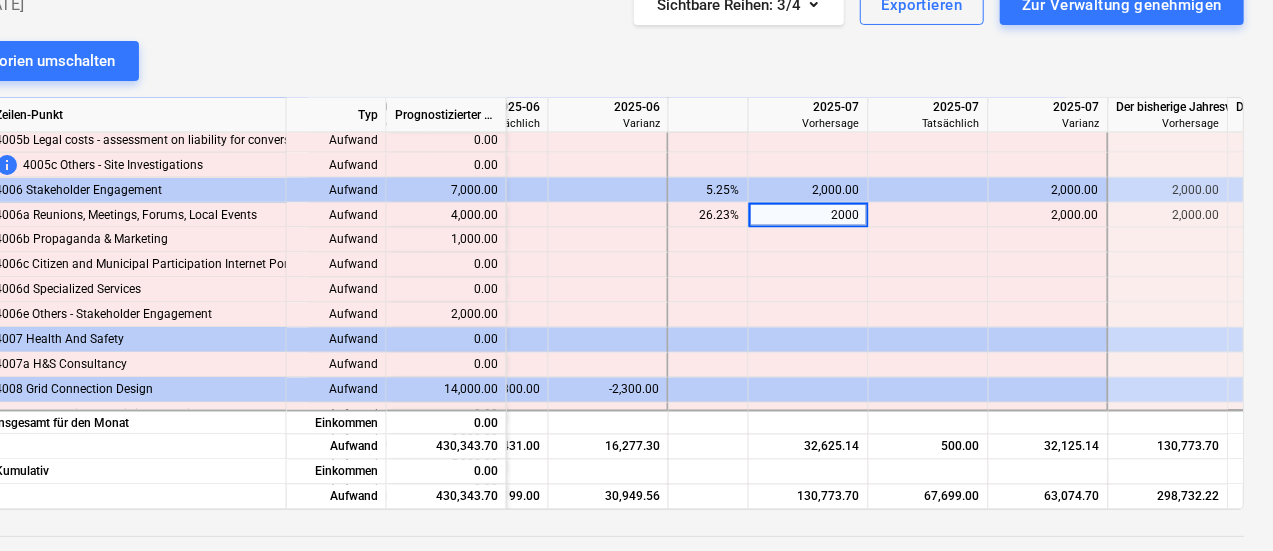 type 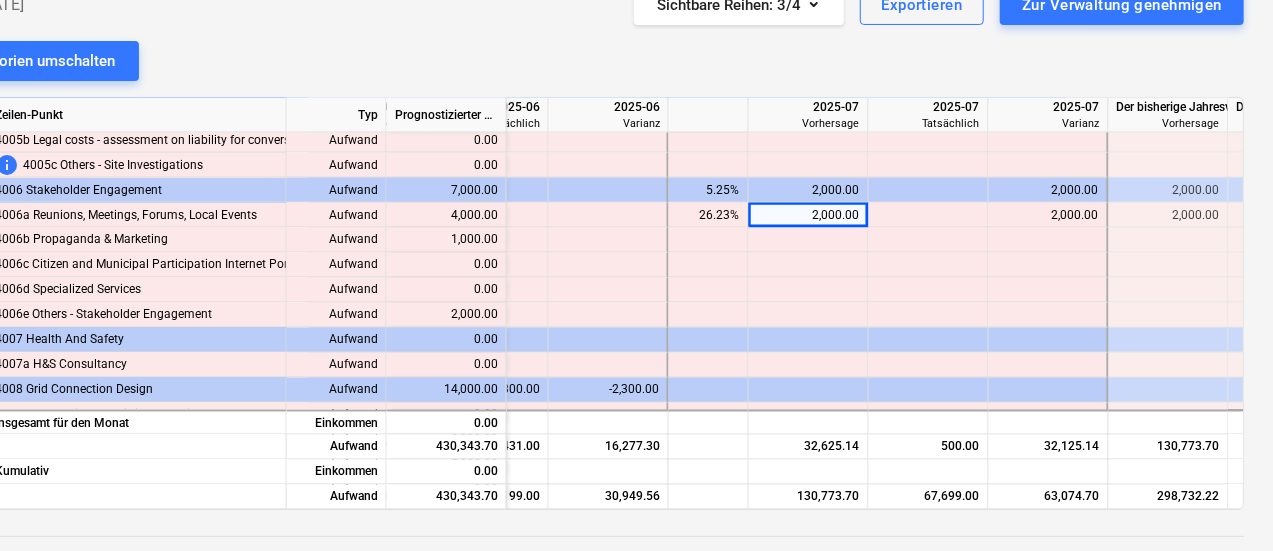 click at bounding box center [929, 290] 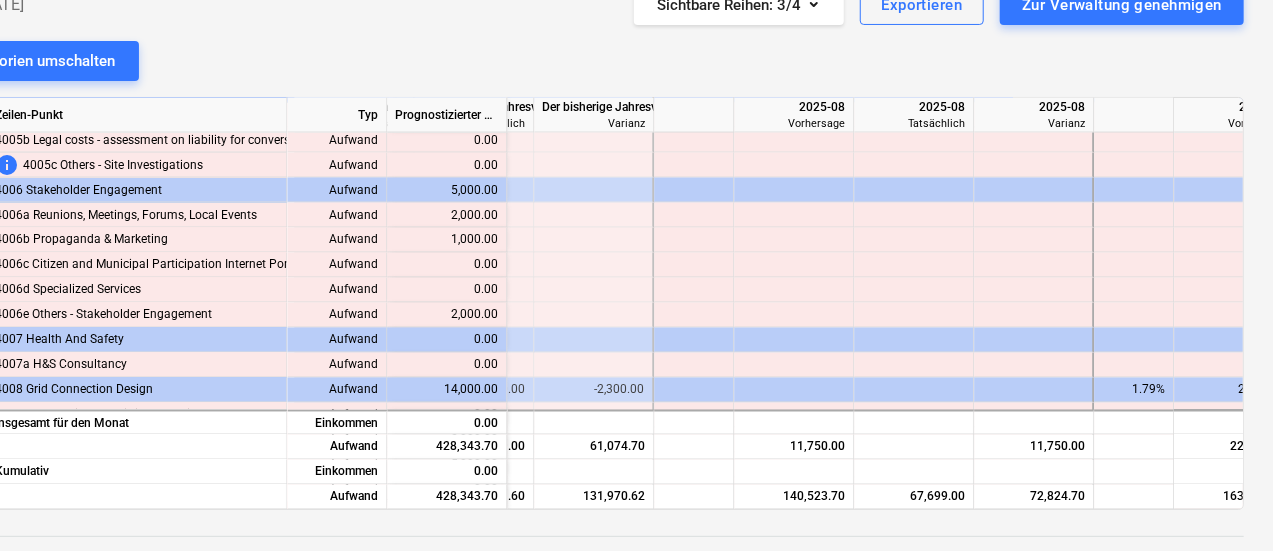 scroll, scrollTop: 1780, scrollLeft: 1974, axis: both 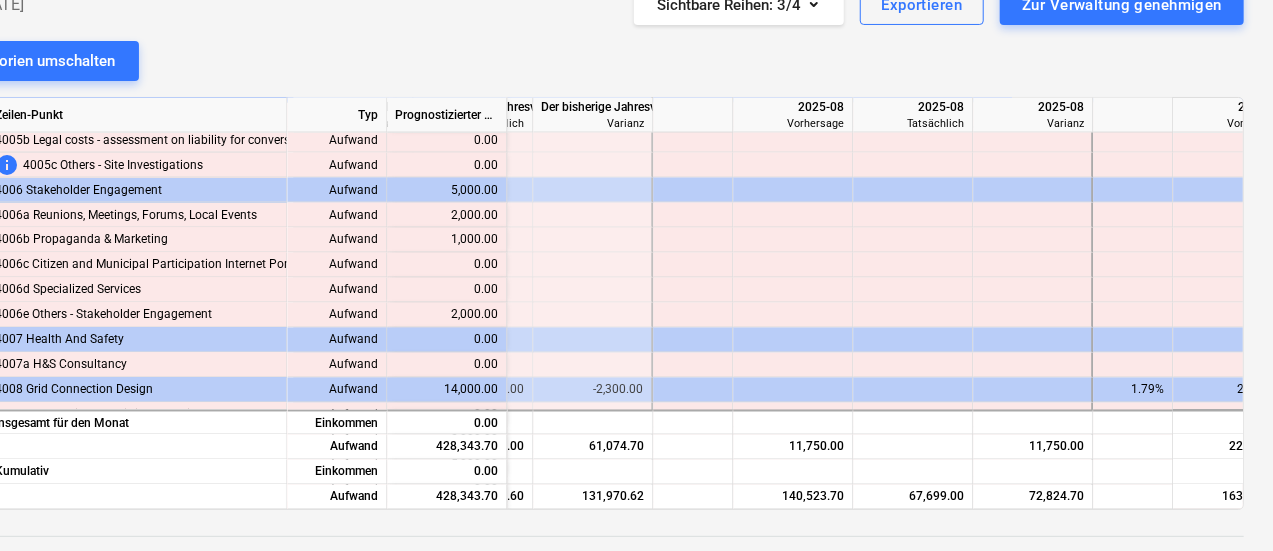 click at bounding box center [793, 215] 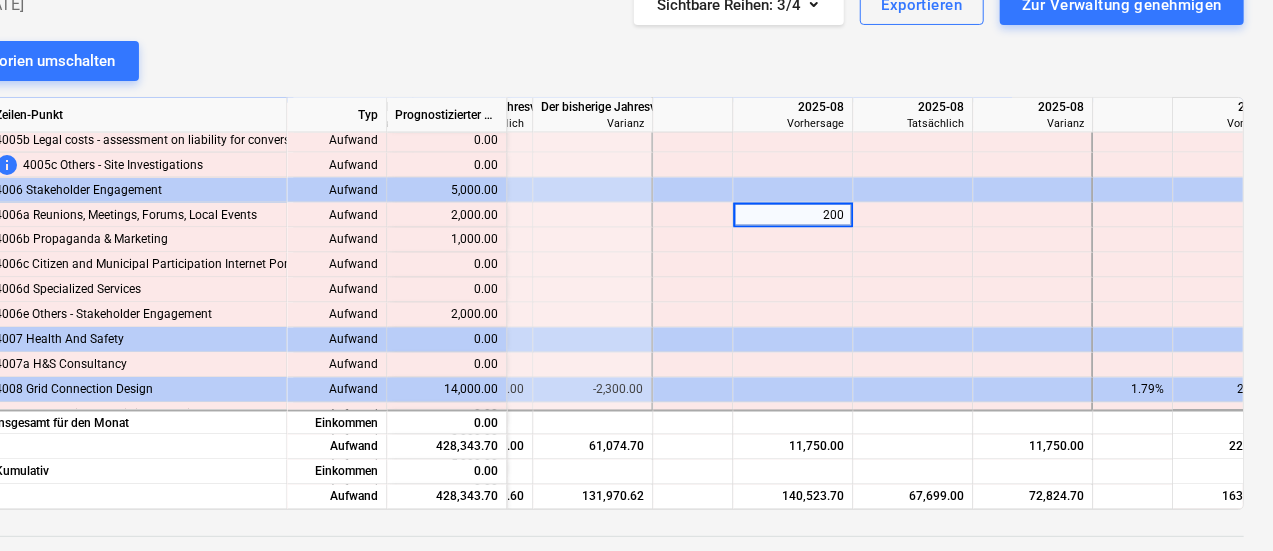 type on "2000" 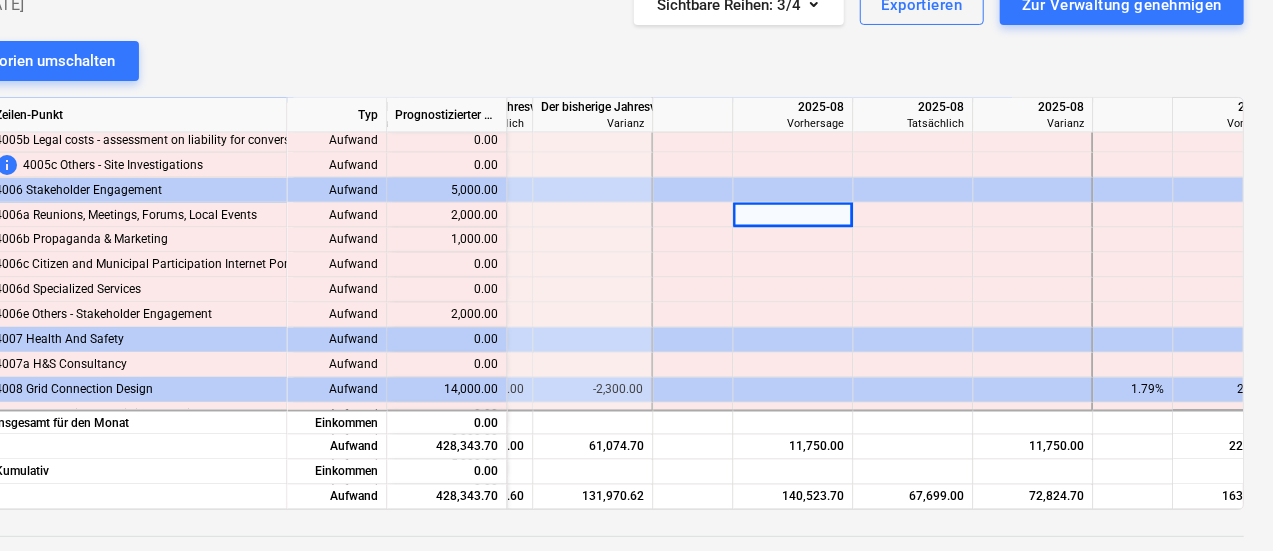 click at bounding box center [913, 240] 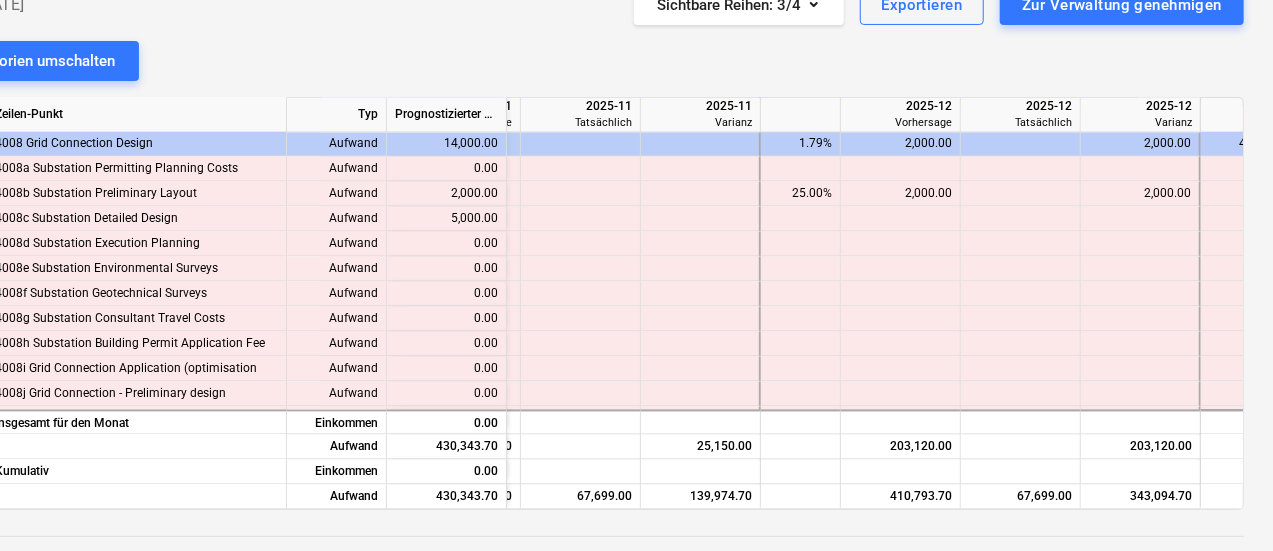 scroll, scrollTop: 2020, scrollLeft: 3626, axis: both 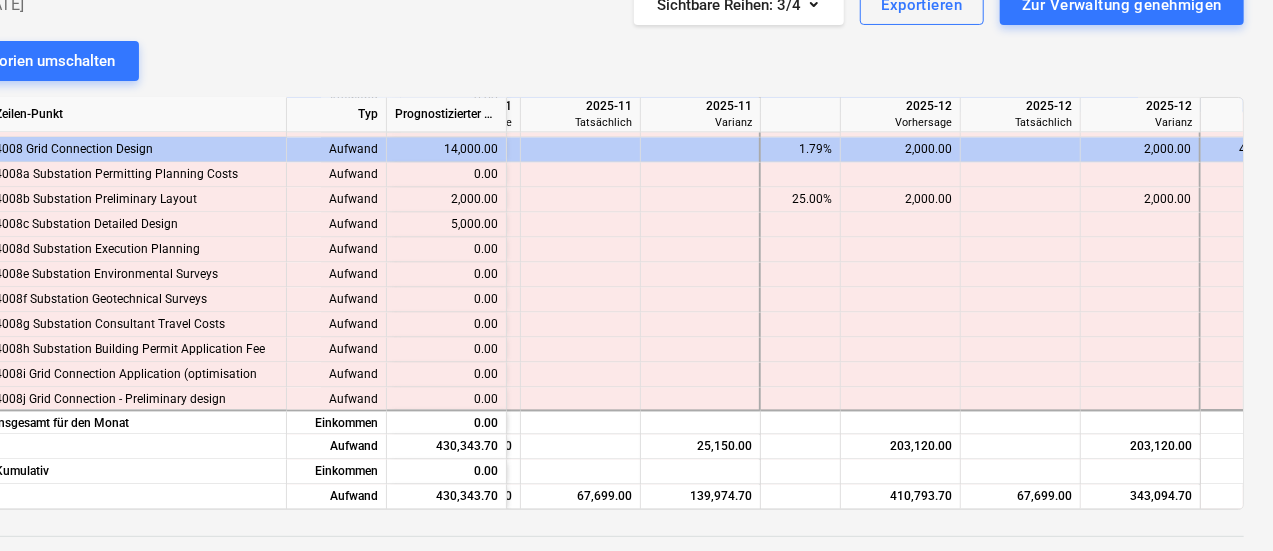 click on "2,000.00" at bounding box center [900, 200] 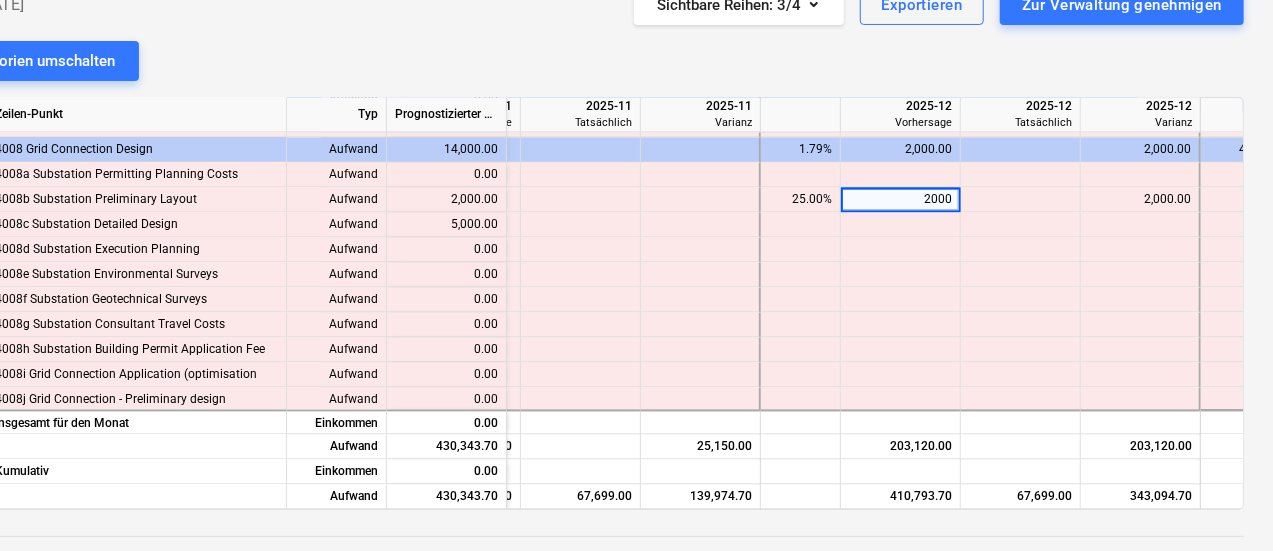 type 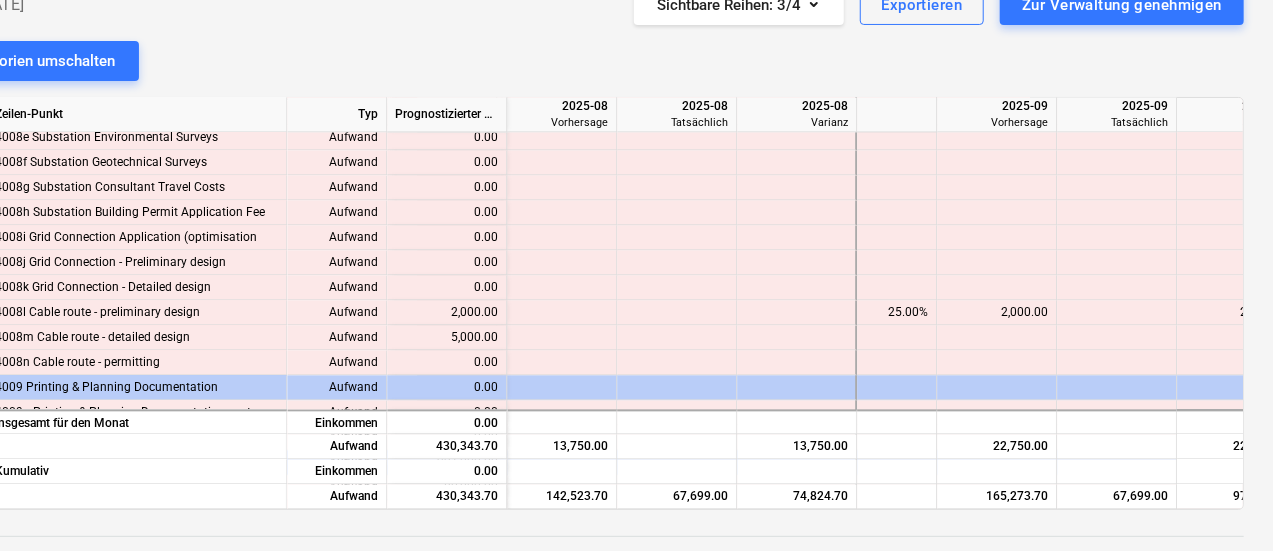 scroll, scrollTop: 2157, scrollLeft: 2293, axis: both 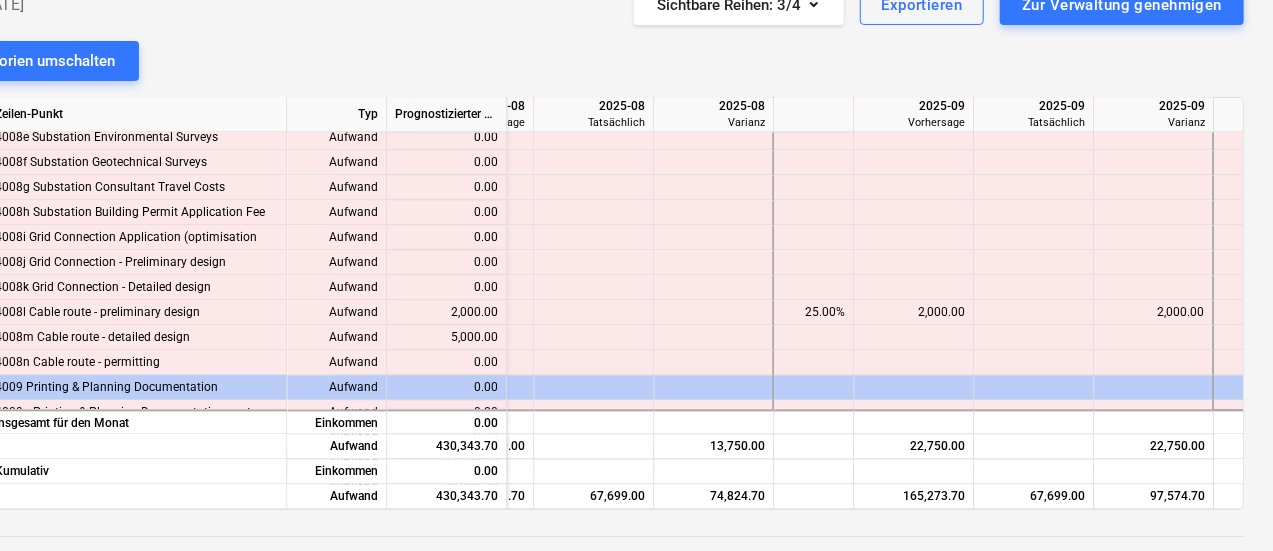 click on "2,000.00" at bounding box center (913, 313) 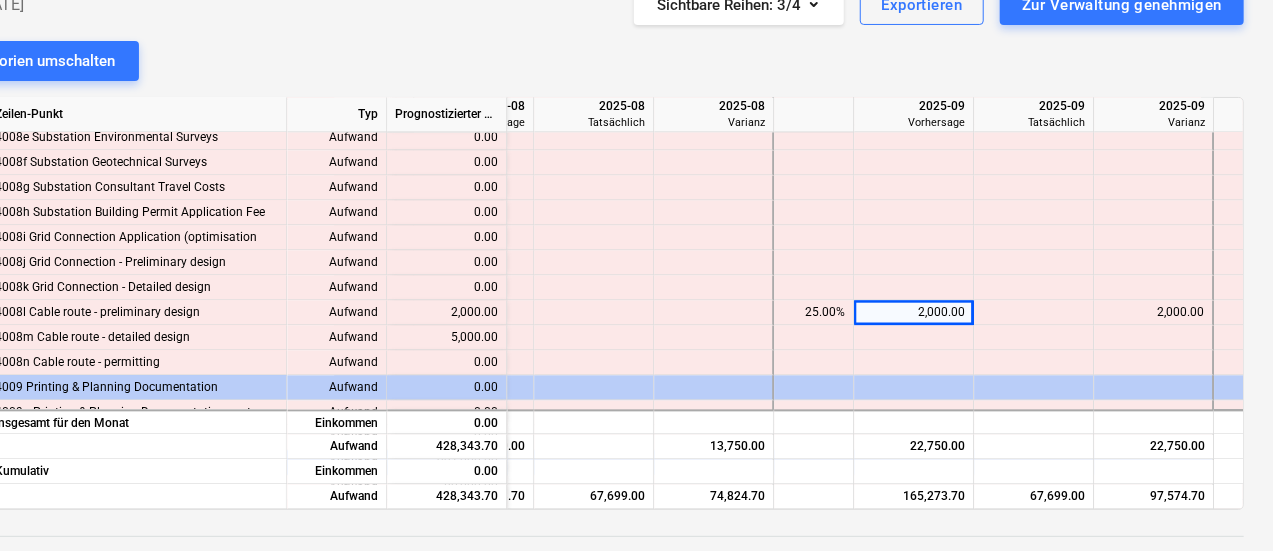 click at bounding box center (1034, 288) 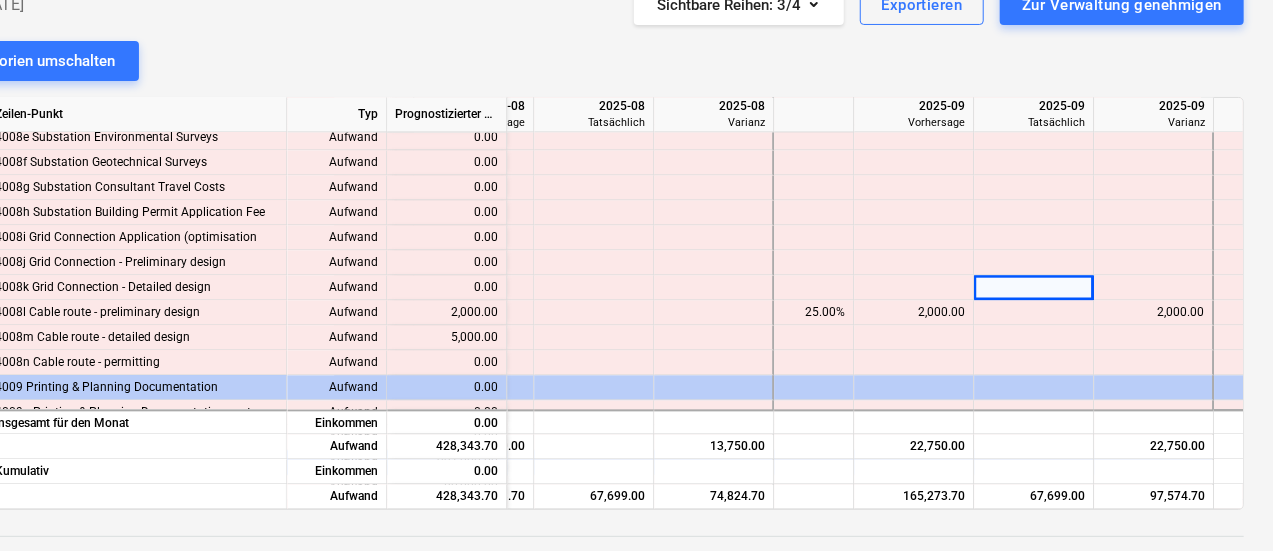 click on "2,000.00" at bounding box center [913, 313] 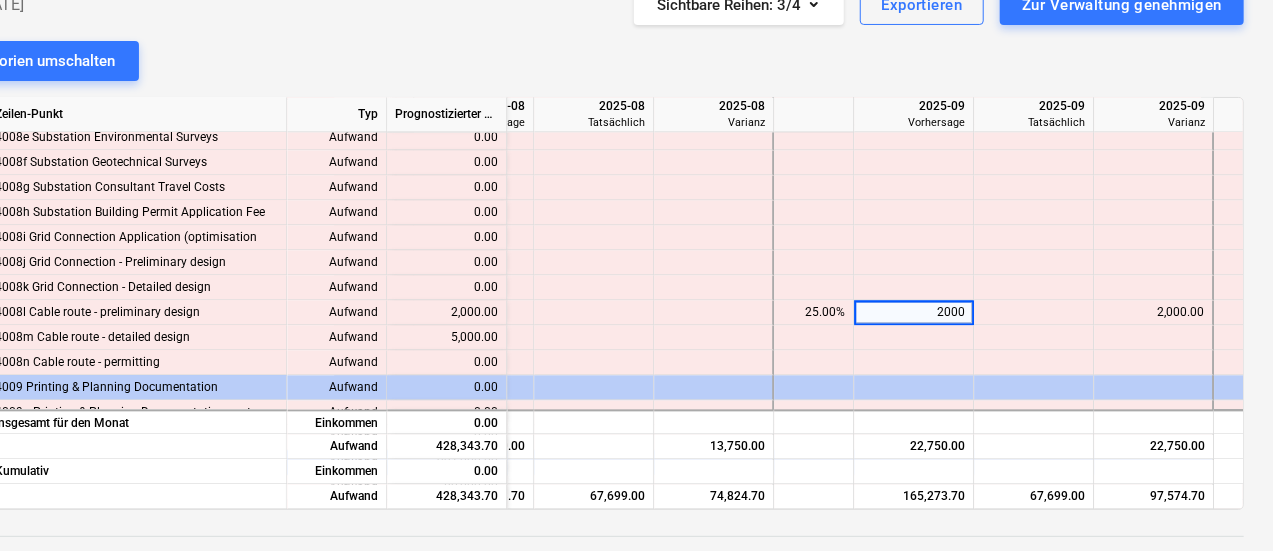 type 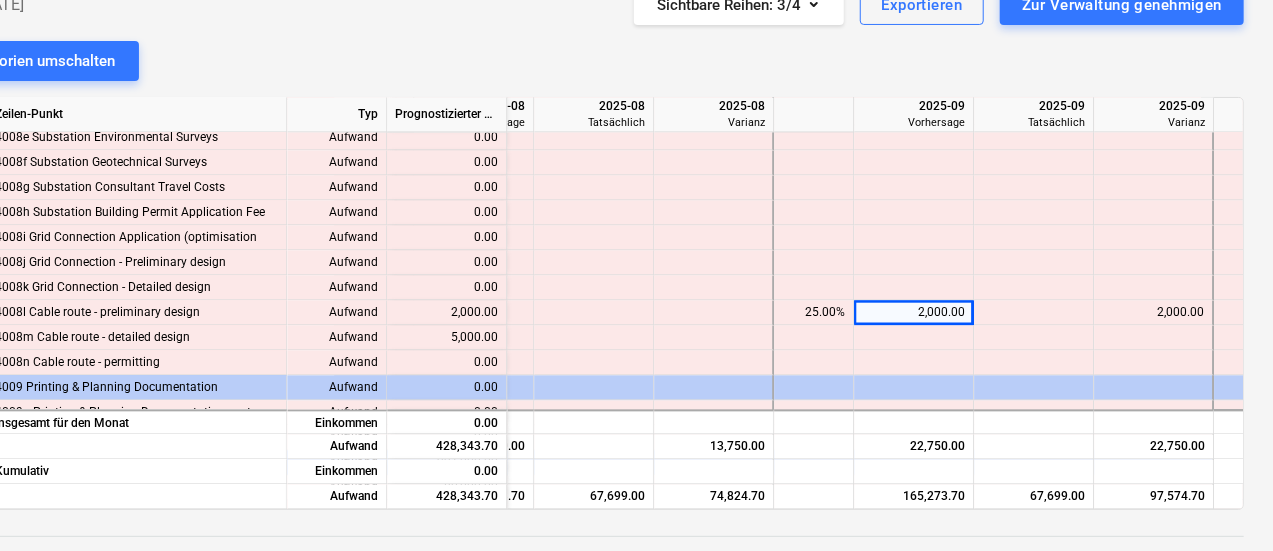 click at bounding box center (1034, 313) 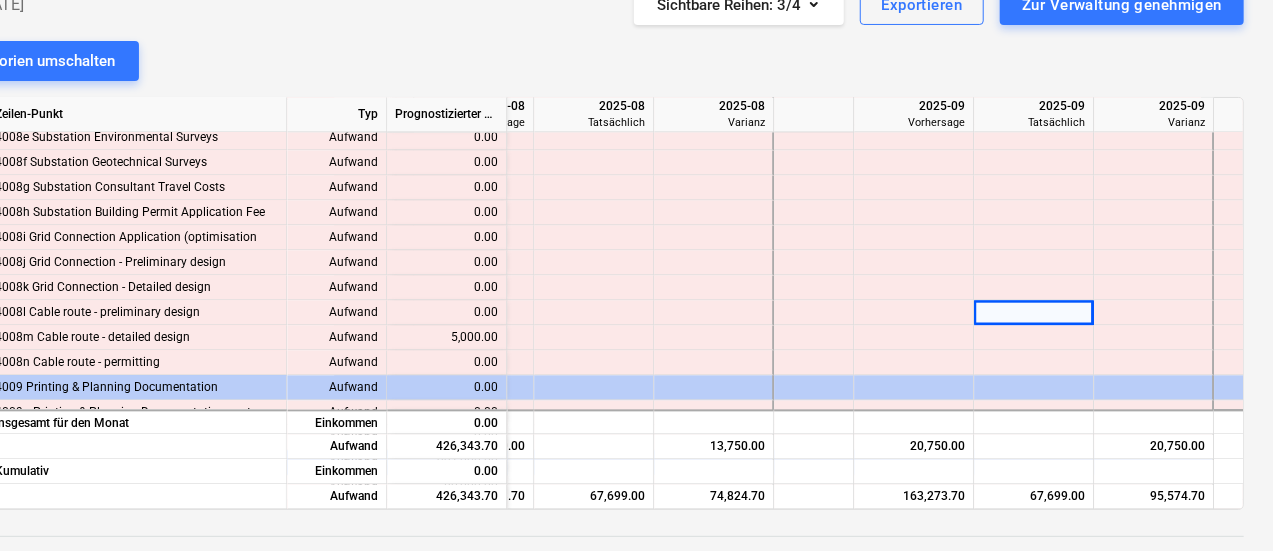 click at bounding box center [1034, 263] 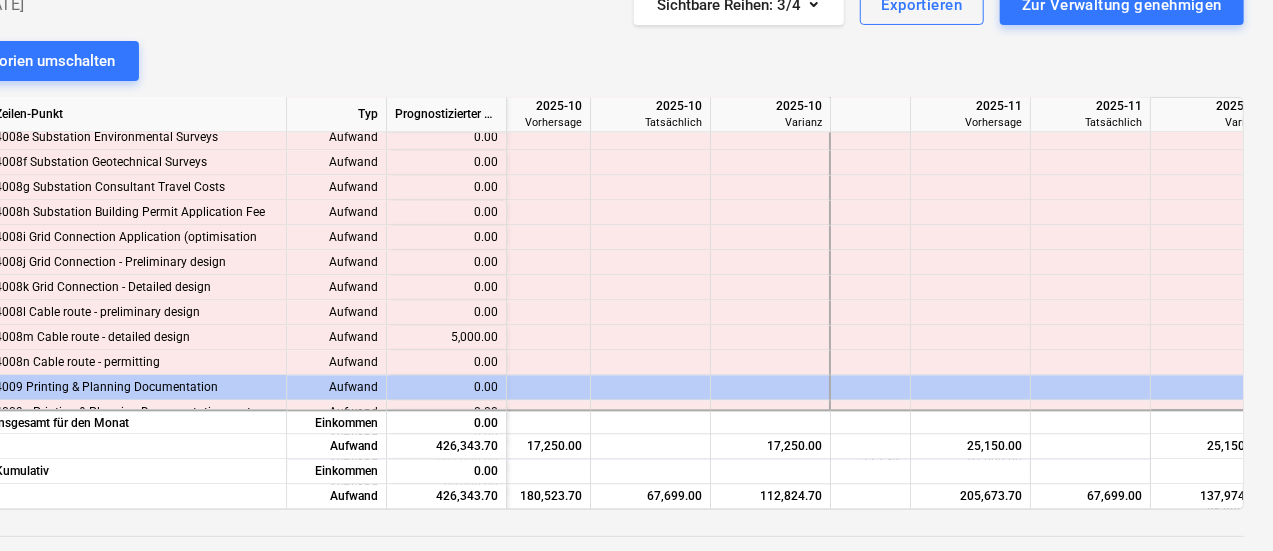 scroll, scrollTop: 2157, scrollLeft: 3118, axis: both 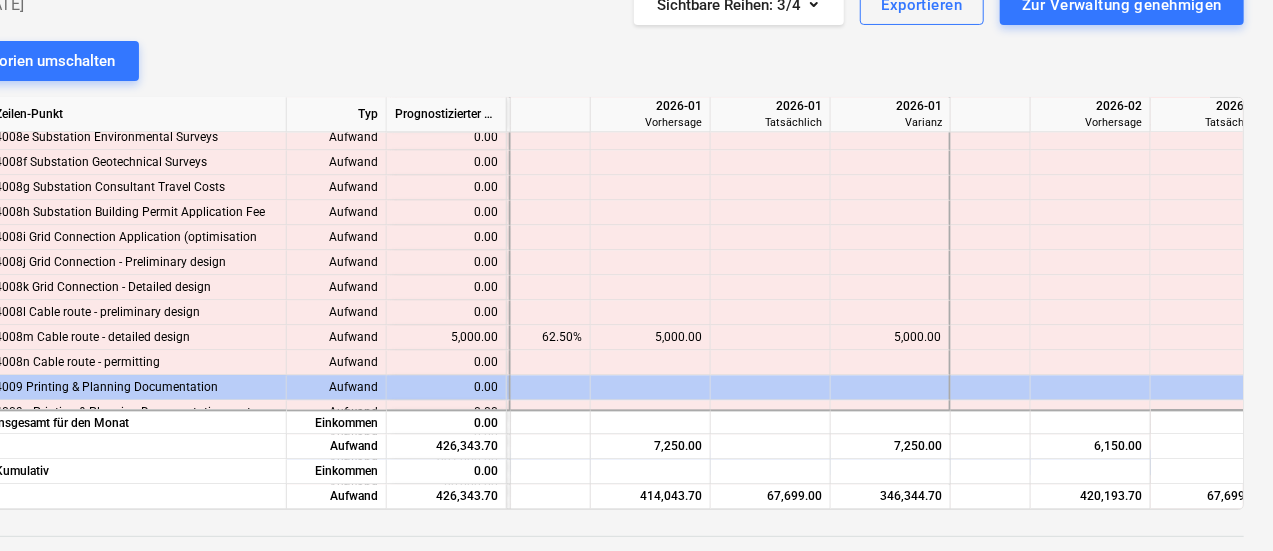 click at bounding box center (651, 313) 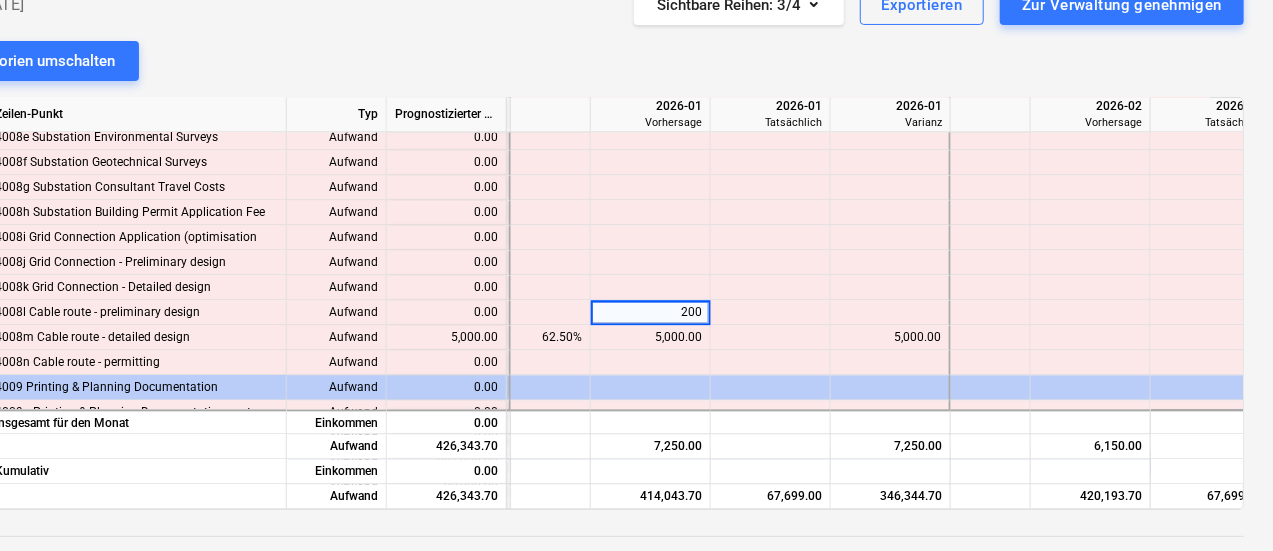 type on "2000" 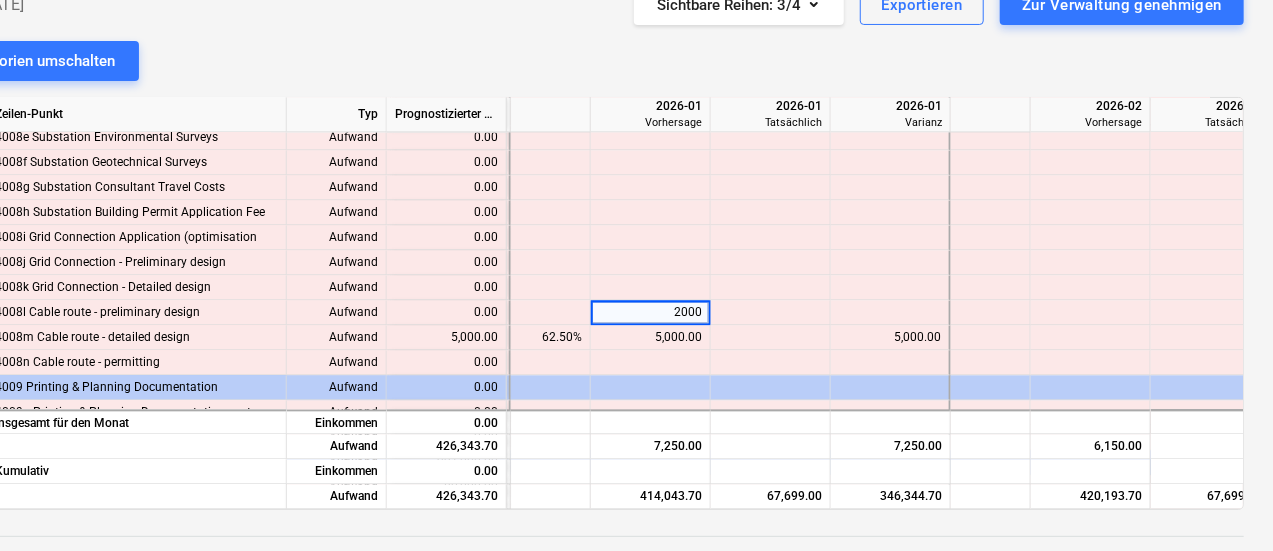 click at bounding box center (891, 288) 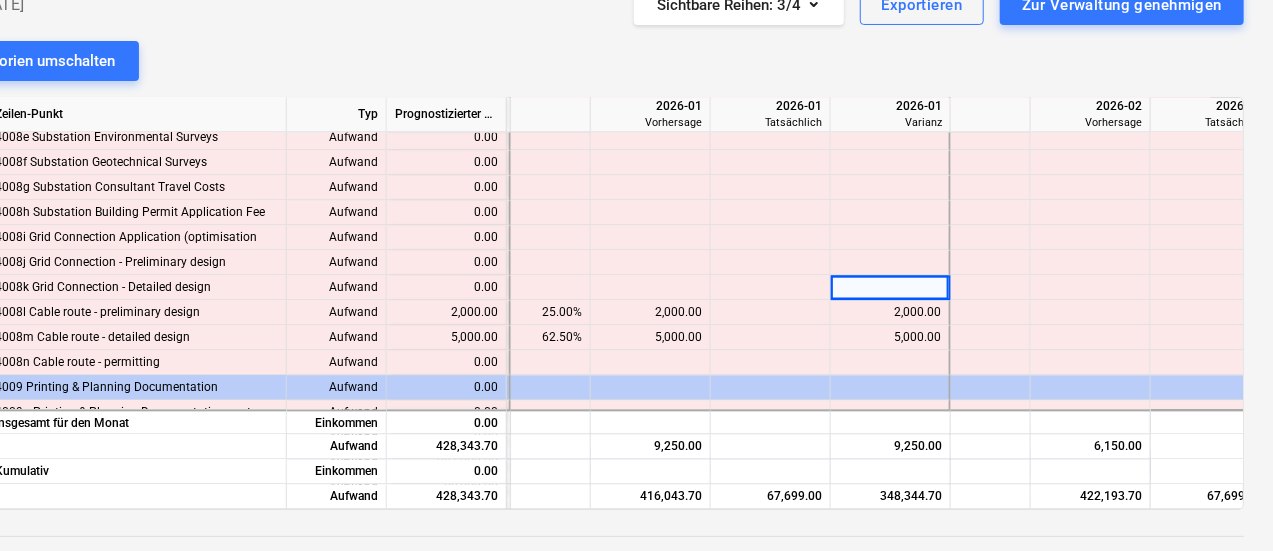 click on "5,000.00" at bounding box center [650, 338] 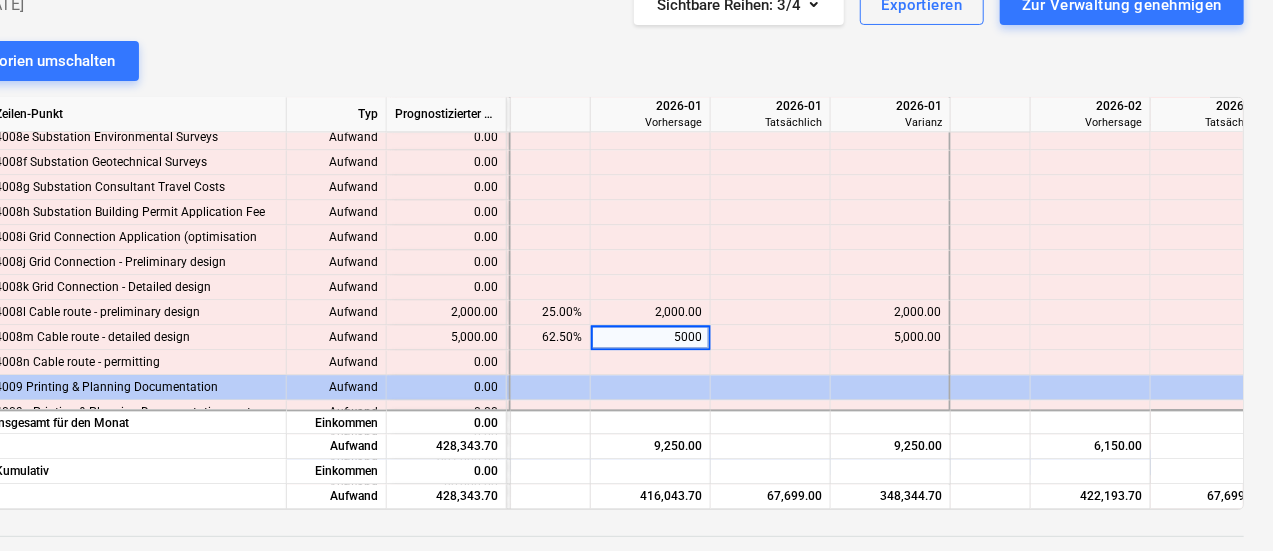 type 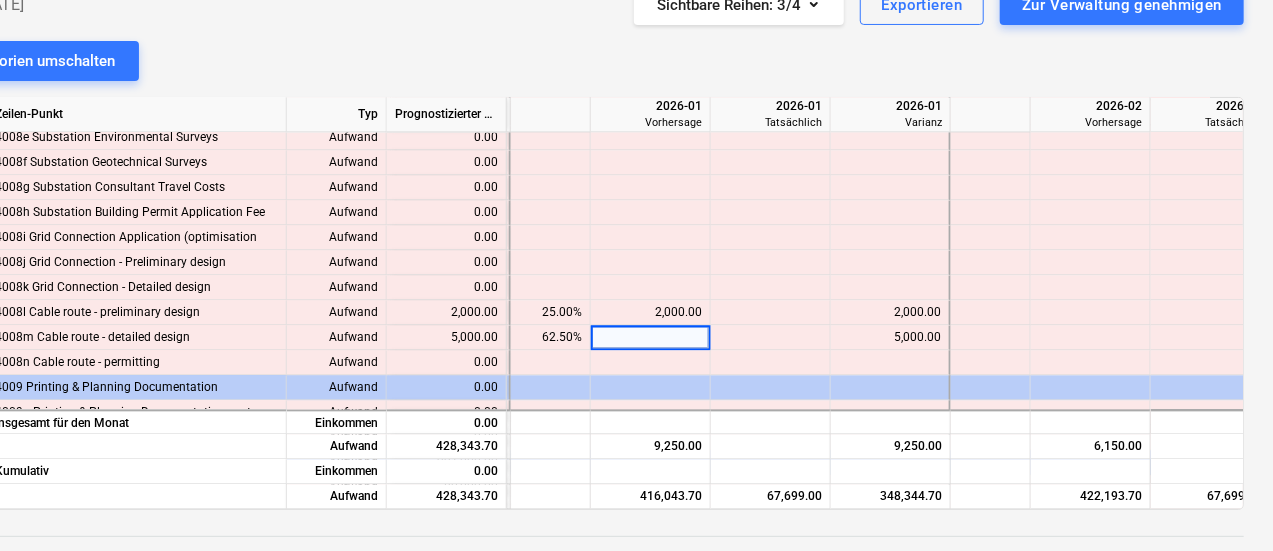 click at bounding box center [1091, 263] 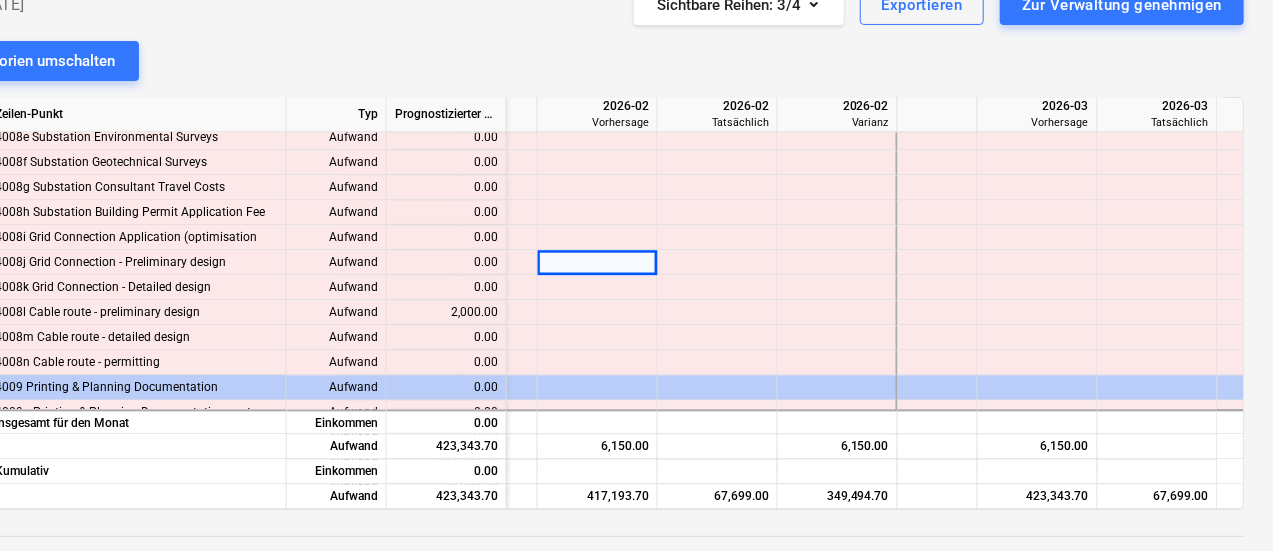 scroll, scrollTop: 2157, scrollLeft: 4833, axis: both 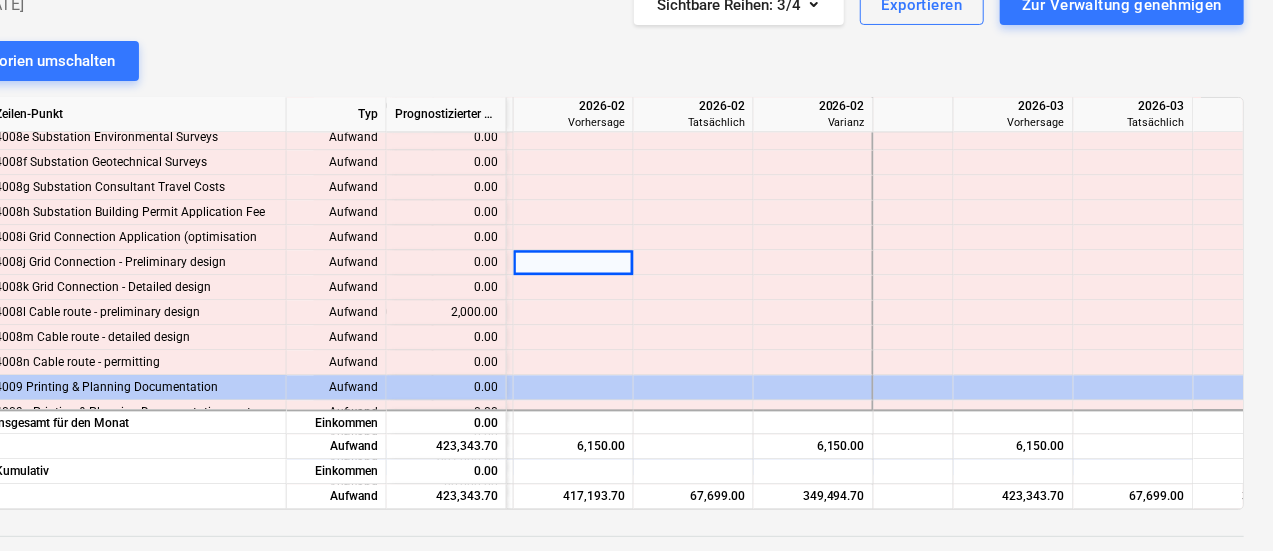 click at bounding box center (1014, 338) 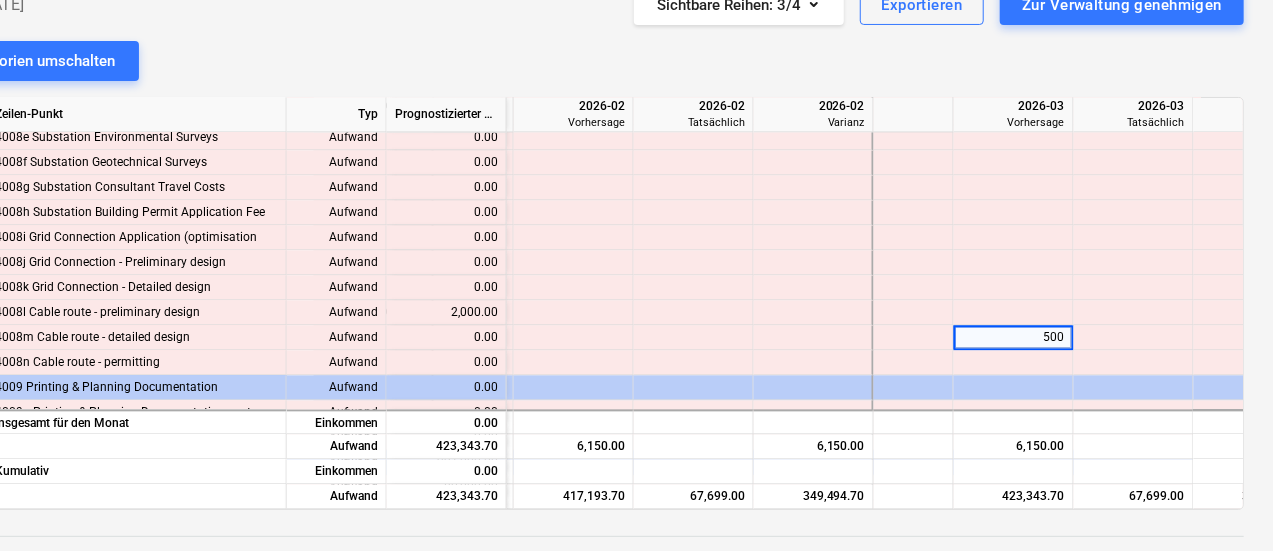 type on "5000" 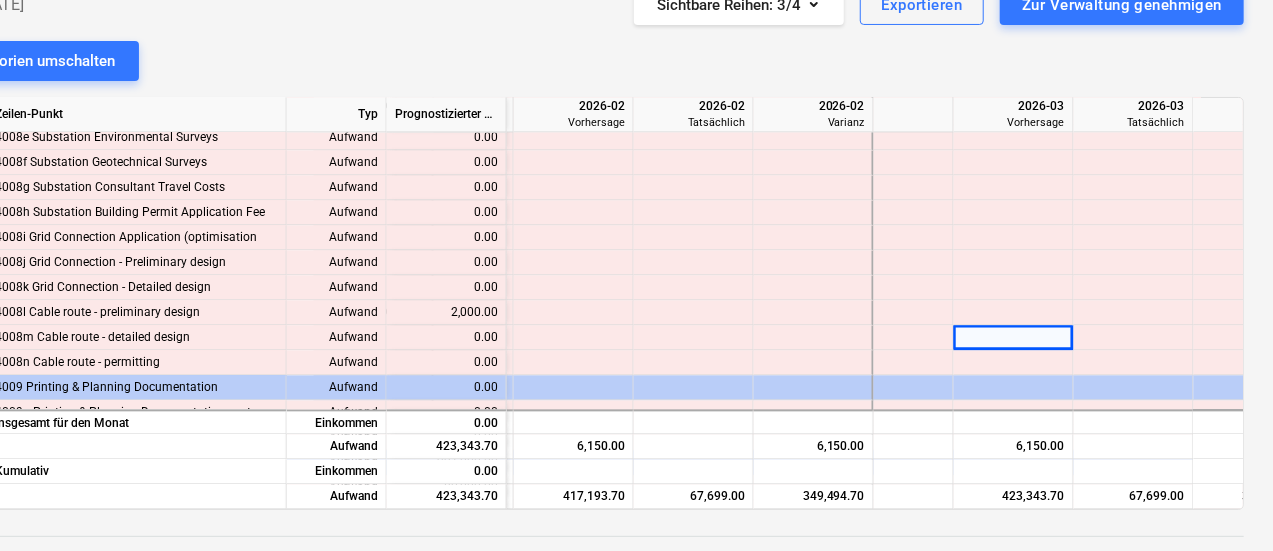 click at bounding box center [1134, 338] 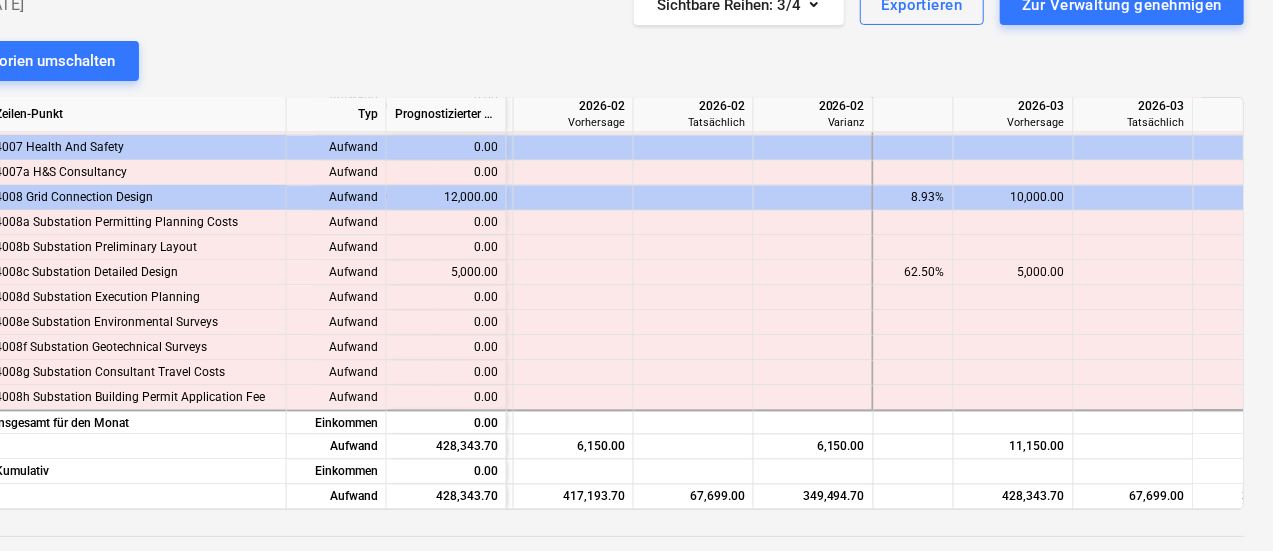 scroll, scrollTop: 1971, scrollLeft: 4833, axis: both 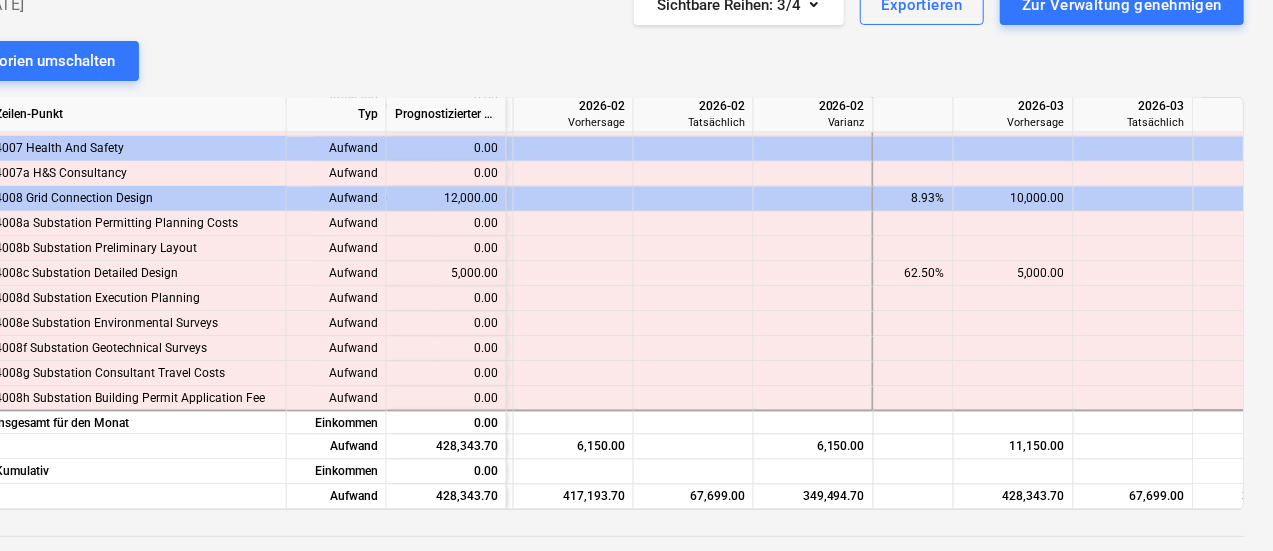 click at bounding box center [574, 249] 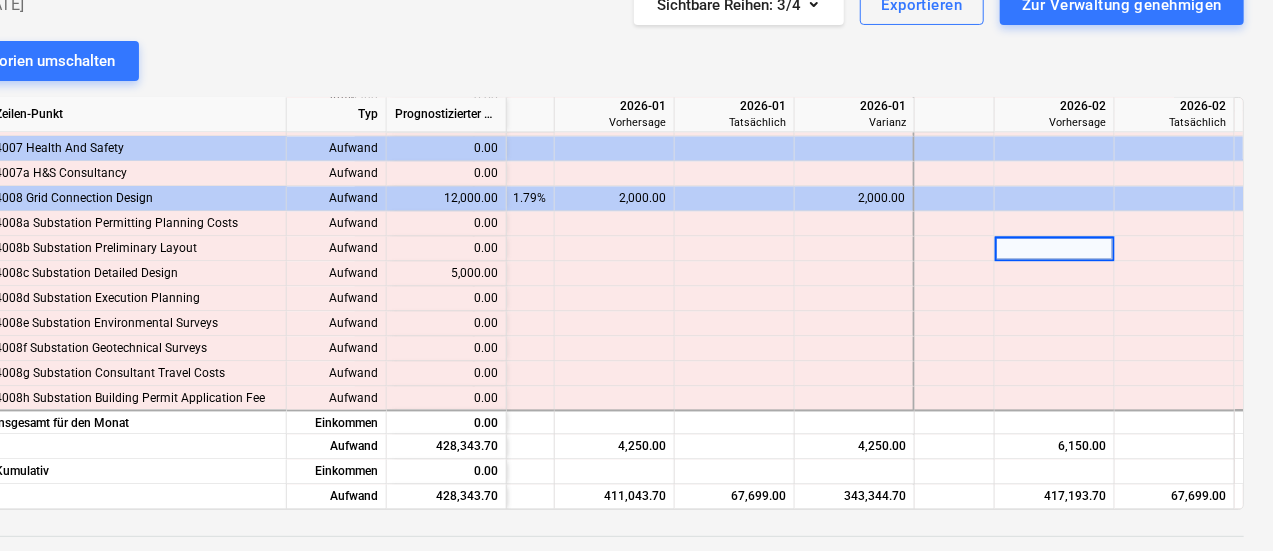 scroll, scrollTop: 1971, scrollLeft: 4351, axis: both 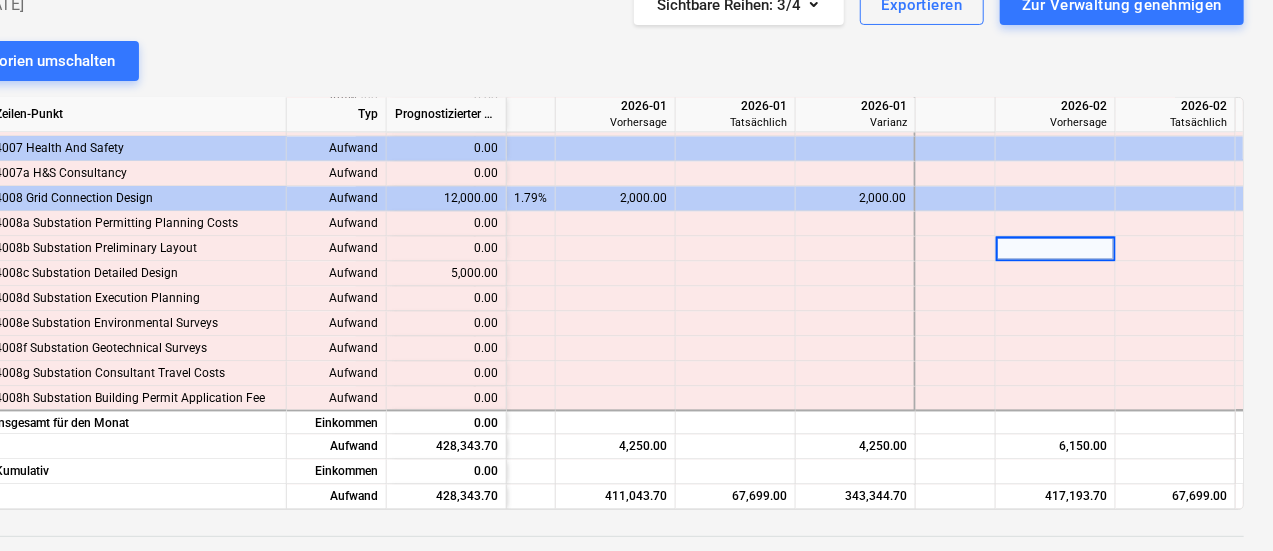 click at bounding box center (616, 249) 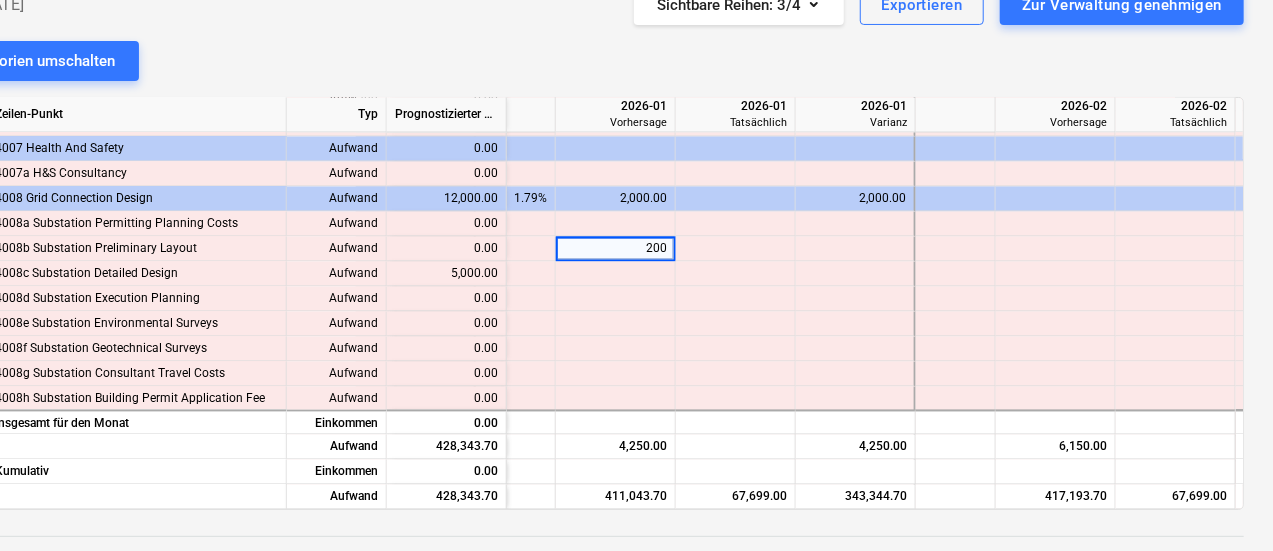 type on "2000" 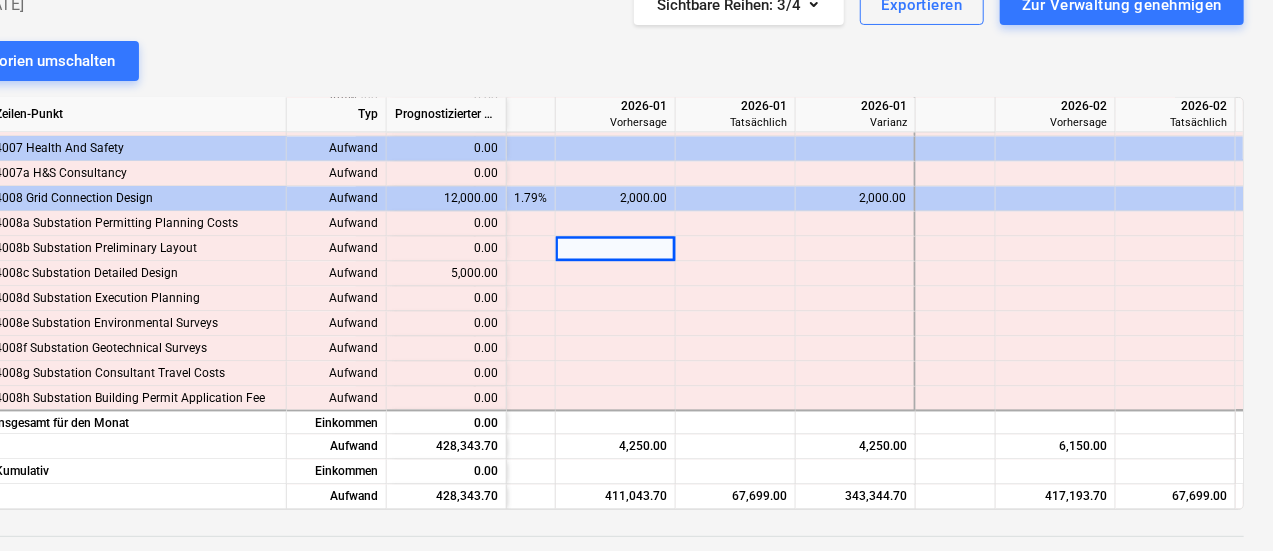 click at bounding box center [736, 299] 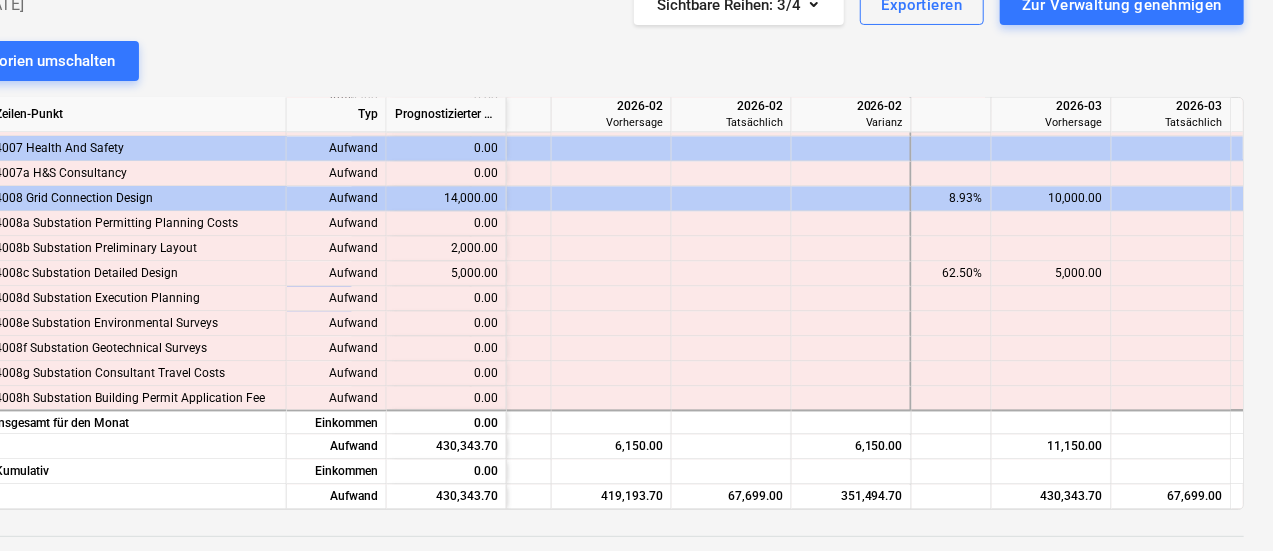 scroll, scrollTop: 1971, scrollLeft: 4796, axis: both 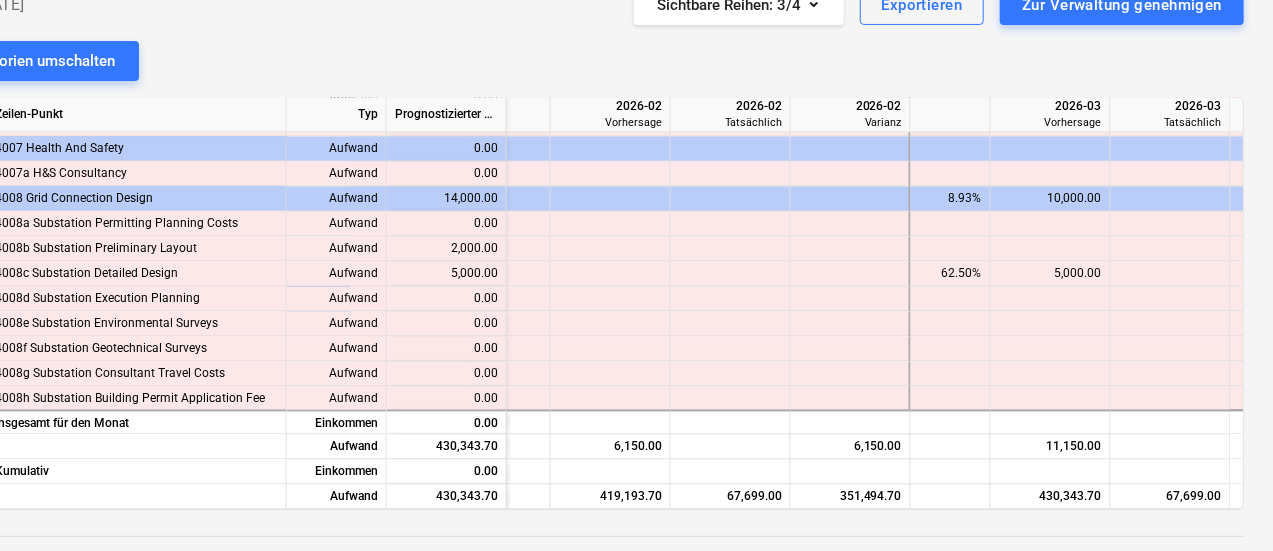 click on "5,000.00" at bounding box center (1050, 274) 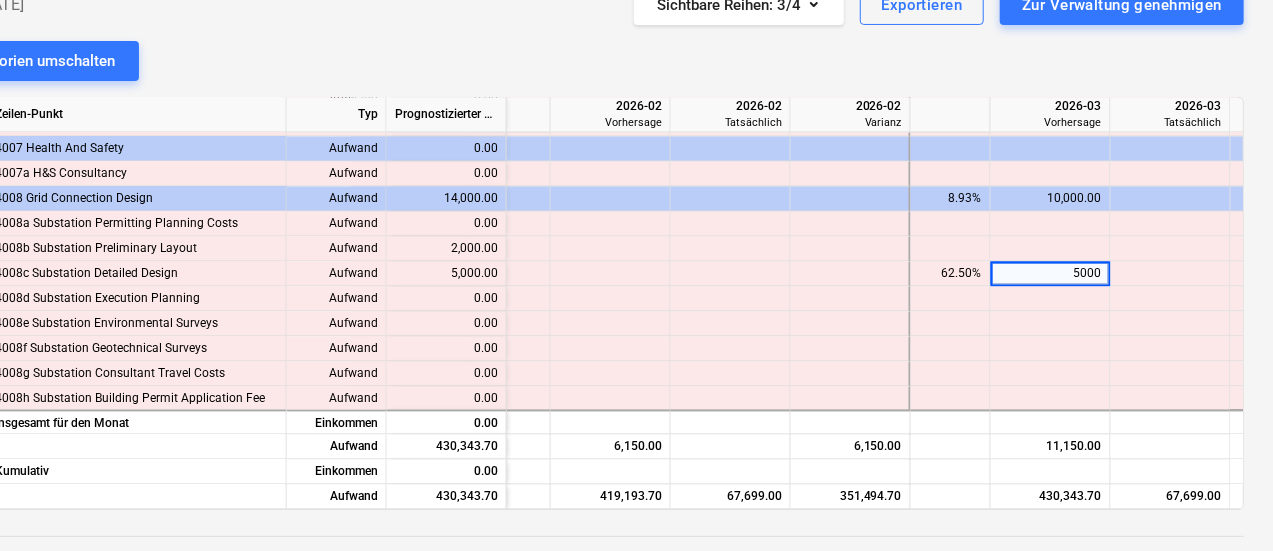 type 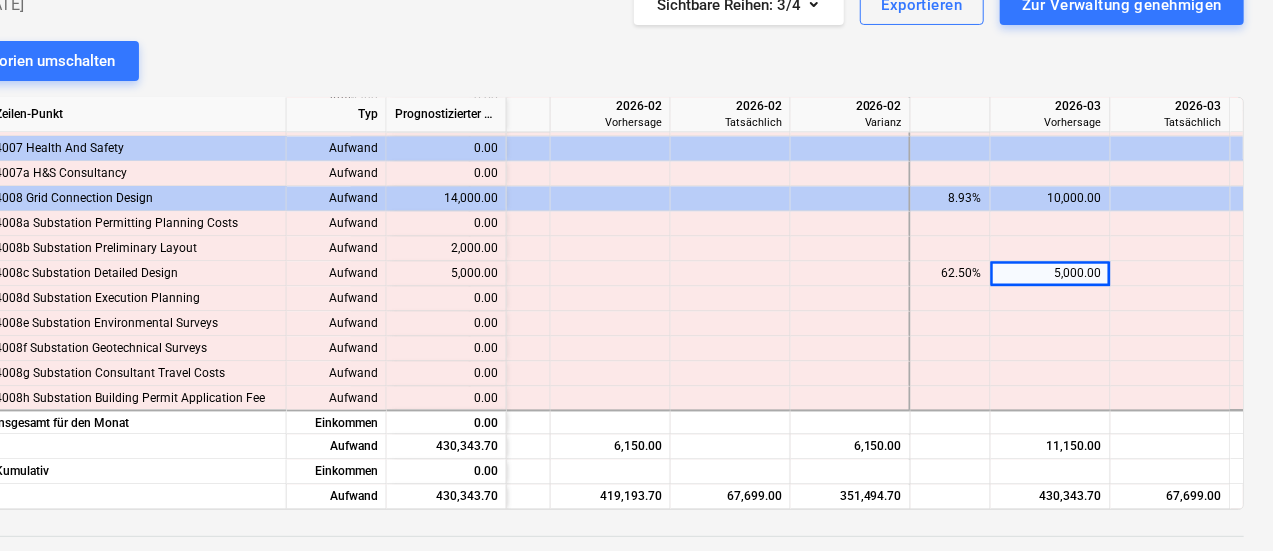 click at bounding box center [1051, 349] 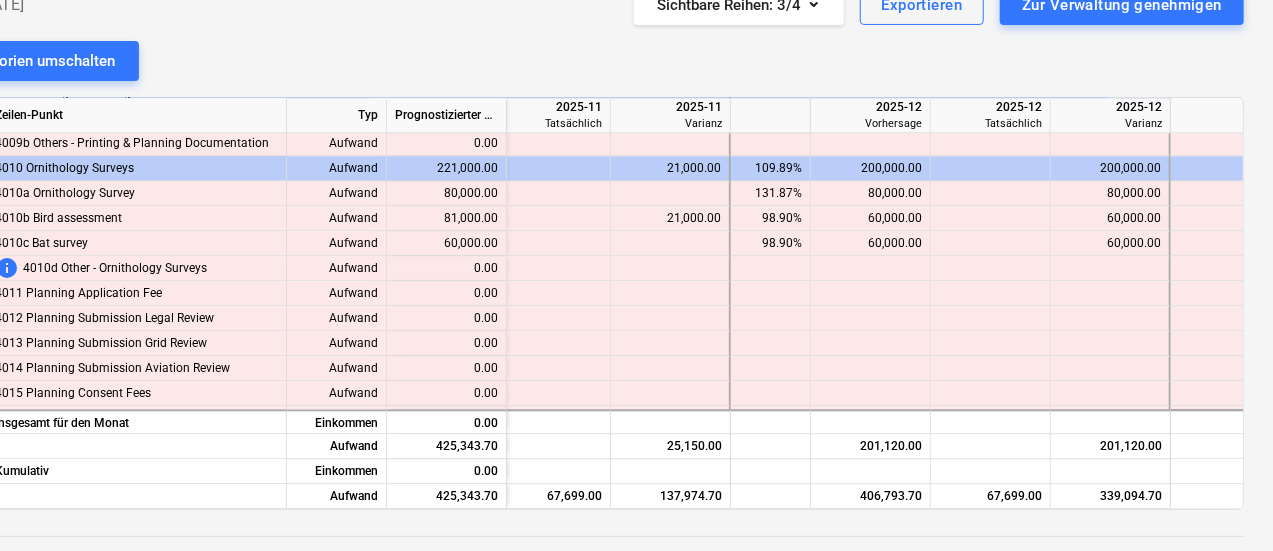 scroll, scrollTop: 2452, scrollLeft: 3532, axis: both 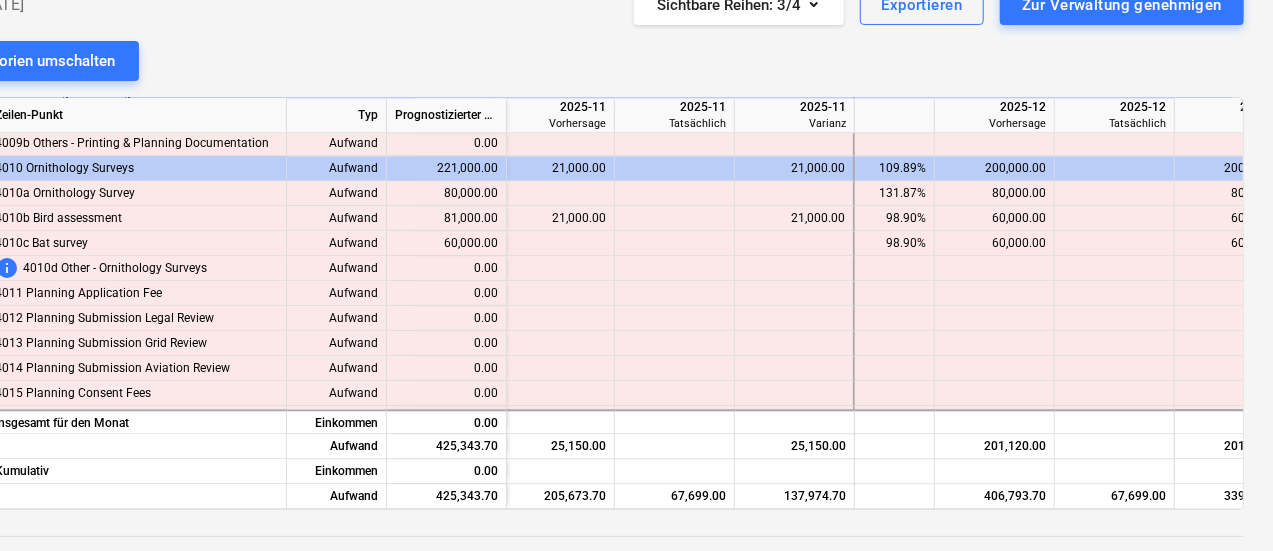 click on "21,000.00" at bounding box center [554, 218] 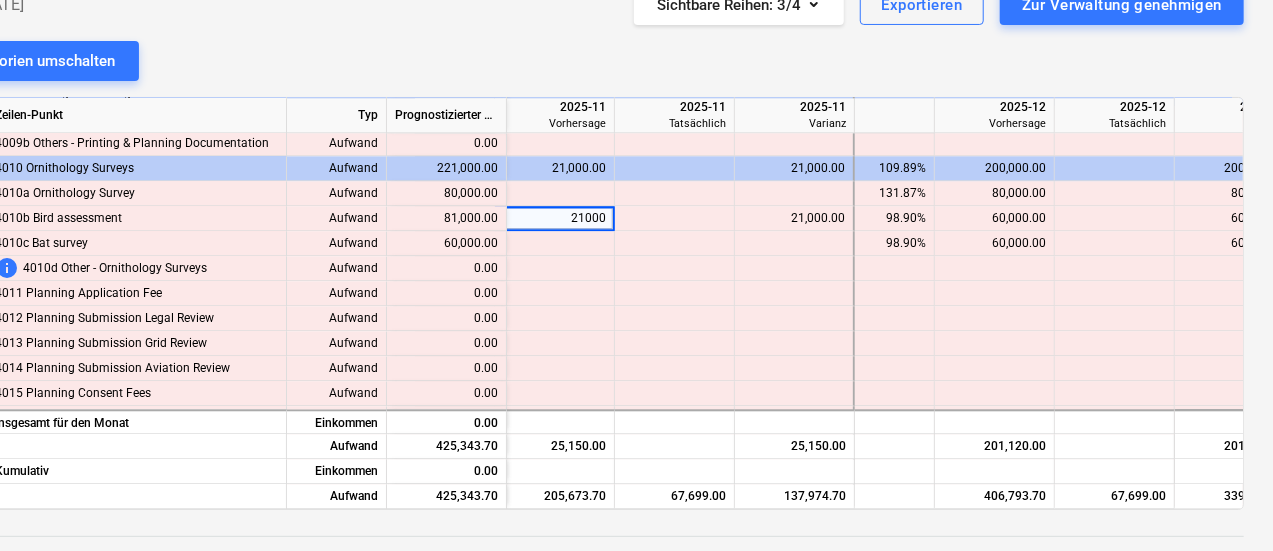 scroll, scrollTop: 2452, scrollLeft: 3520, axis: both 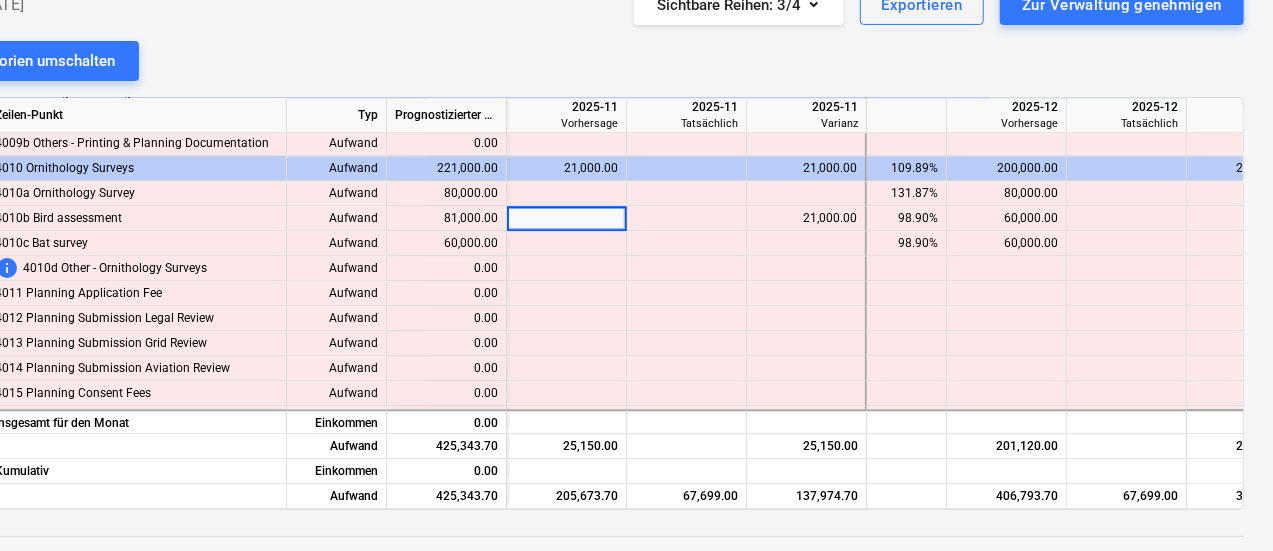 click at bounding box center [807, 268] 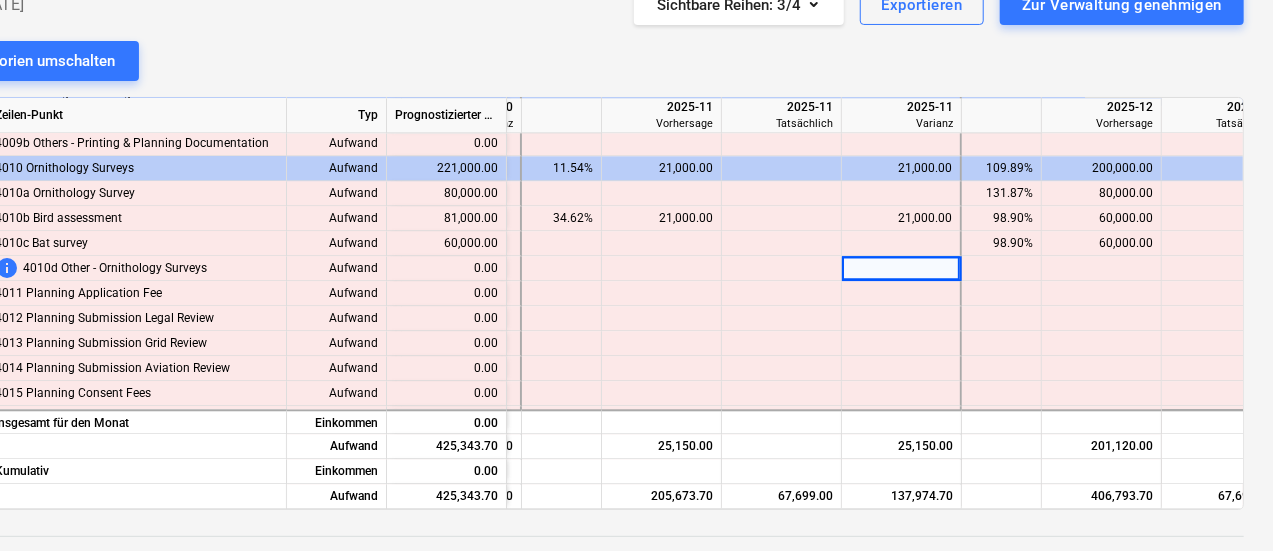 scroll, scrollTop: 2452, scrollLeft: 3417, axis: both 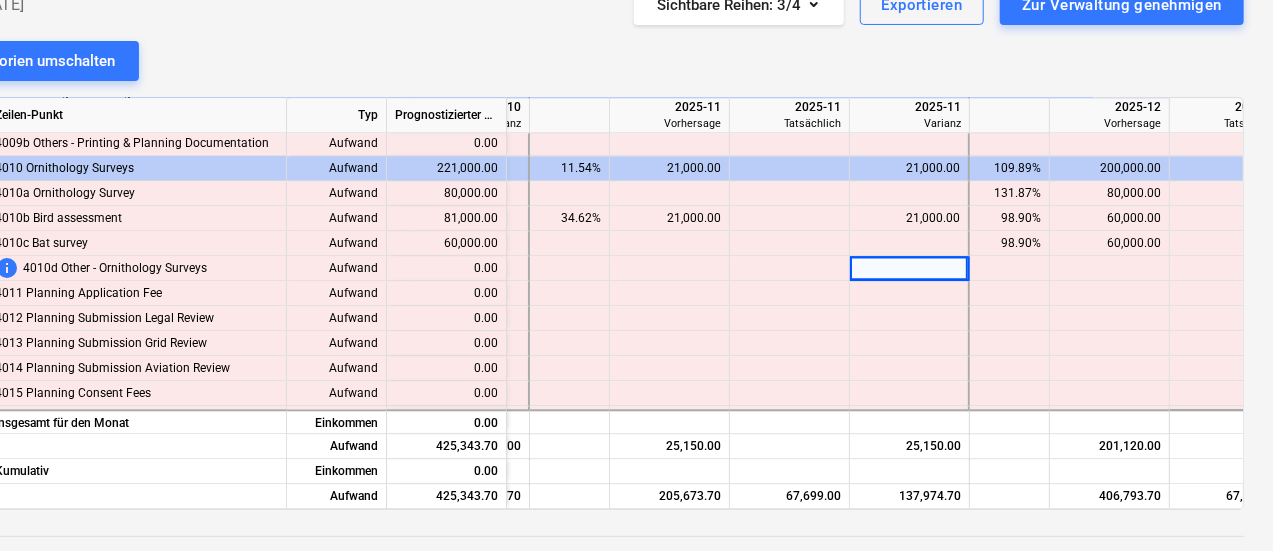 click on "21,000.00" at bounding box center [669, 218] 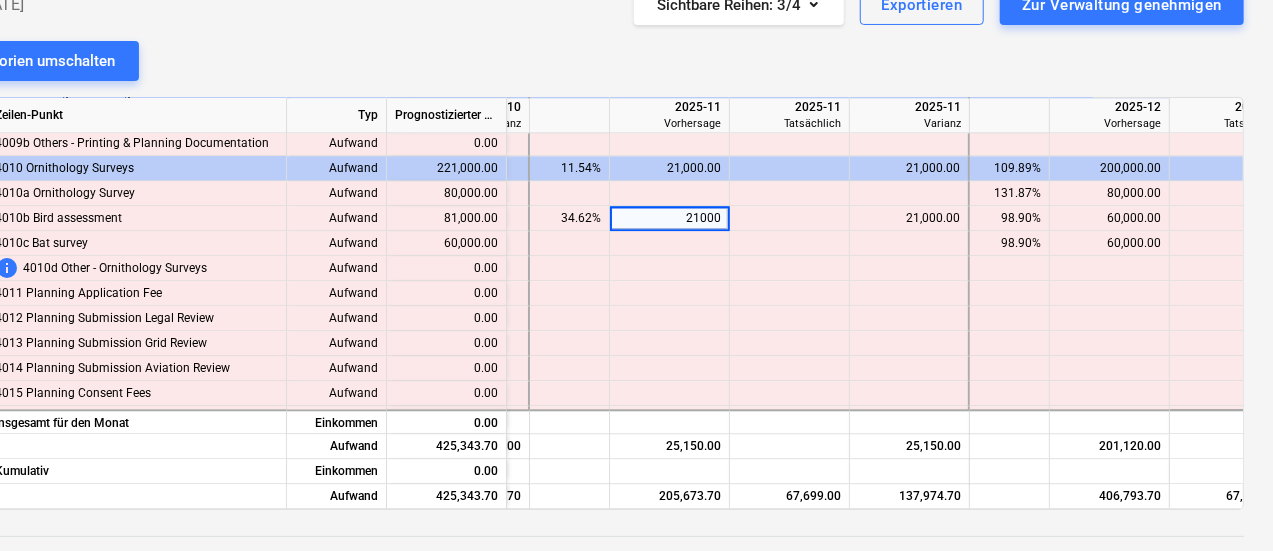 type 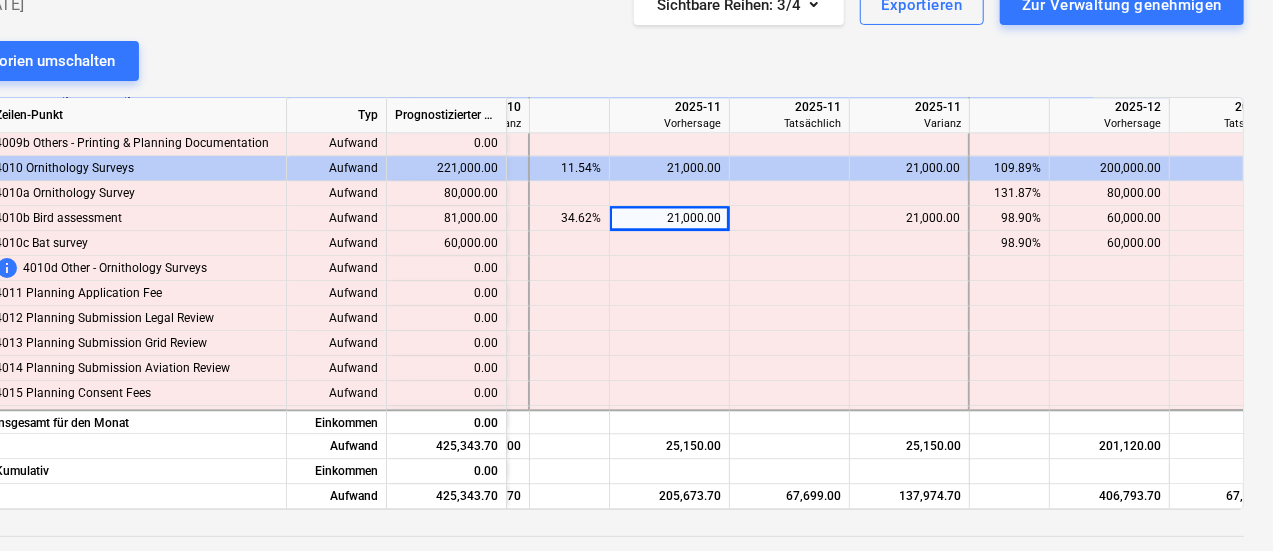 click at bounding box center (910, 318) 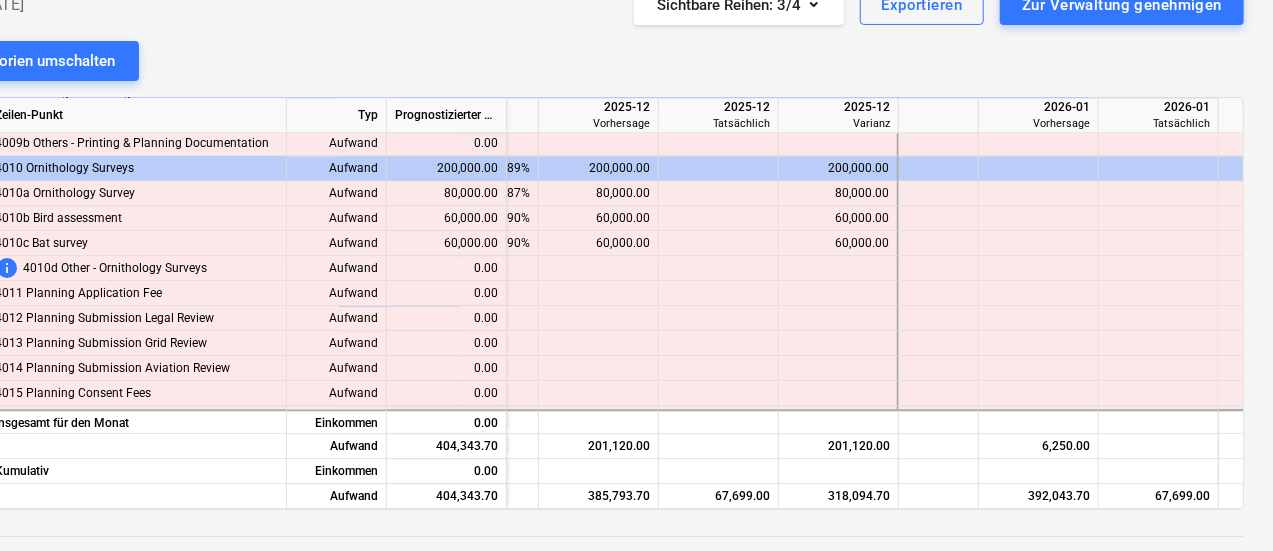 scroll, scrollTop: 2452, scrollLeft: 3929, axis: both 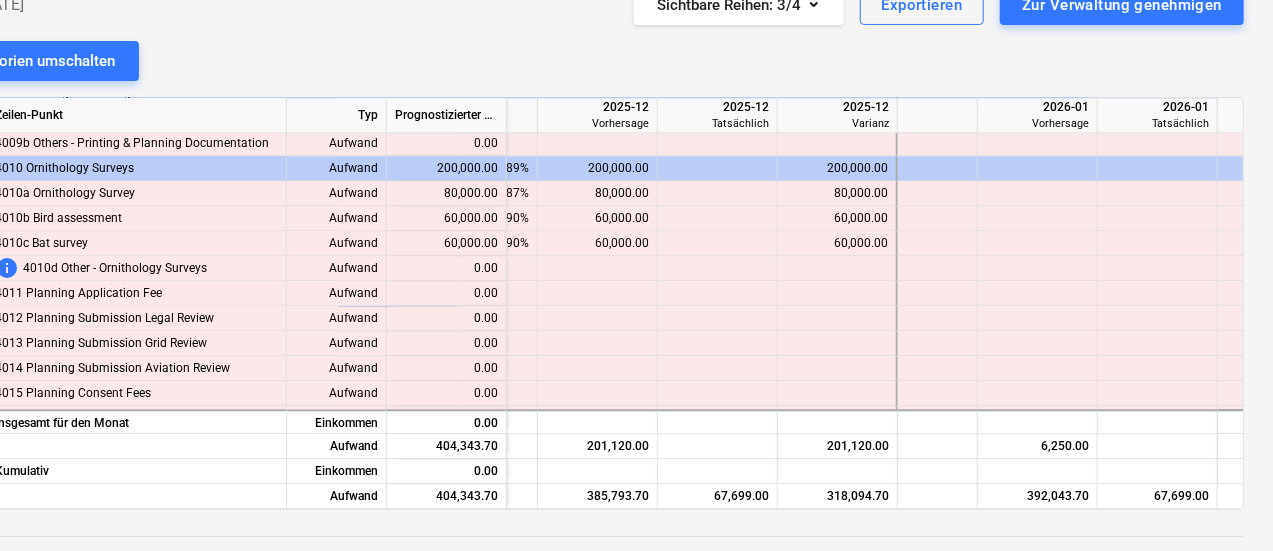 click at bounding box center (1038, 243) 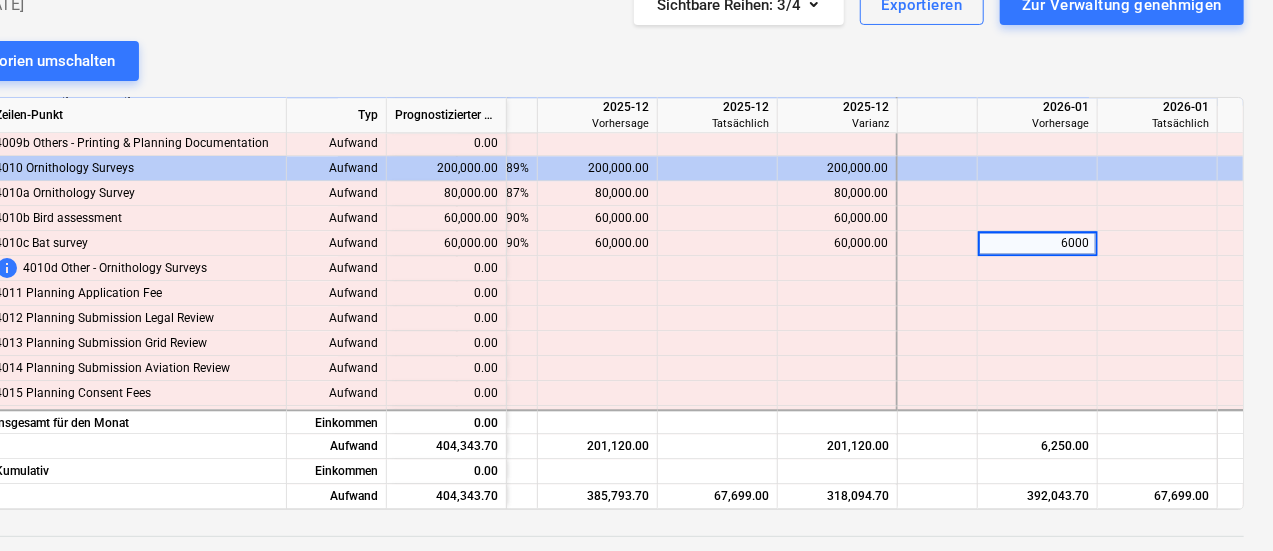 type on "60000" 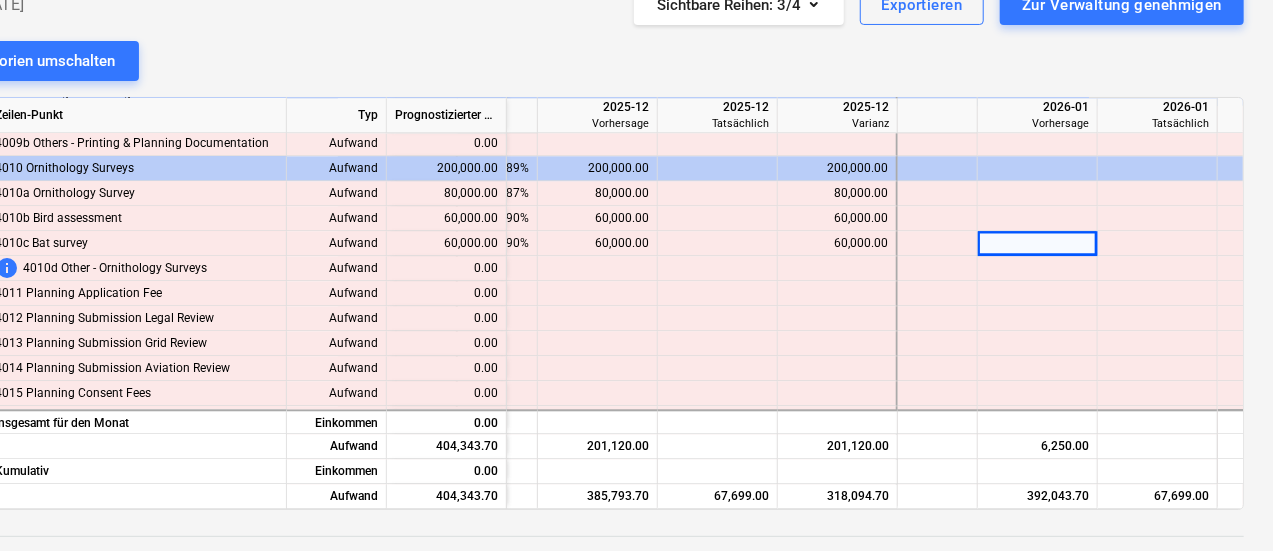 click at bounding box center (1038, 218) 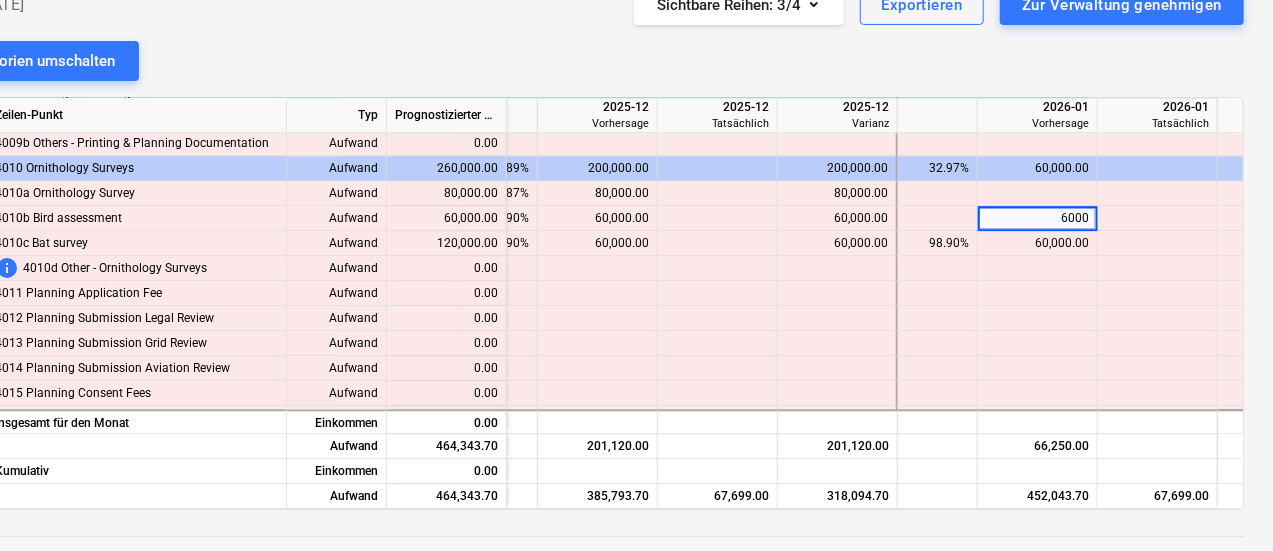 type on "60000" 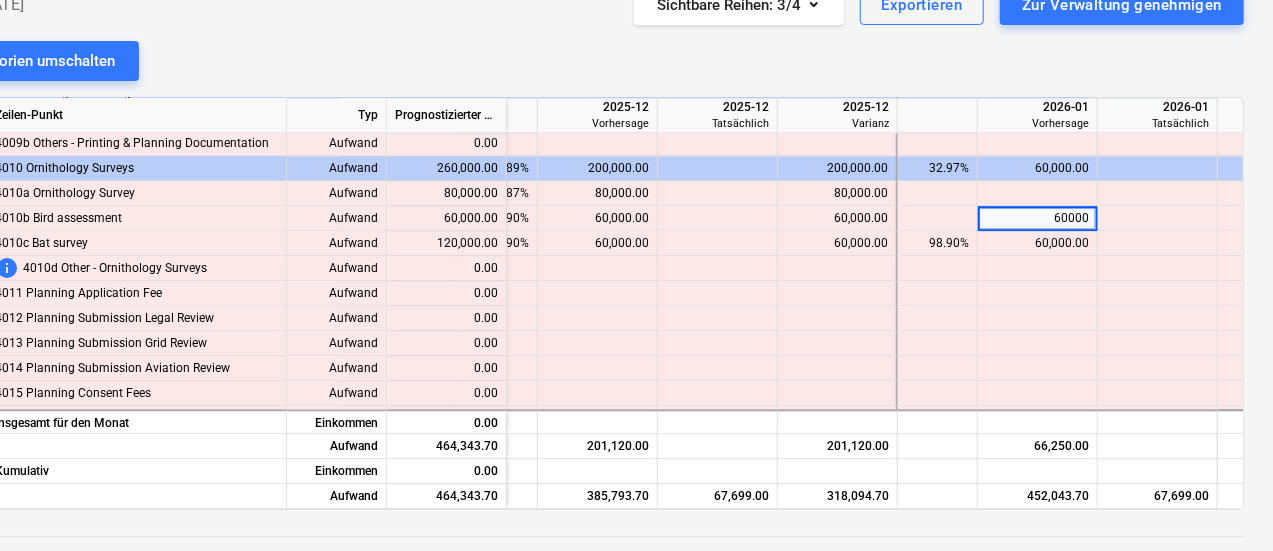 click at bounding box center [1038, 193] 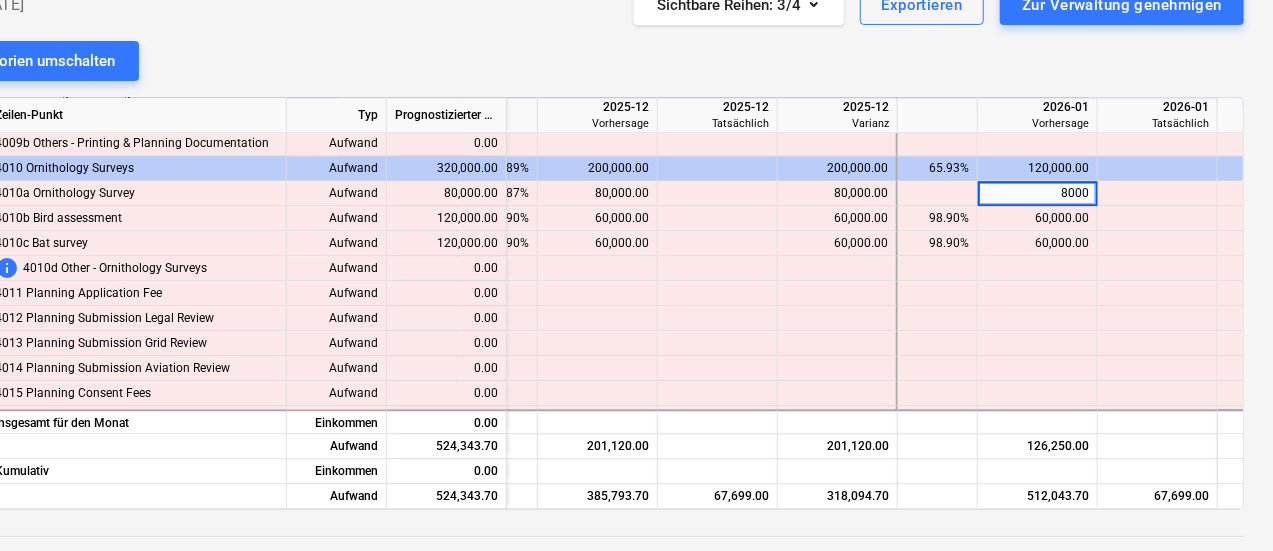 type on "80000" 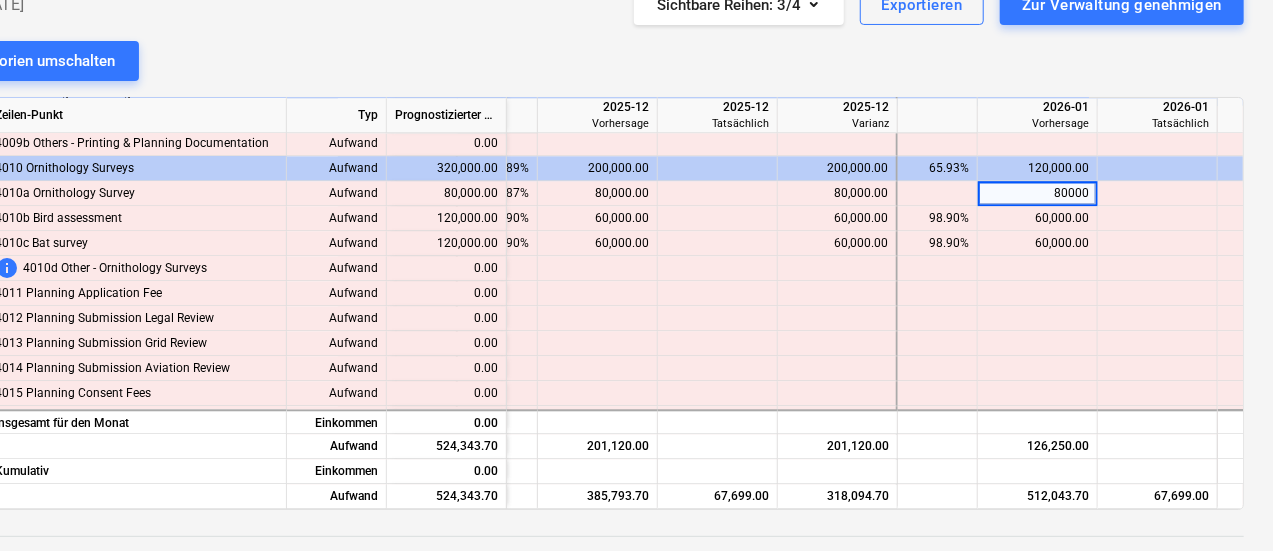 click at bounding box center [1158, 318] 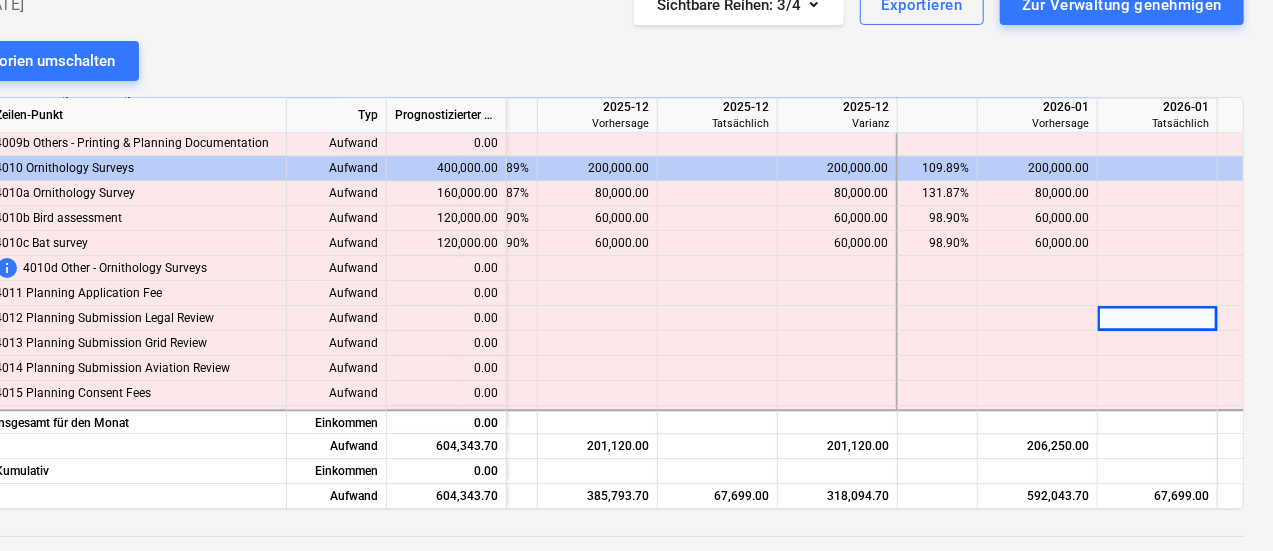 click on "60,000.00" at bounding box center (837, 243) 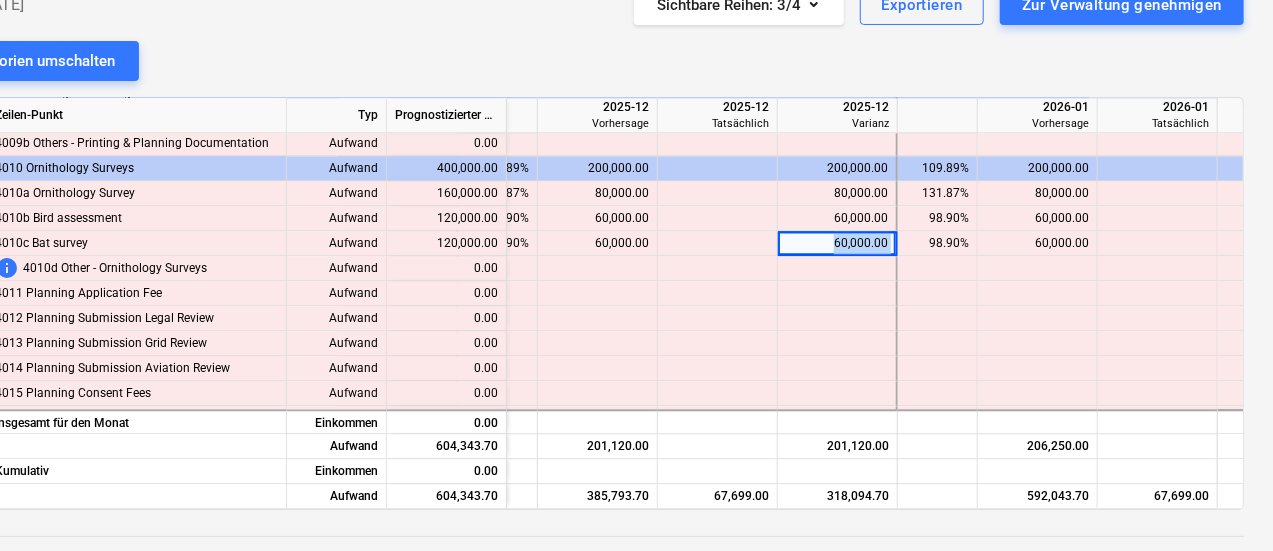 drag, startPoint x: 824, startPoint y: 243, endPoint x: 916, endPoint y: 239, distance: 92.086914 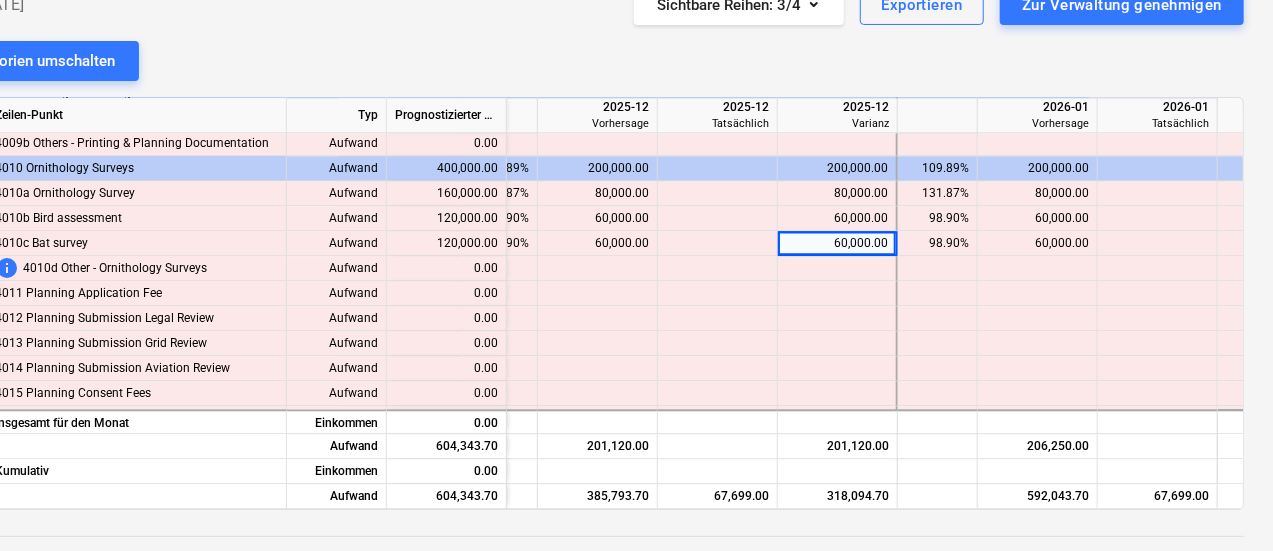 click on "60,000.00" at bounding box center (597, 243) 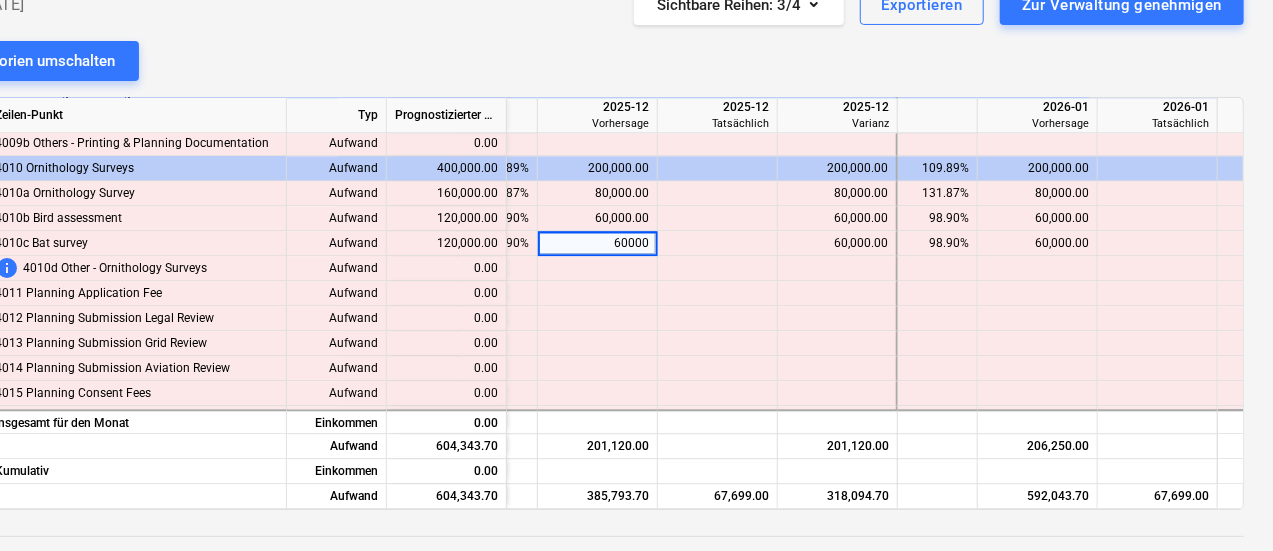 type 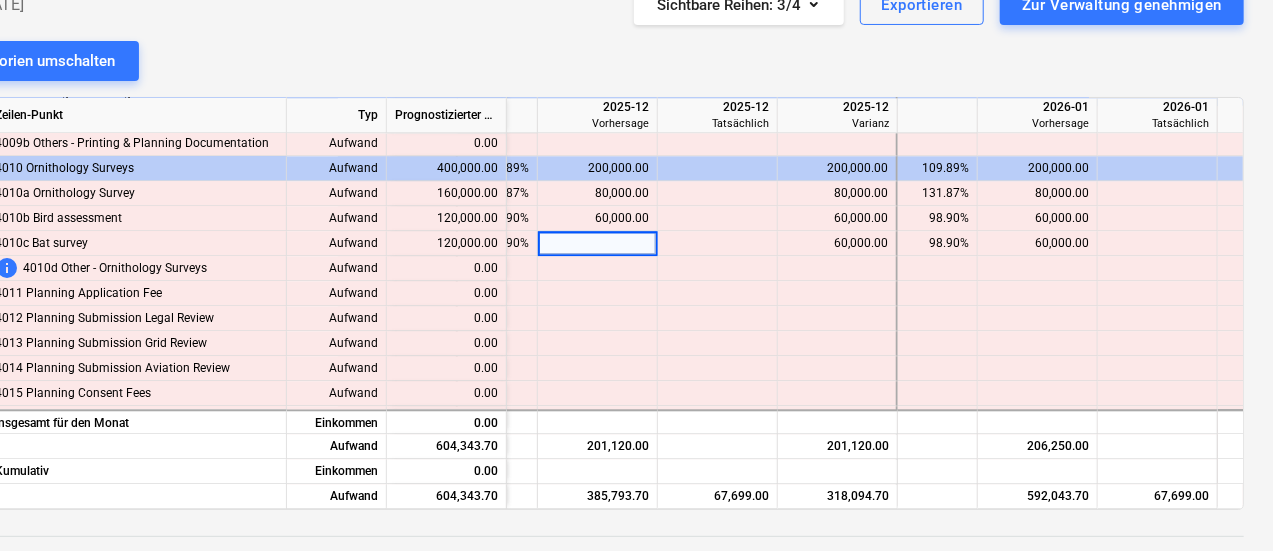 click on "60,000.00" at bounding box center [597, 218] 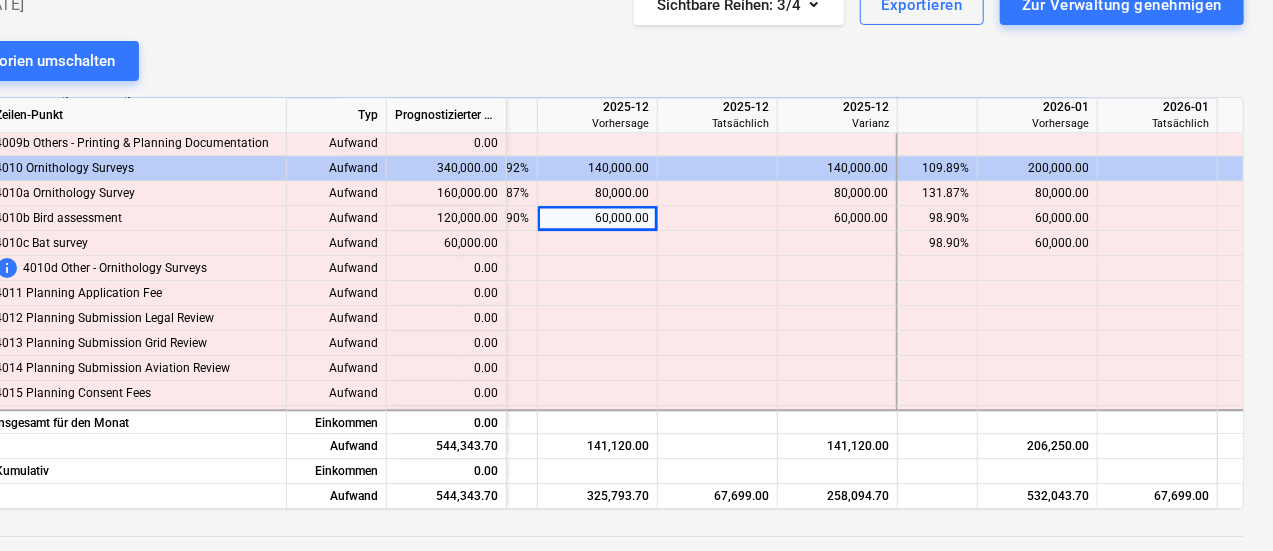 click on "60,000.00" at bounding box center [597, 218] 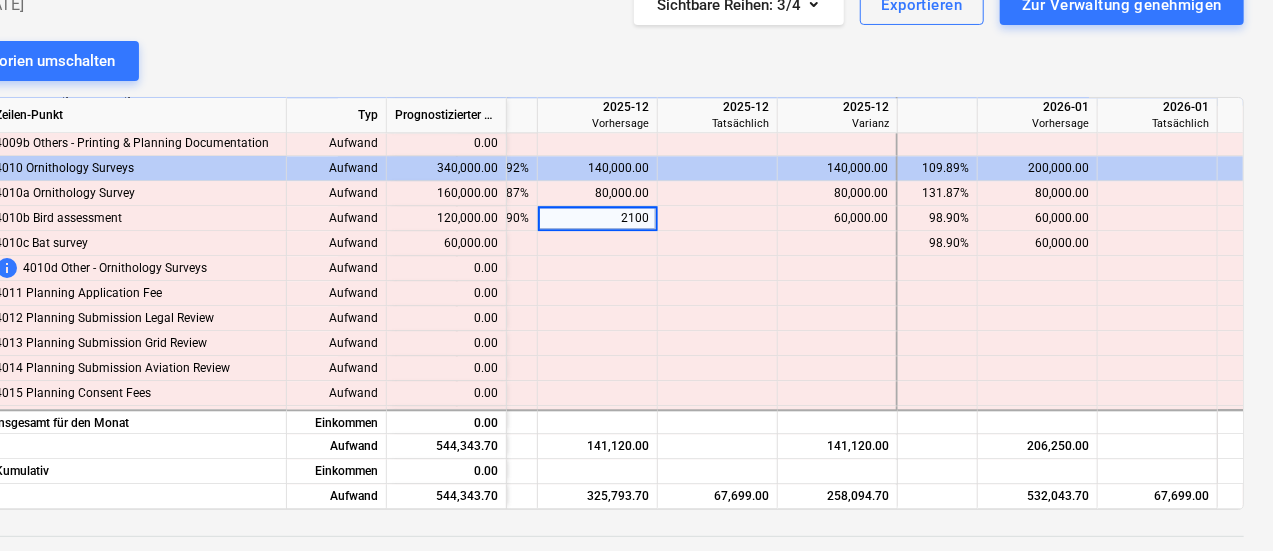 type on "21000" 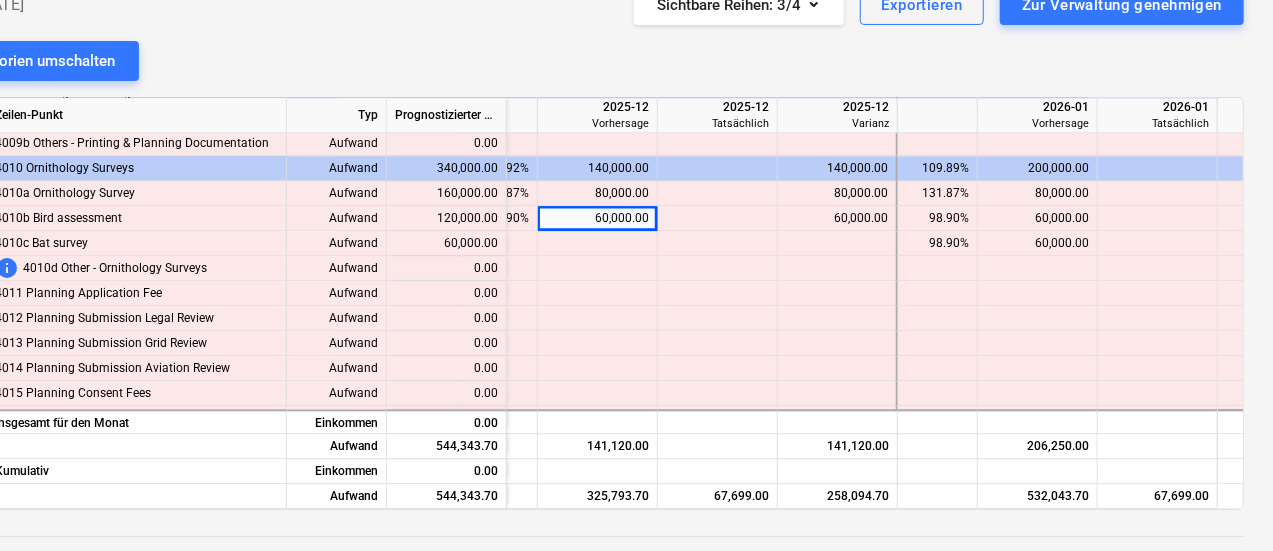 click at bounding box center [598, 293] 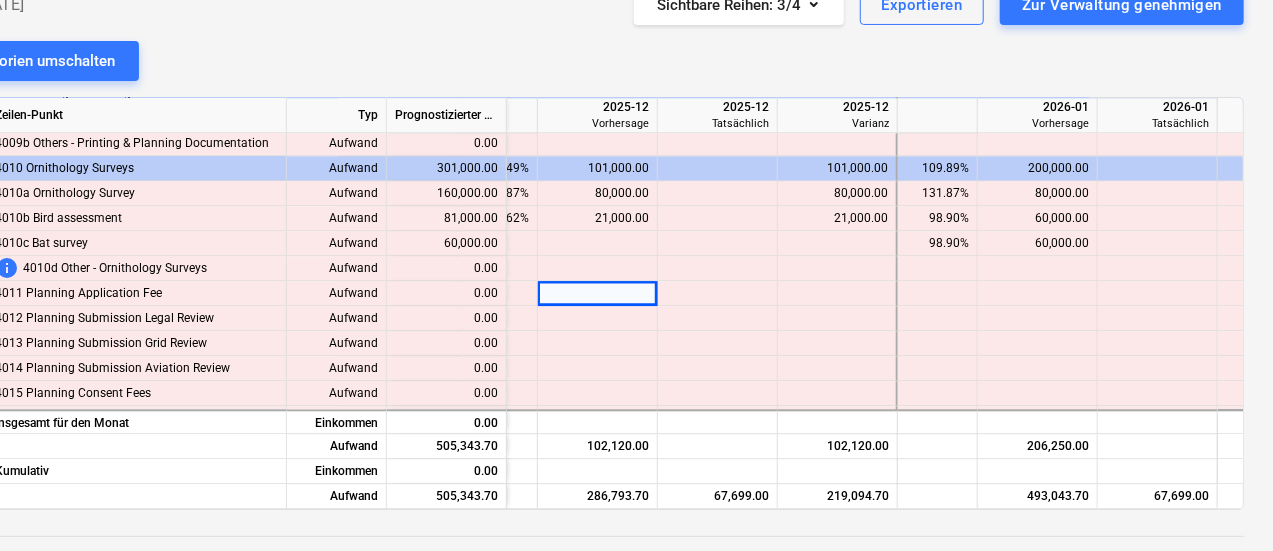 click on "80,000.00" at bounding box center [597, 193] 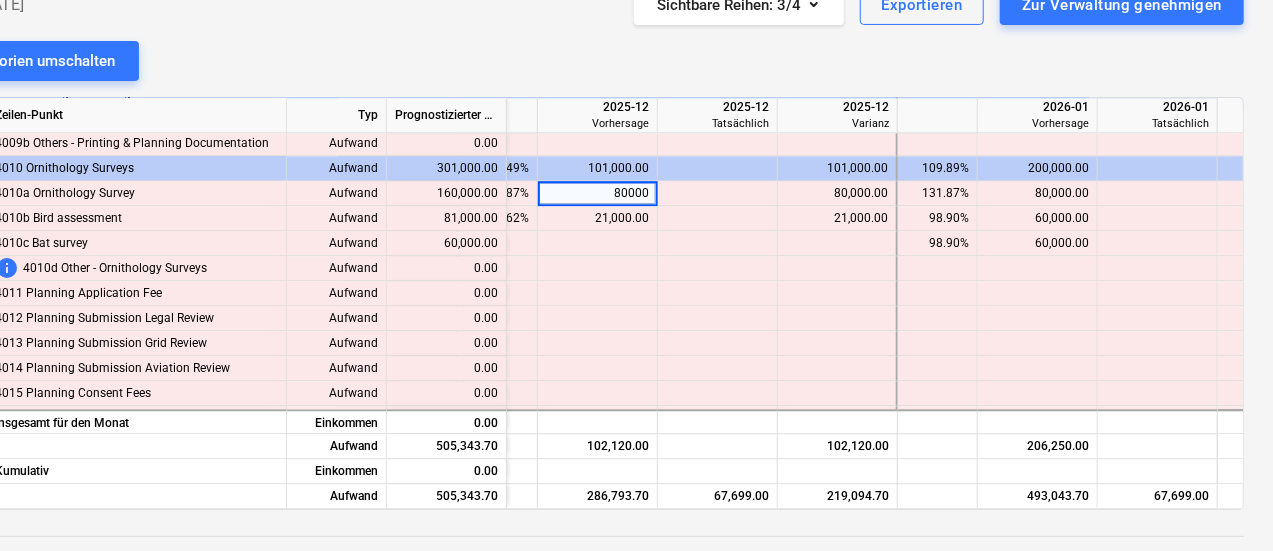 type 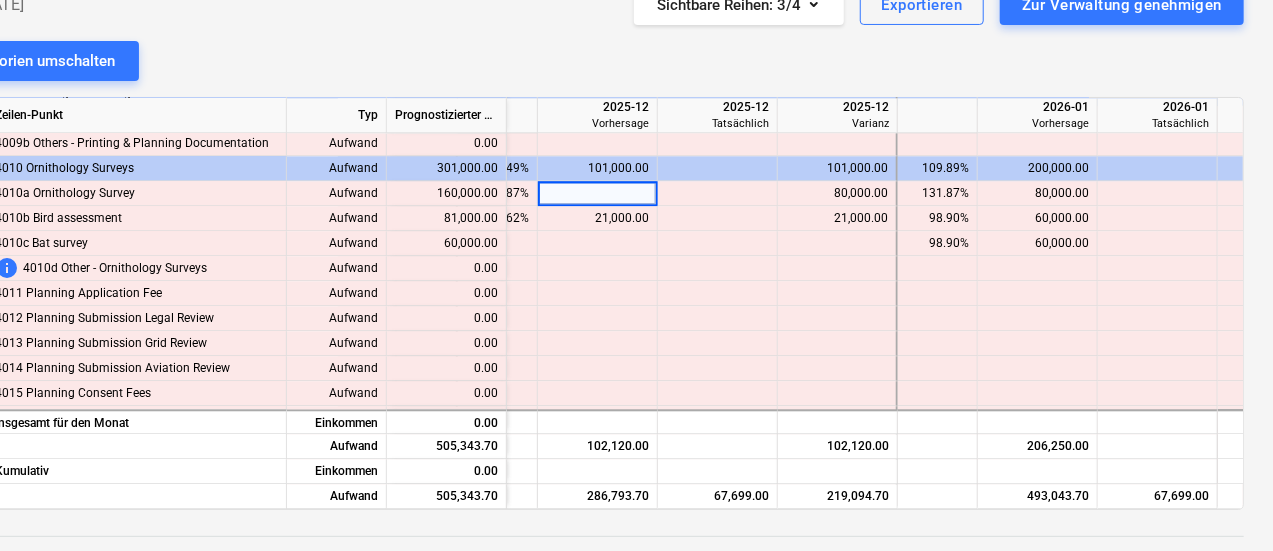 click at bounding box center [718, 343] 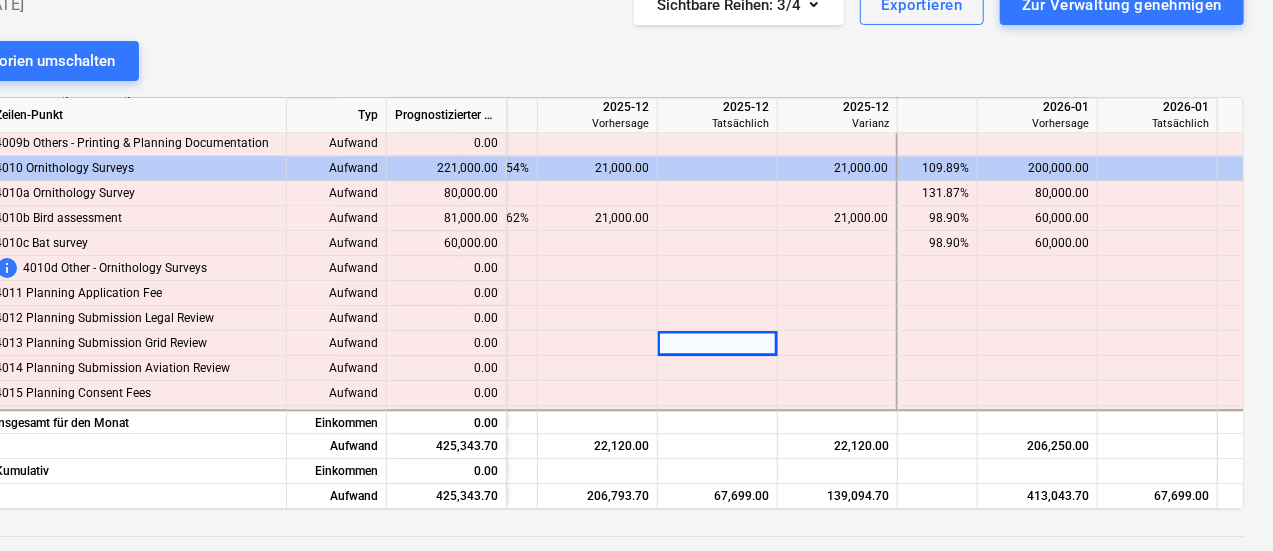 click at bounding box center (1038, 268) 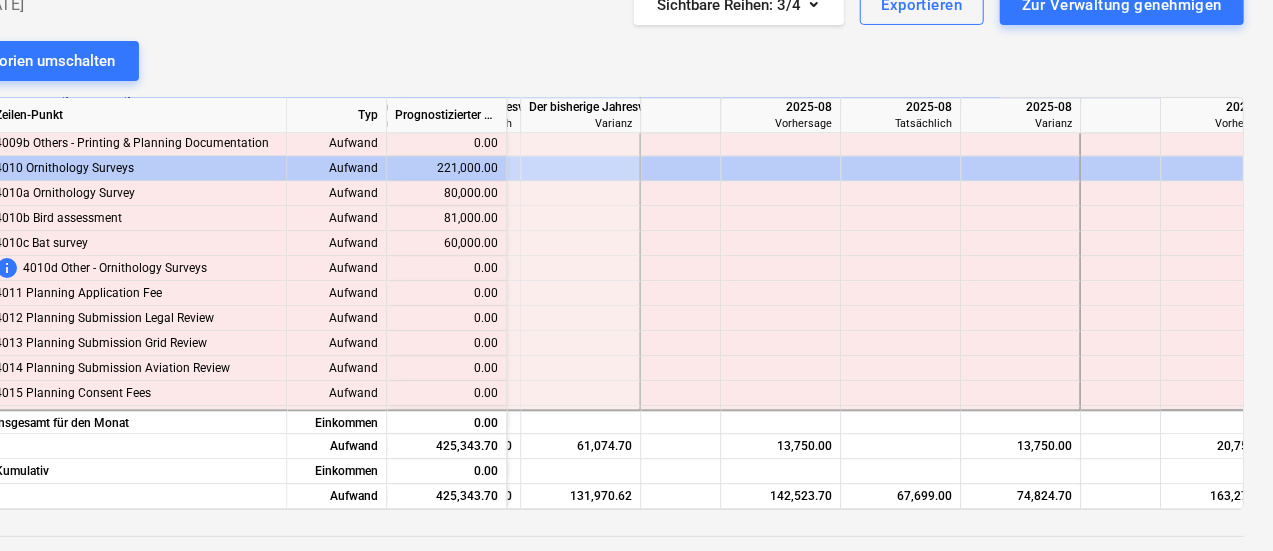 scroll, scrollTop: 2452, scrollLeft: 1985, axis: both 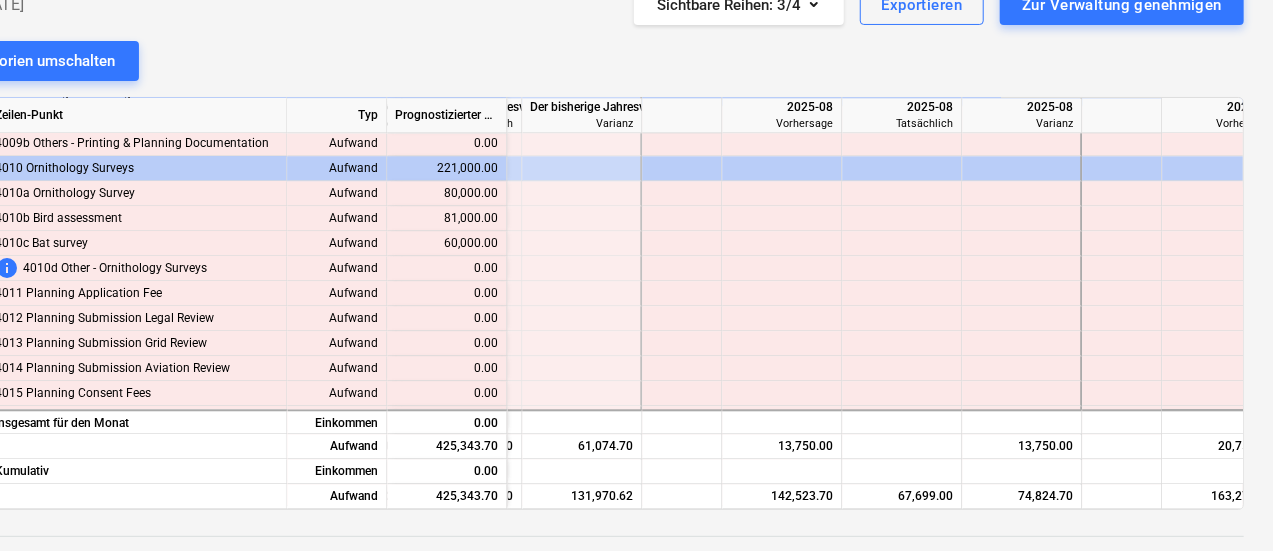 click at bounding box center [782, 218] 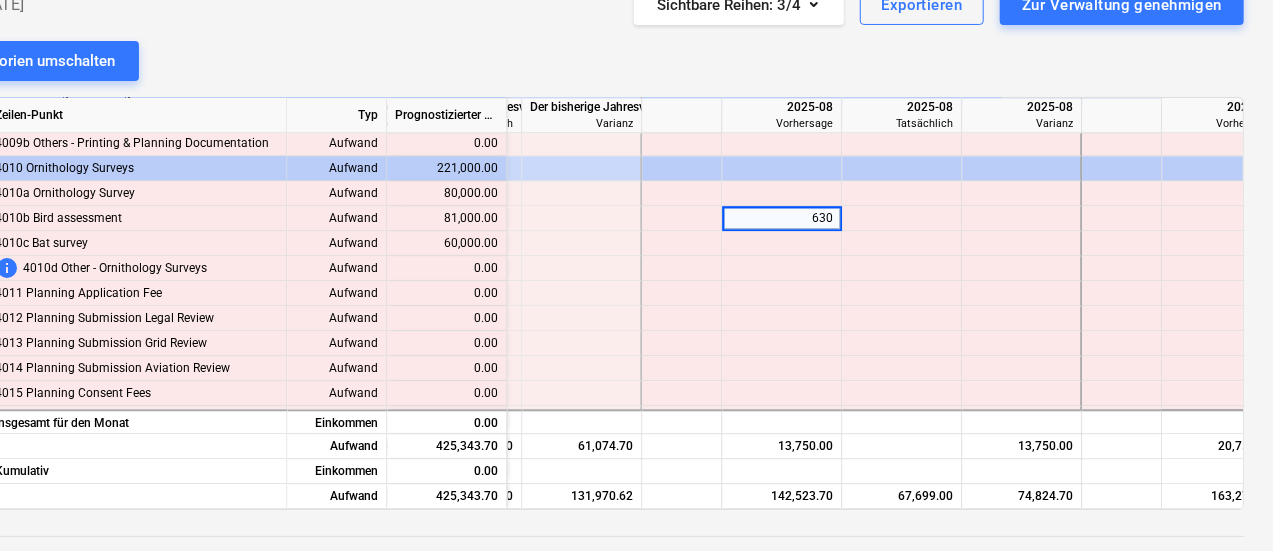 type on "6300" 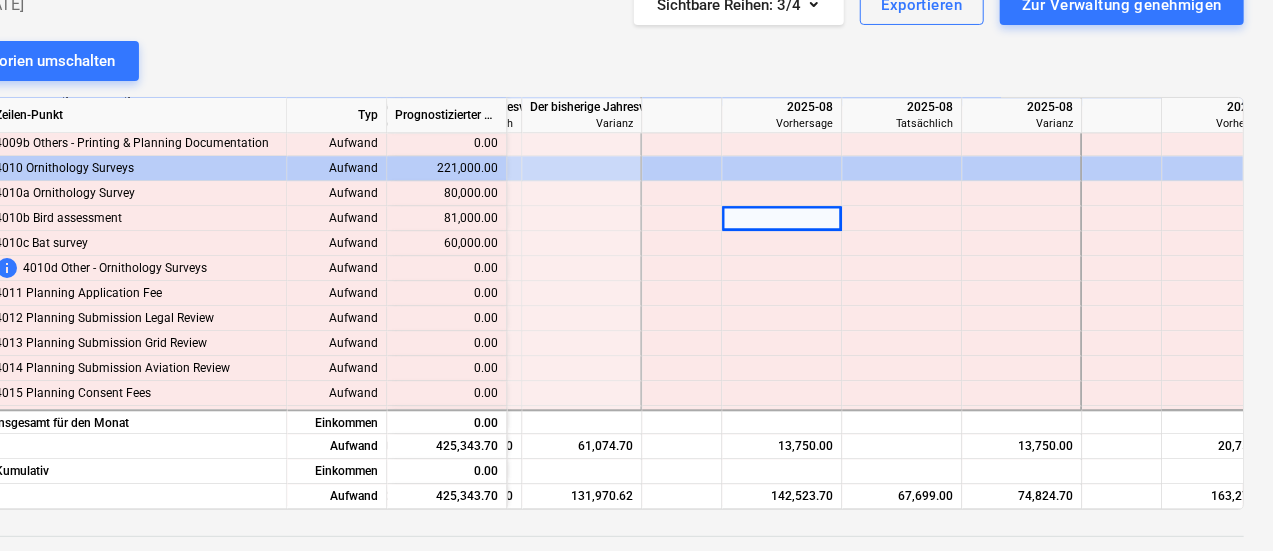 click at bounding box center [902, 293] 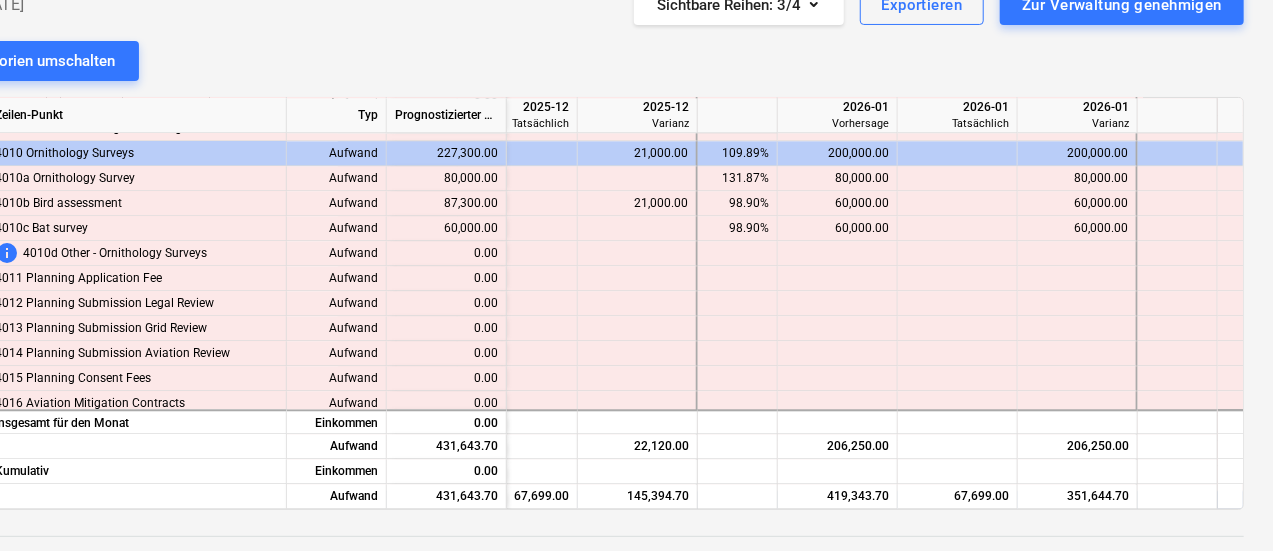 scroll, scrollTop: 2467, scrollLeft: 4130, axis: both 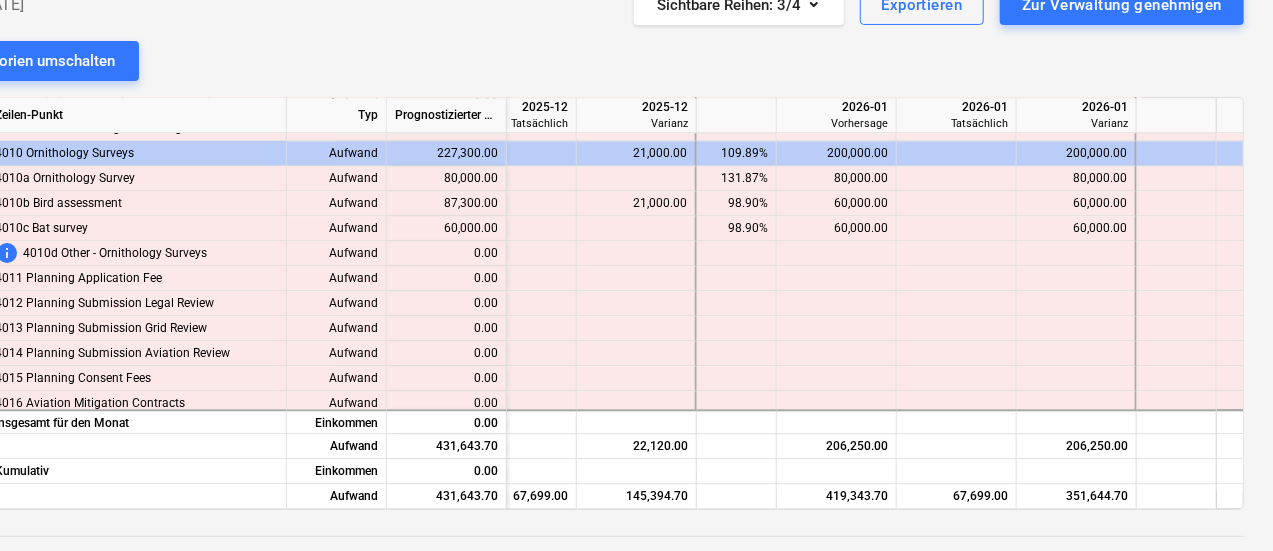 click at bounding box center (637, 178) 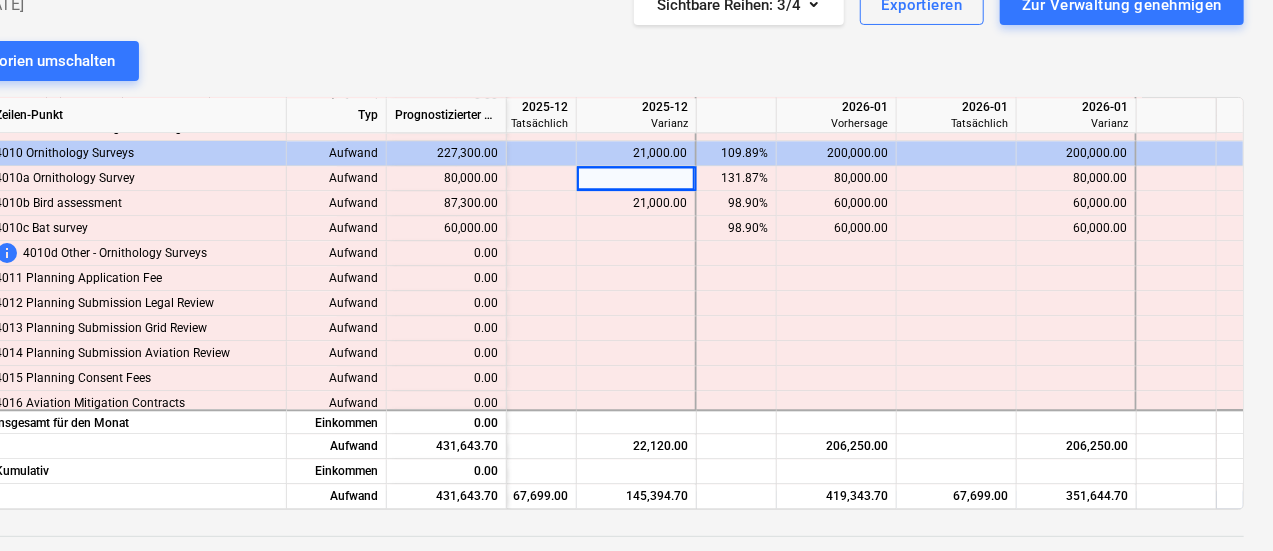 click at bounding box center [637, 178] 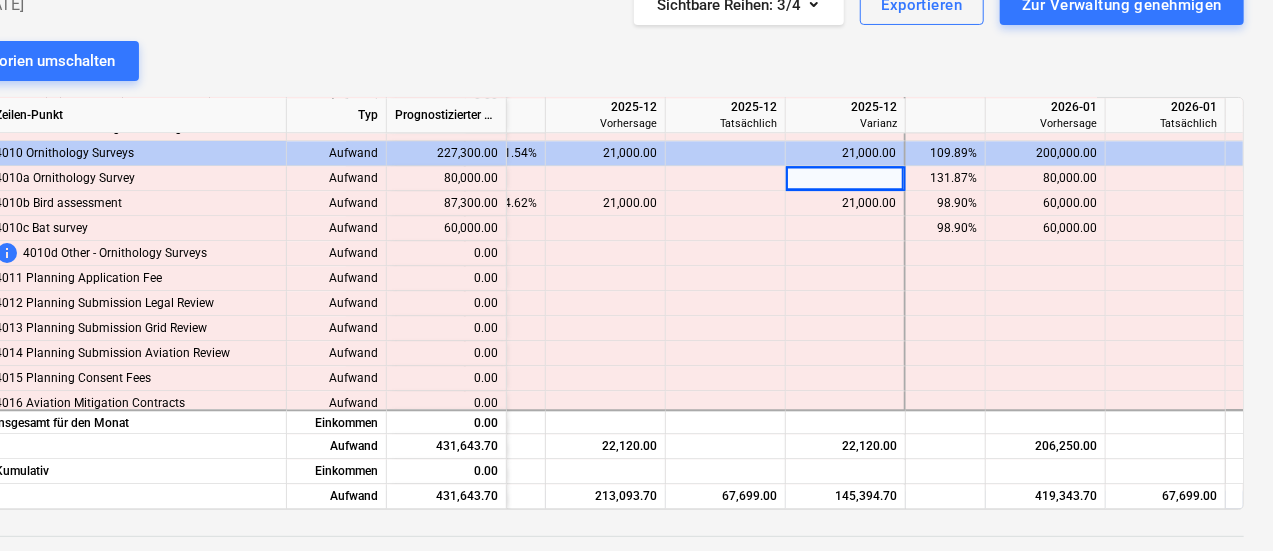 scroll, scrollTop: 2467, scrollLeft: 3920, axis: both 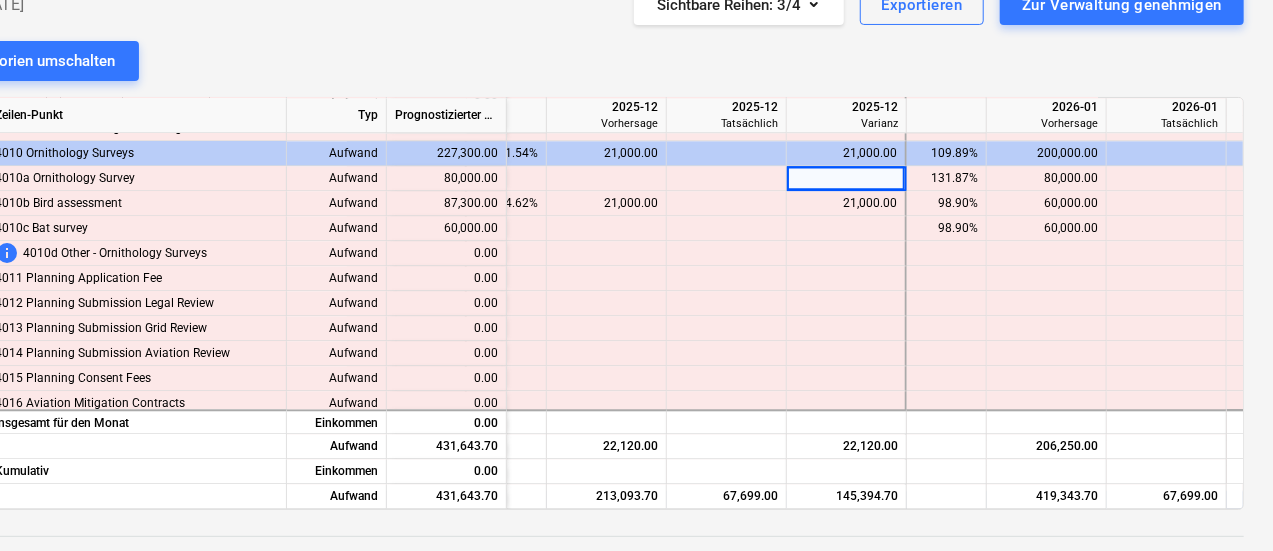click at bounding box center [607, 178] 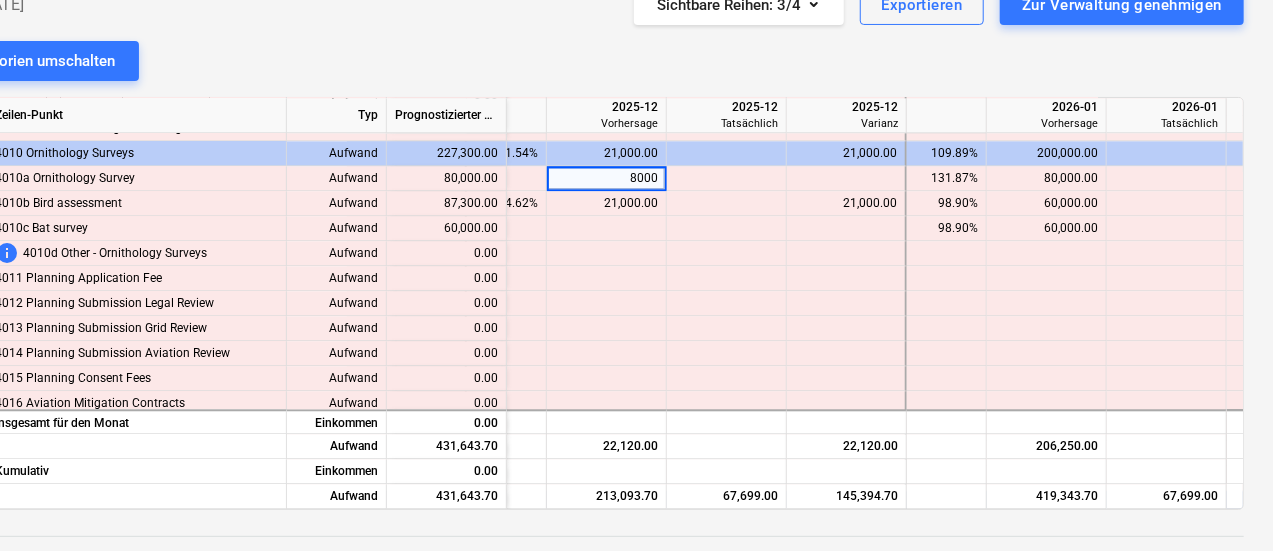 type on "80000" 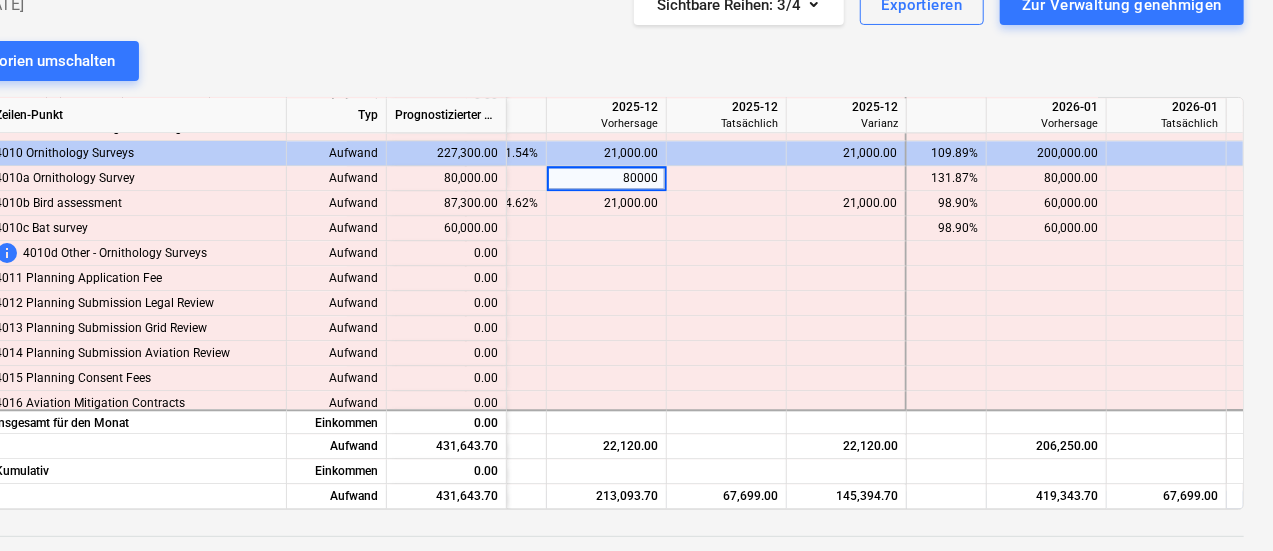 click on "21,000.00" at bounding box center [606, 203] 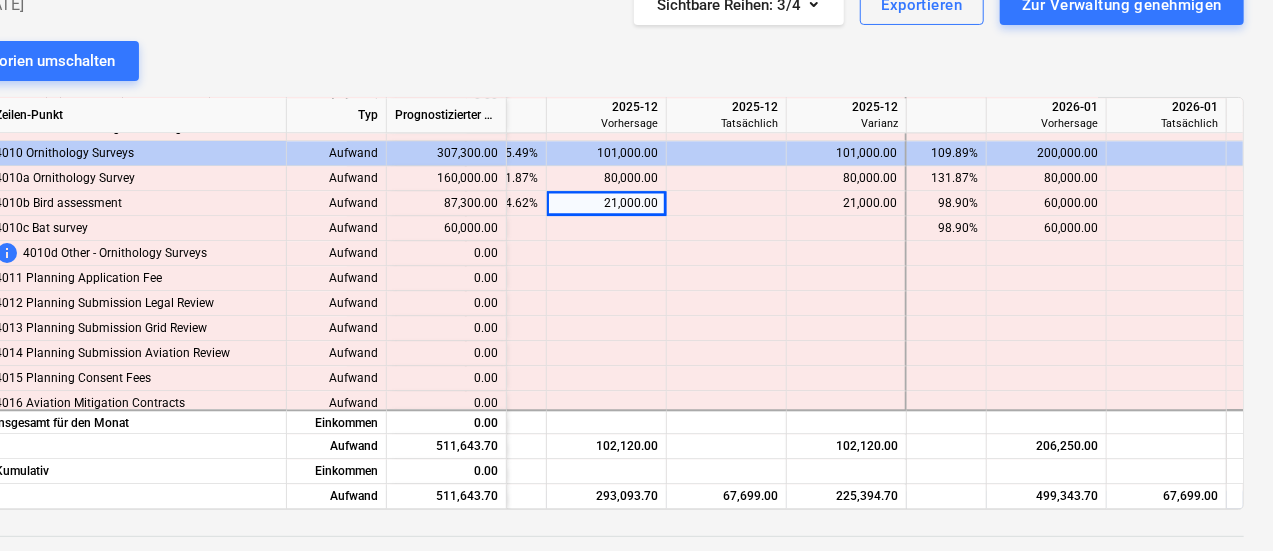 click on "21,000.00" at bounding box center (606, 203) 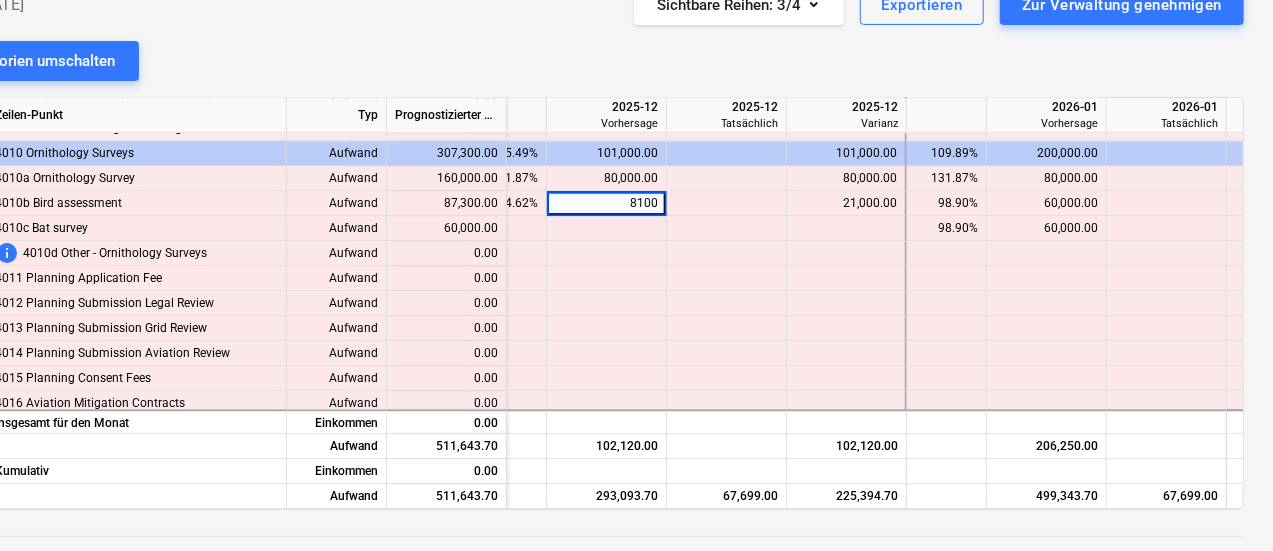 type on "81000" 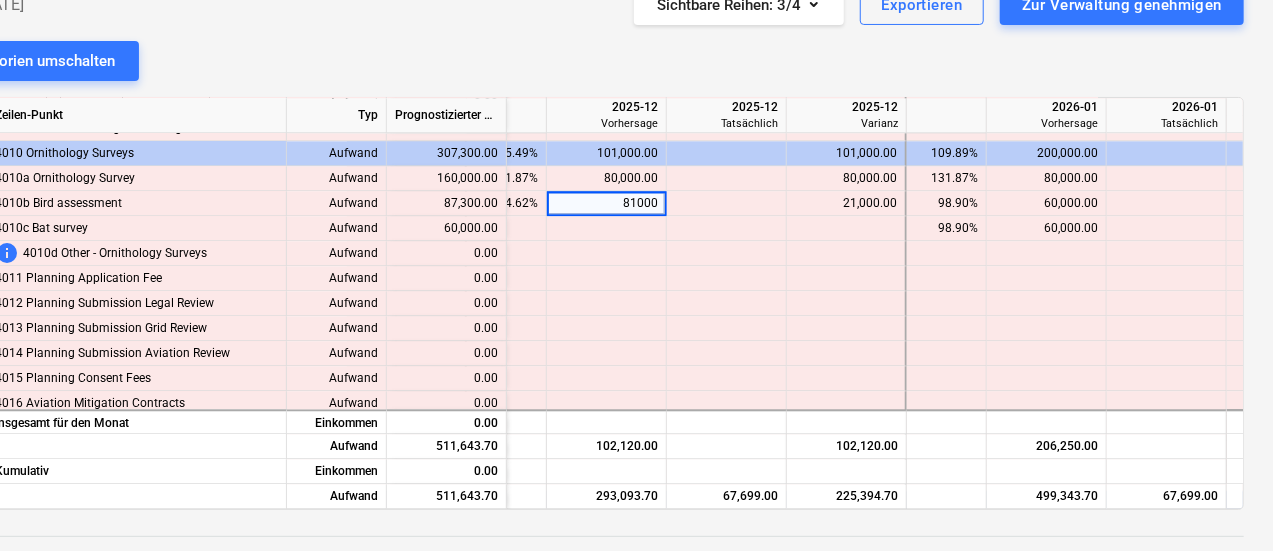 click at bounding box center (607, 228) 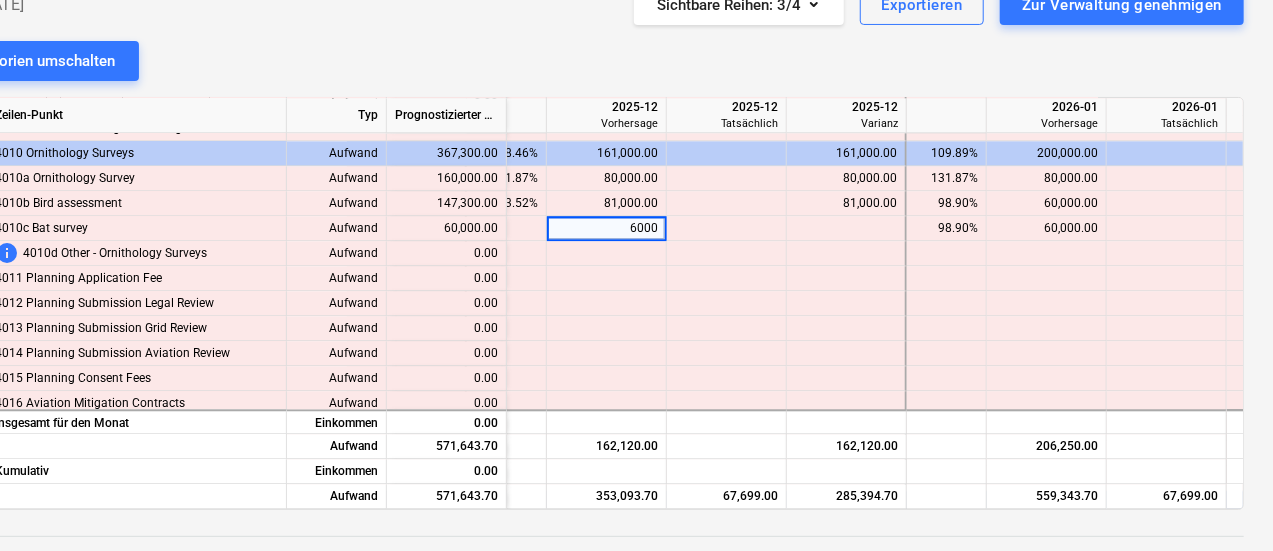 type on "60000" 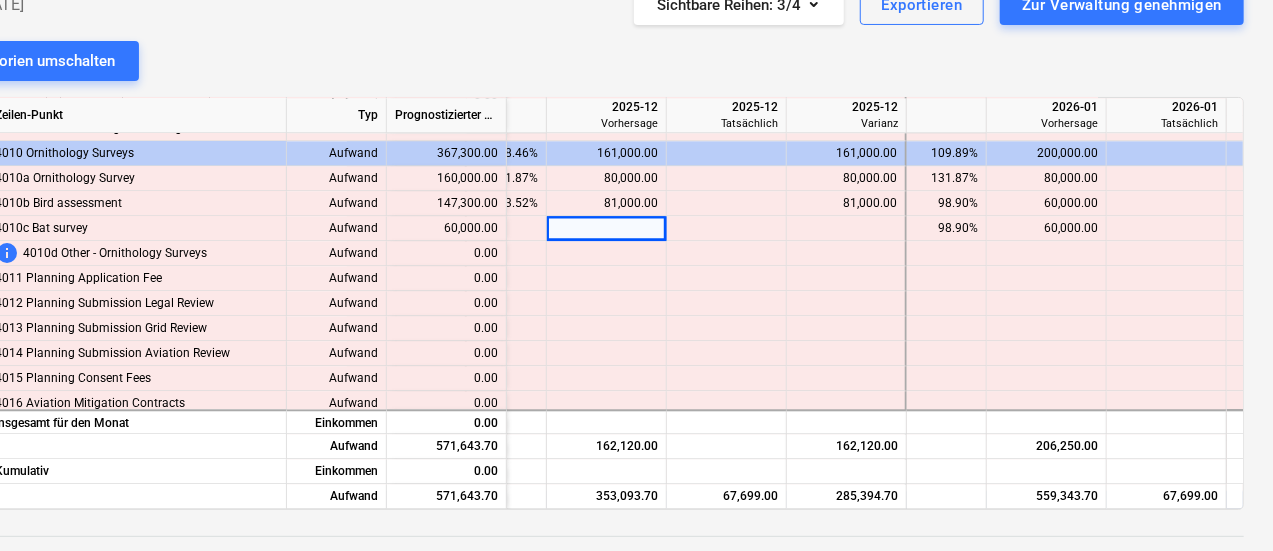 click at bounding box center (727, 303) 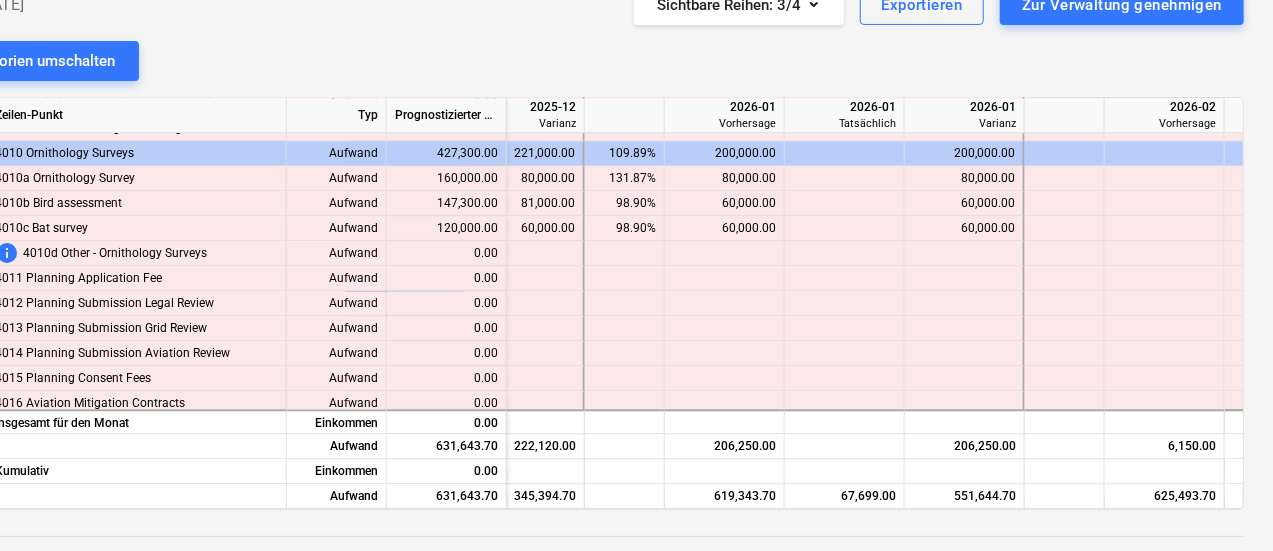 scroll, scrollTop: 2467, scrollLeft: 4310, axis: both 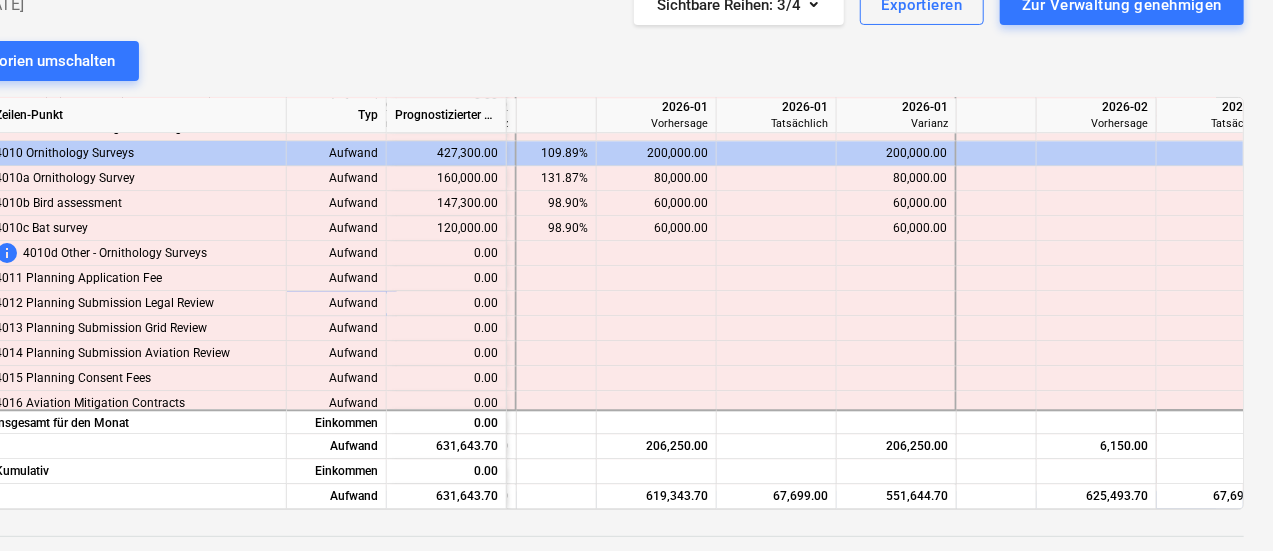 click on "60,000.00" at bounding box center (656, 228) 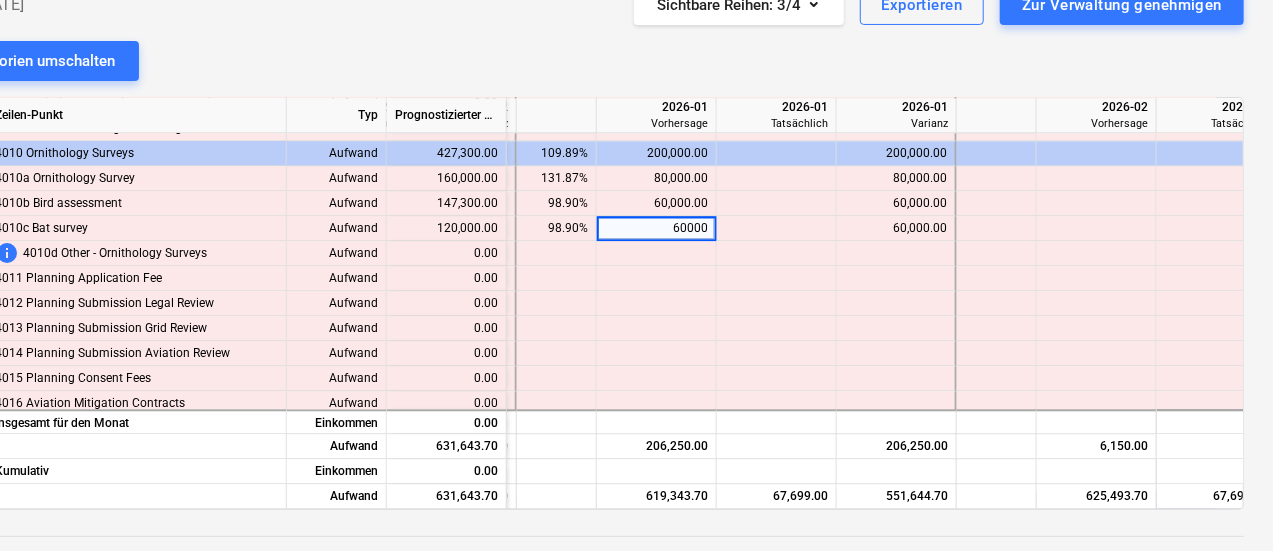 type 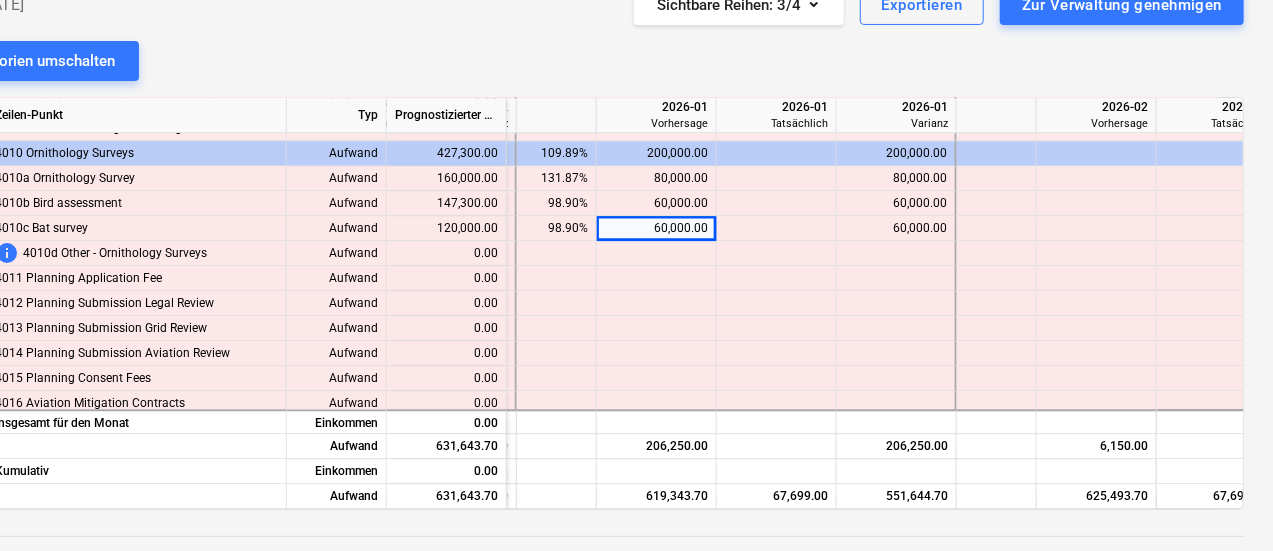 click on "60,000.00" at bounding box center [656, 203] 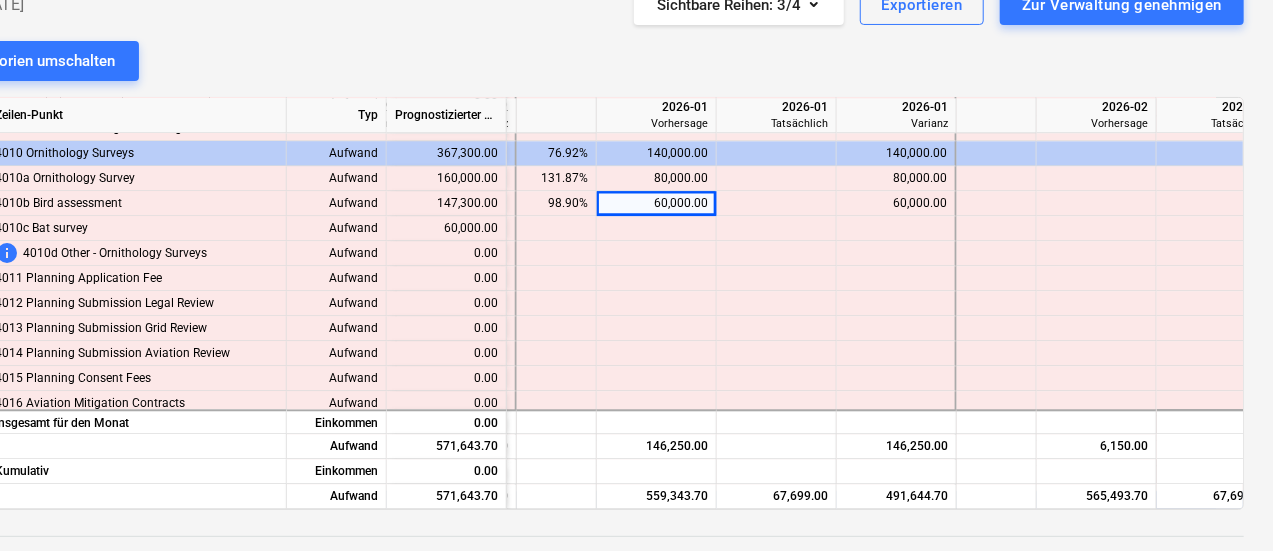 click on "80,000.00" at bounding box center [656, 178] 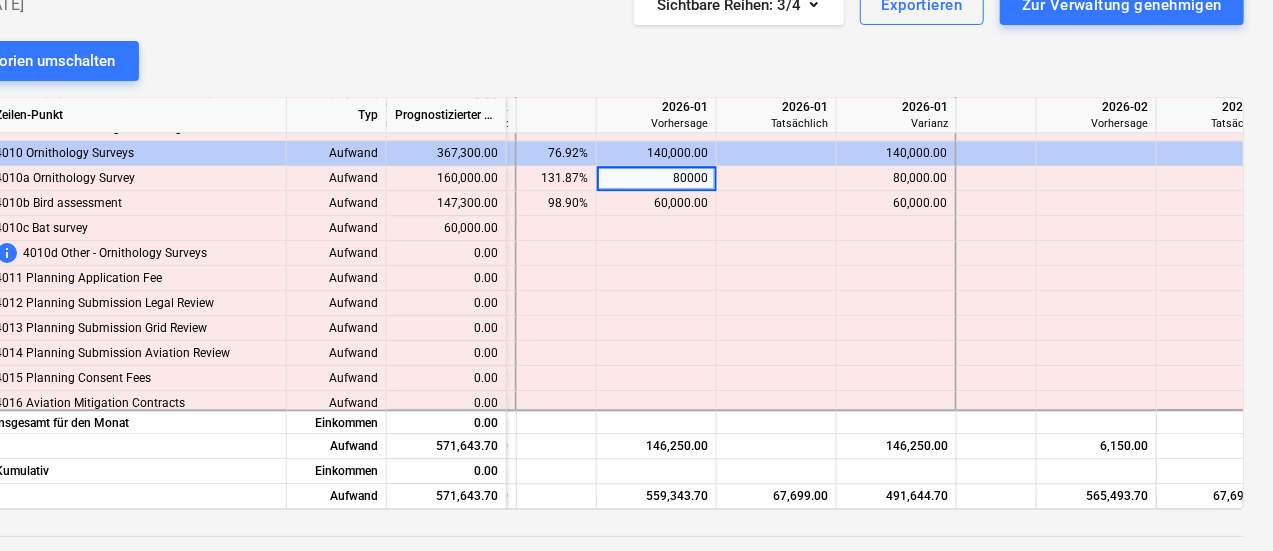 type 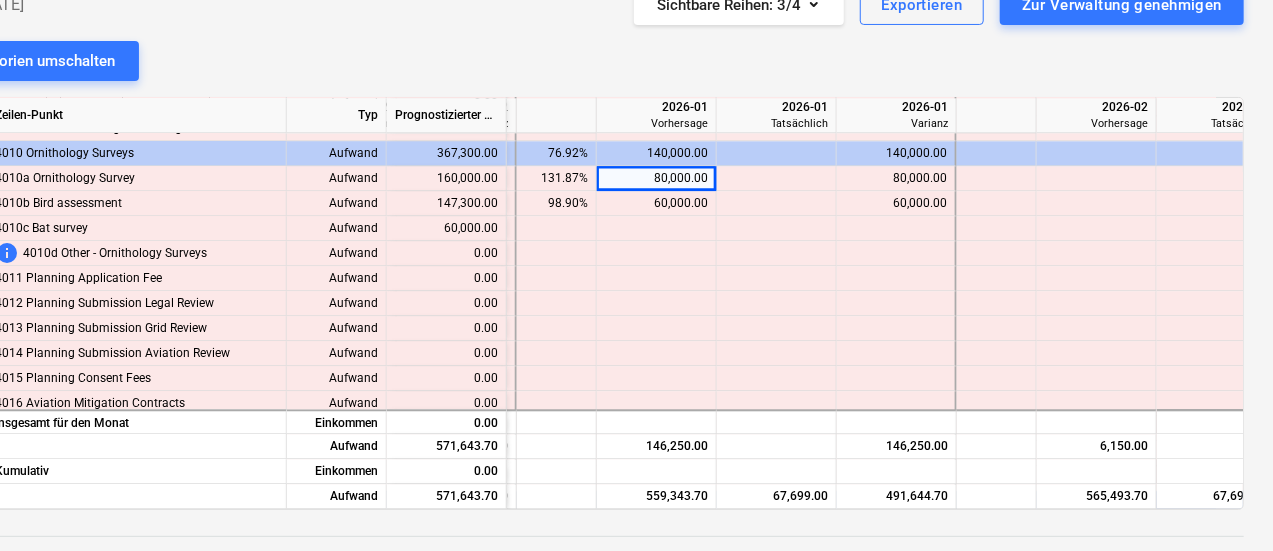 click at bounding box center [777, 328] 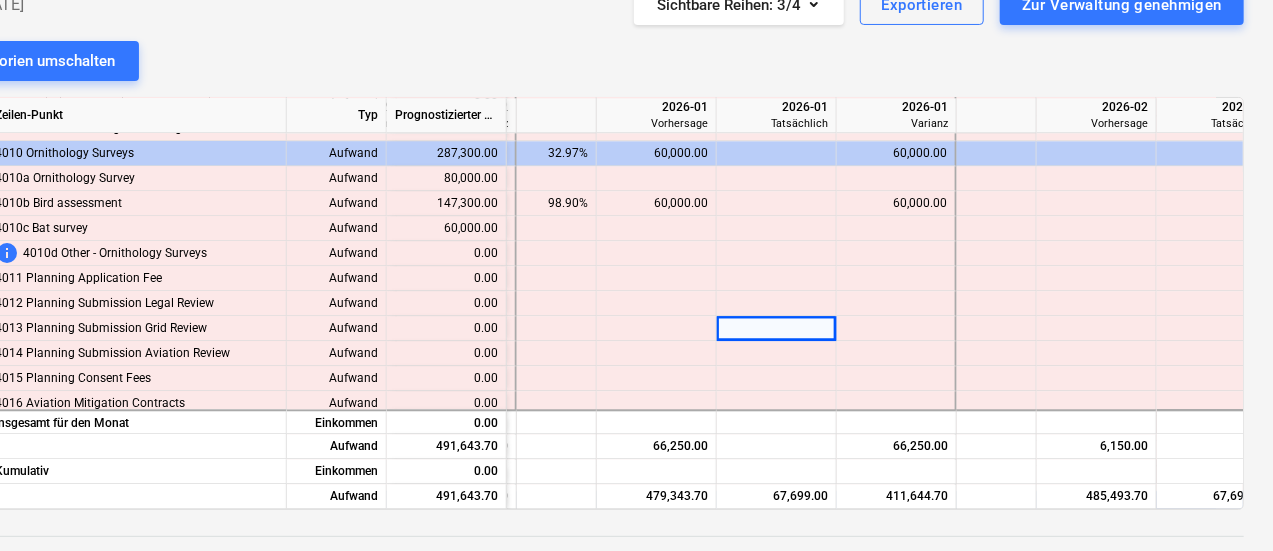 click on "60,000.00" at bounding box center (656, 203) 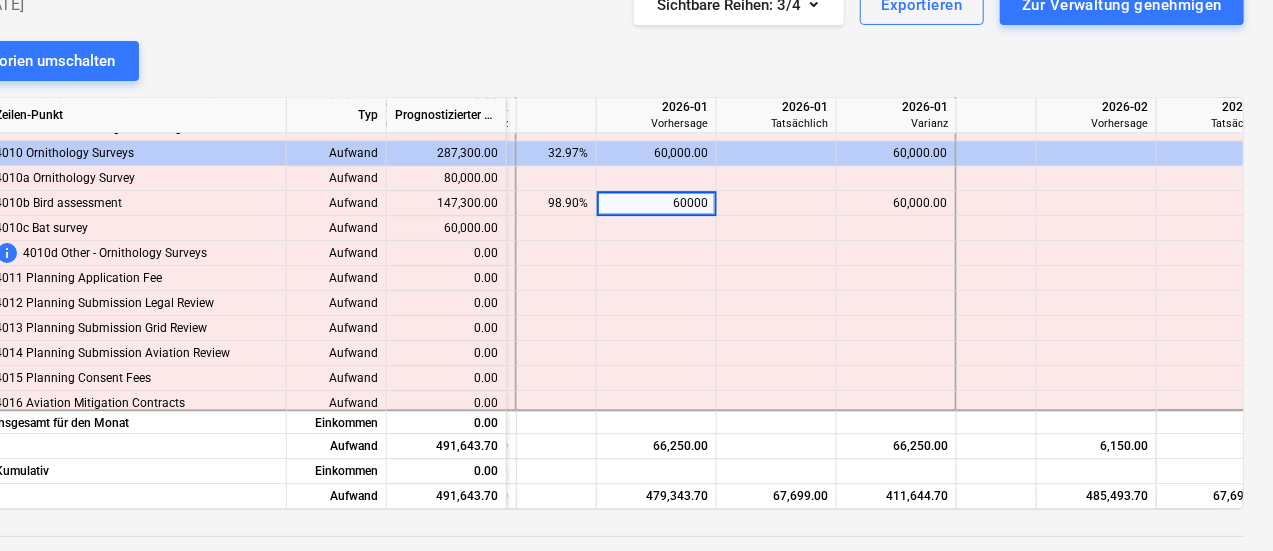 type 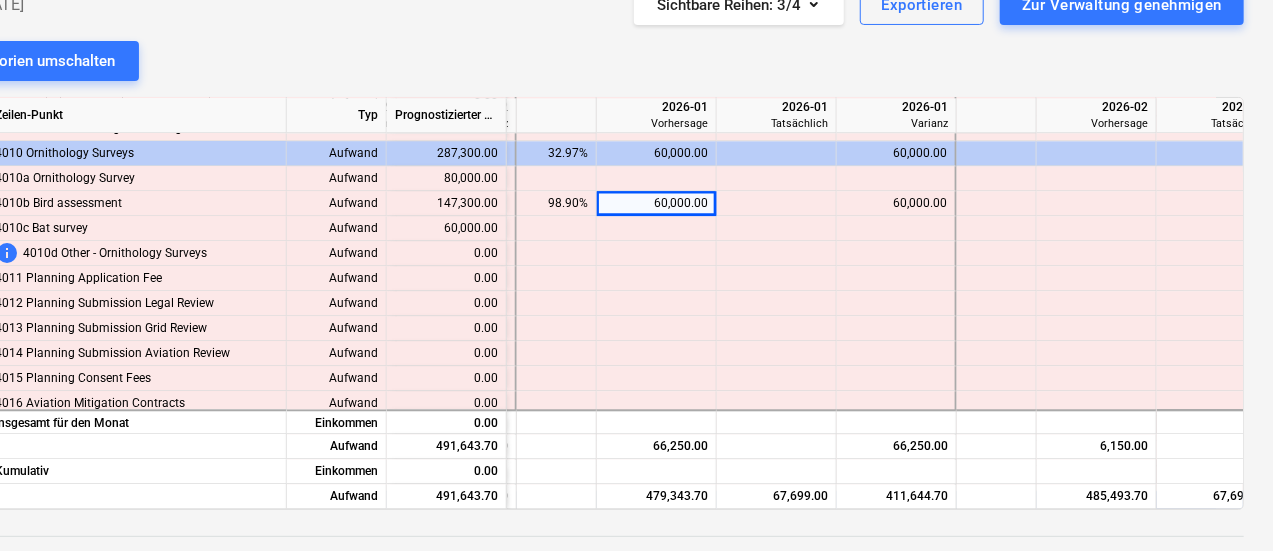 click at bounding box center (777, 328) 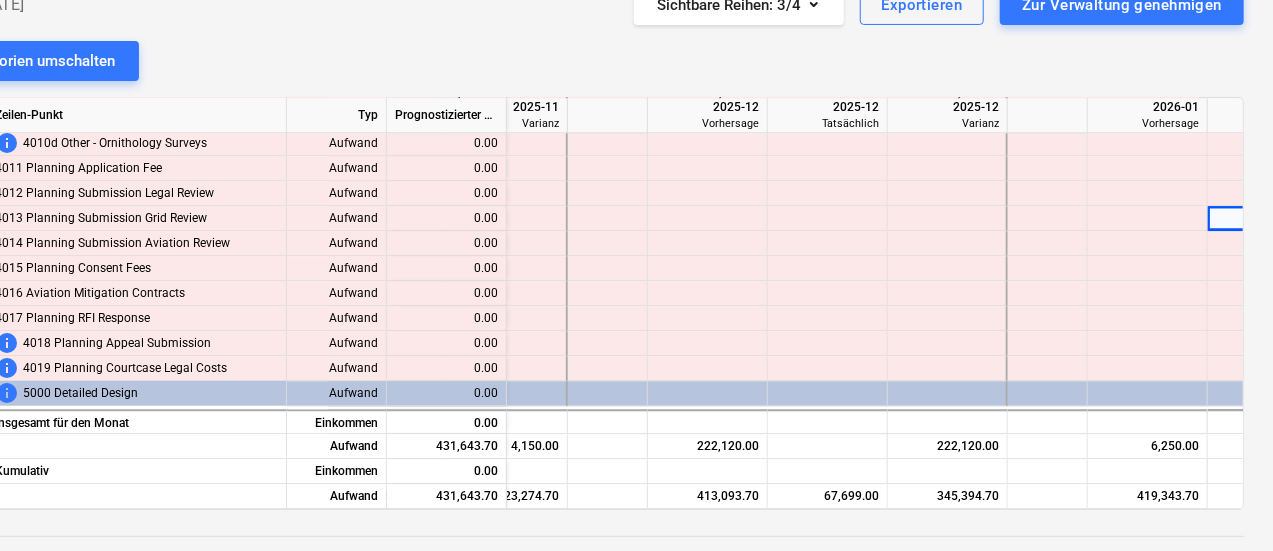 scroll, scrollTop: 2455, scrollLeft: 3819, axis: both 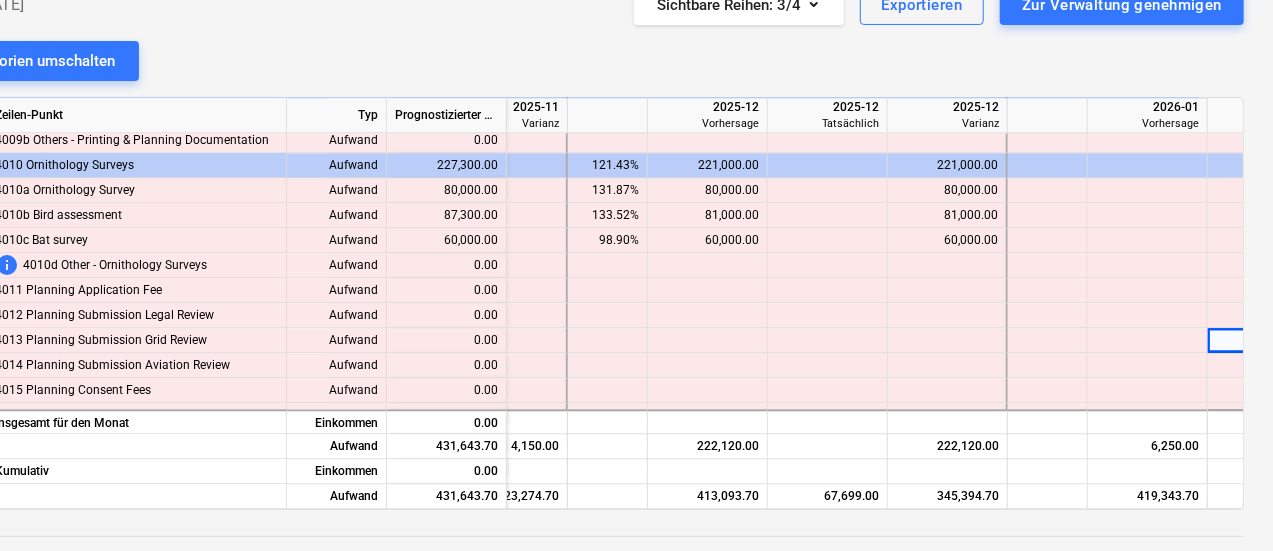 click on "60,000.00" at bounding box center (947, 240) 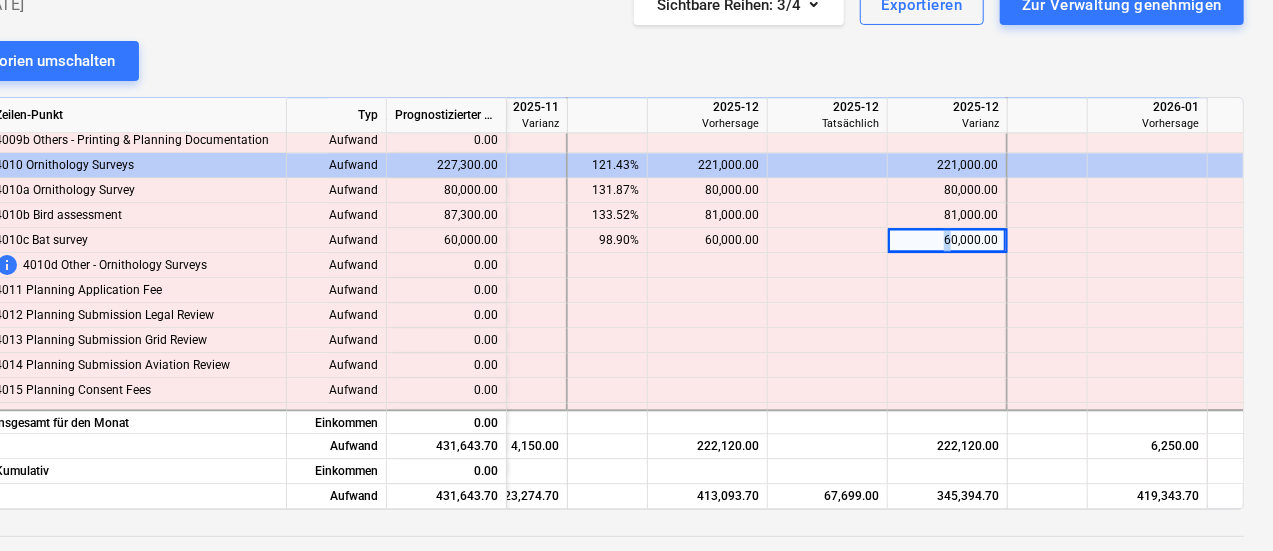 drag, startPoint x: 937, startPoint y: 241, endPoint x: 950, endPoint y: 241, distance: 13 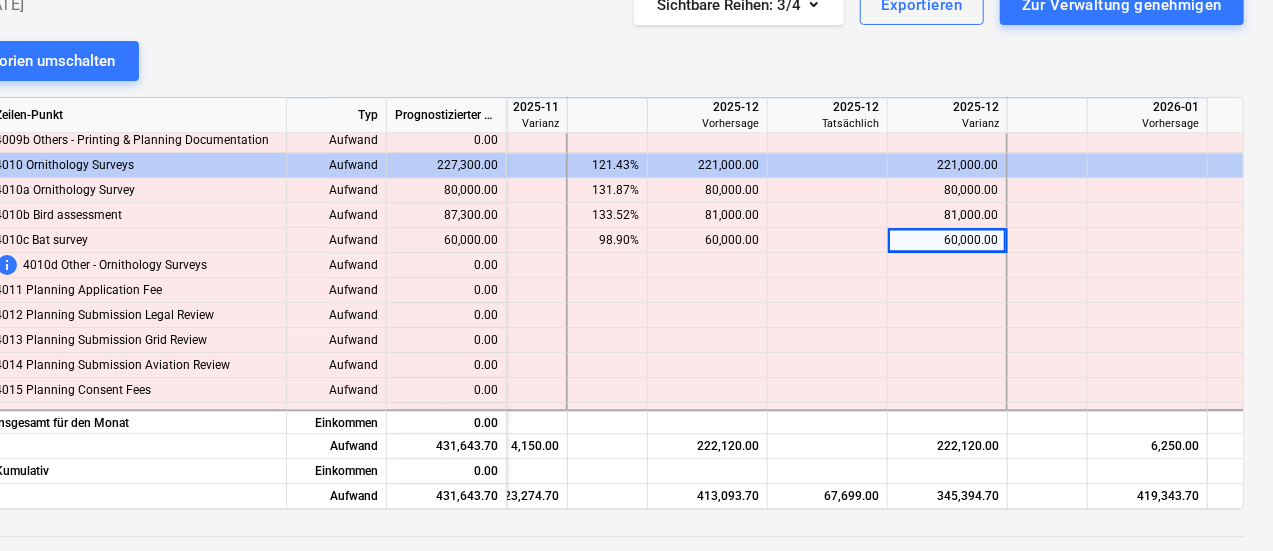 click on "80,000.00" at bounding box center [707, 190] 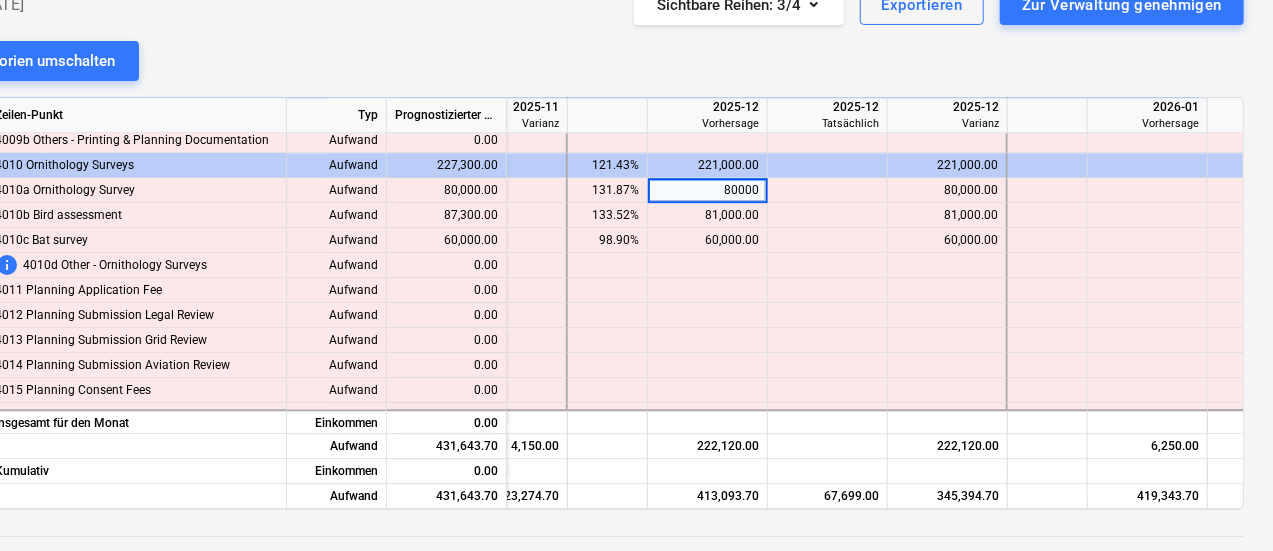 click at bounding box center [828, 315] 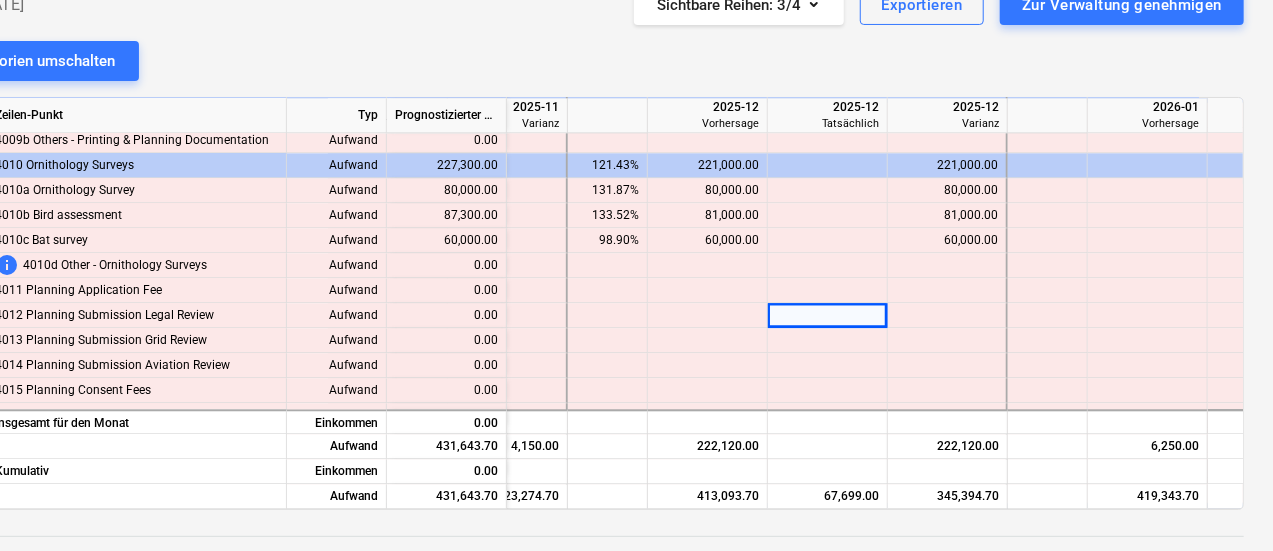 click on "80,000.00" at bounding box center (707, 190) 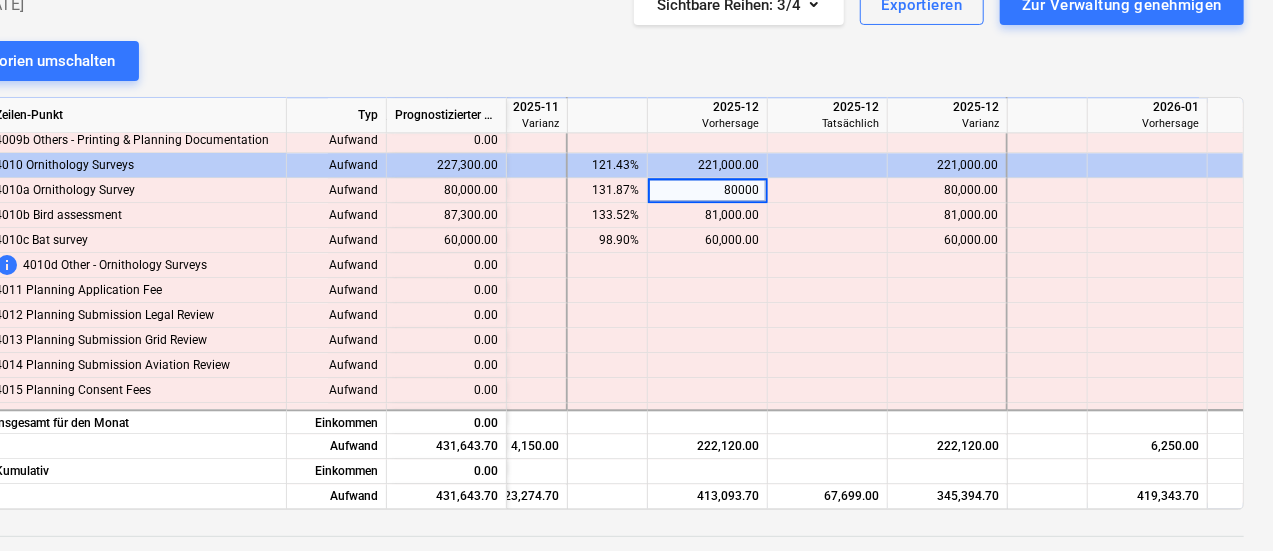 type 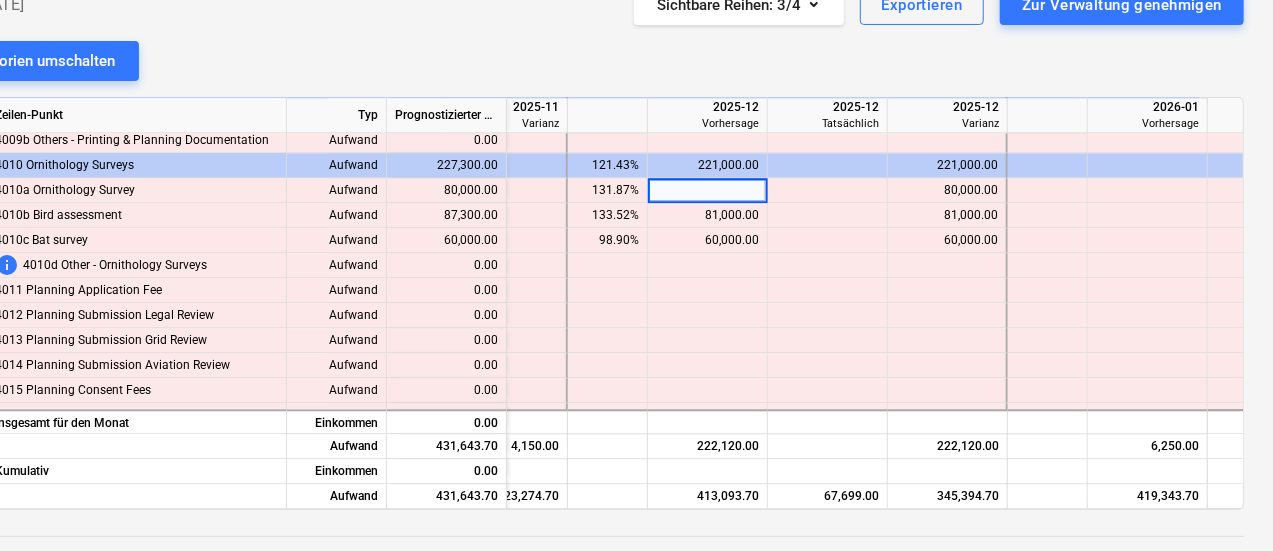 click at bounding box center [828, 315] 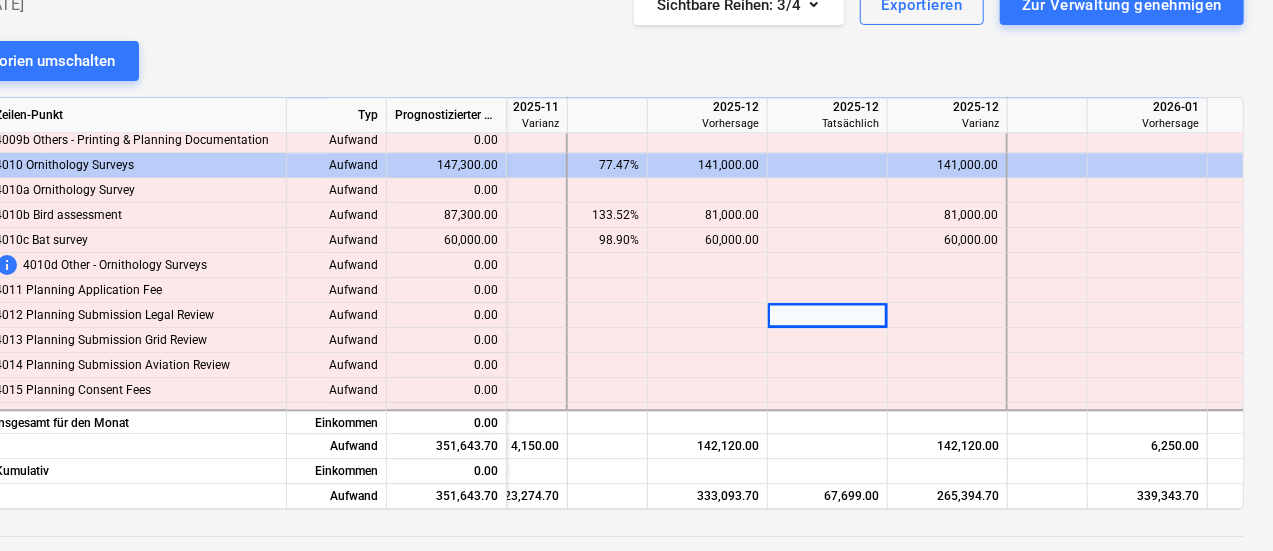 click on "60,000.00" at bounding box center (707, 240) 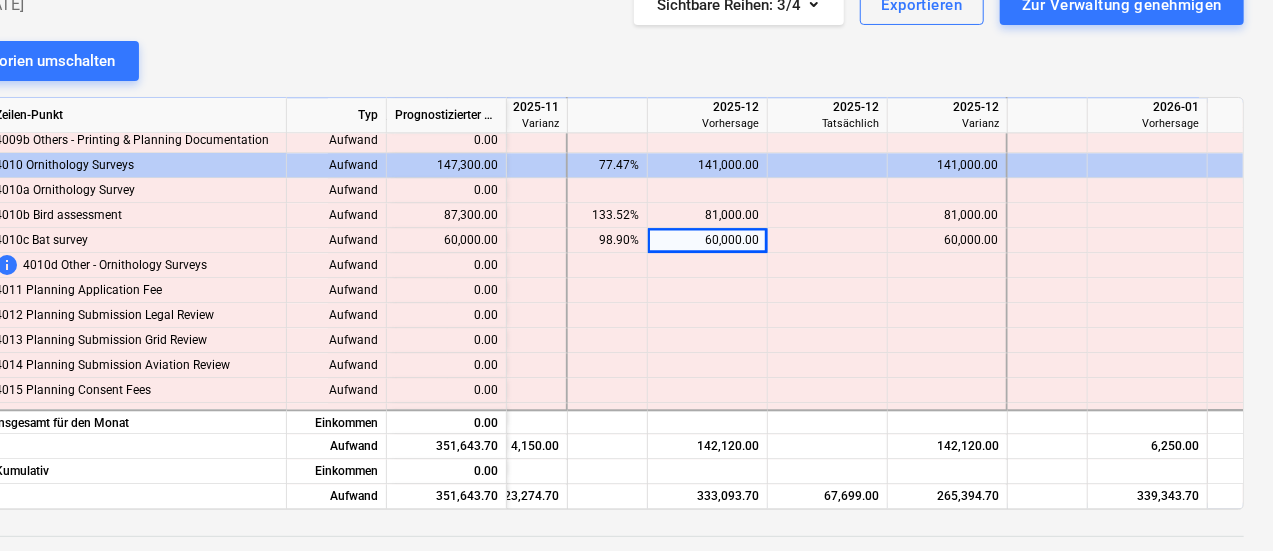 click at bounding box center (708, 290) 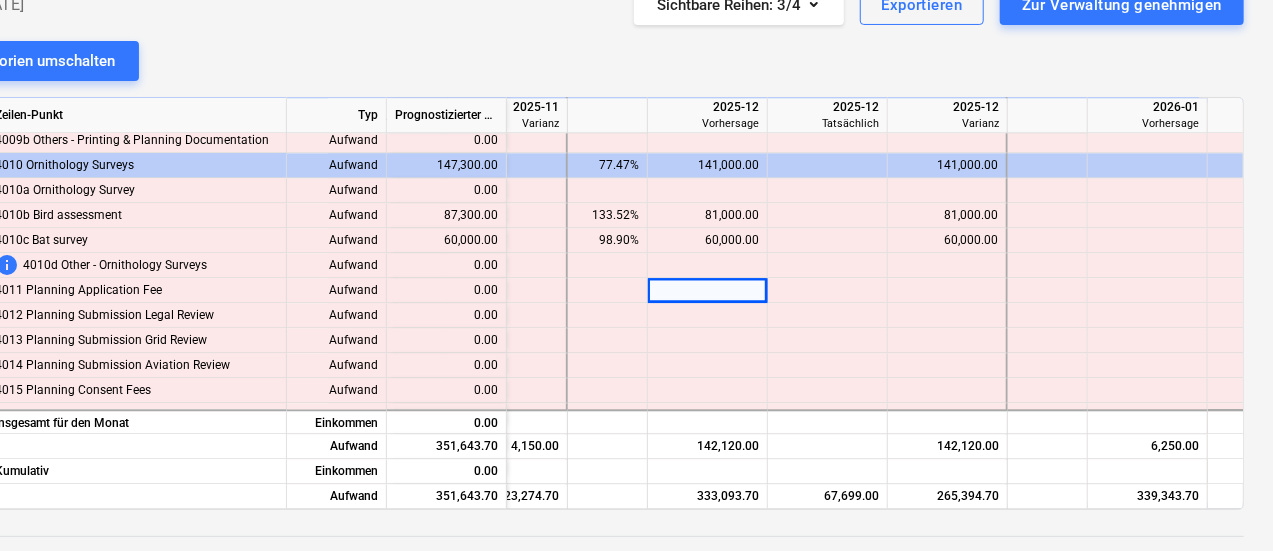 click on "60,000.00" at bounding box center (707, 240) 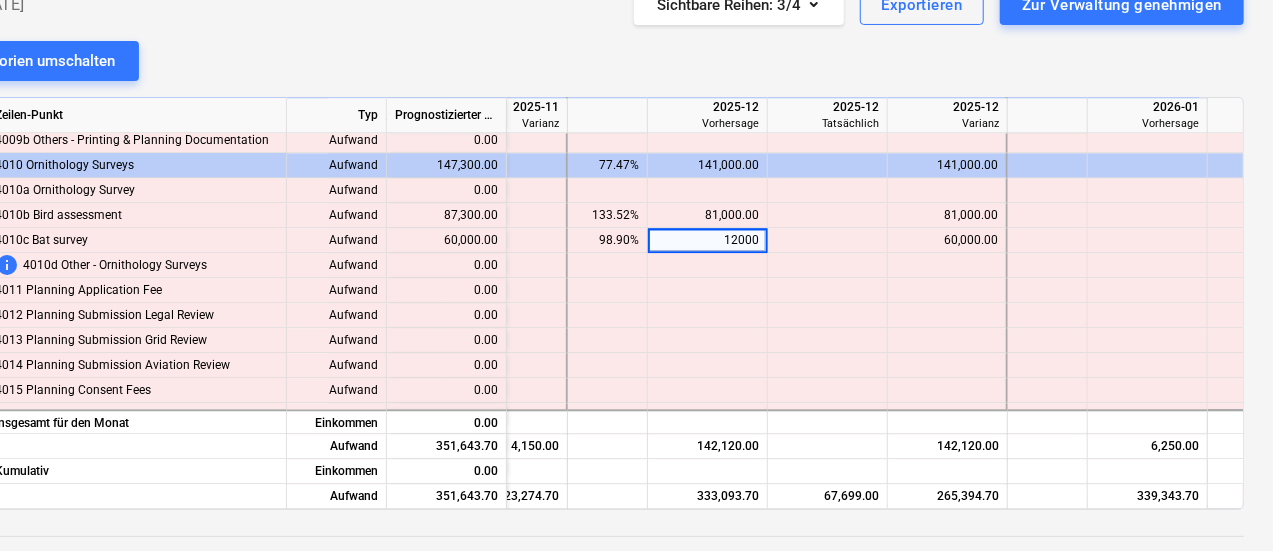 type on "120000" 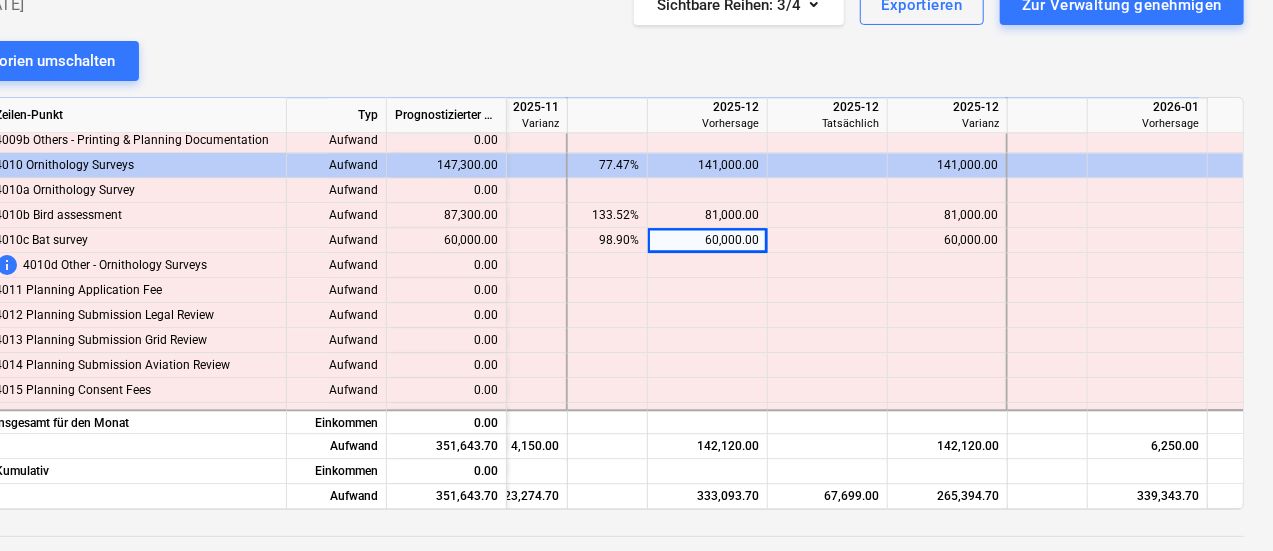 click at bounding box center [948, 421] 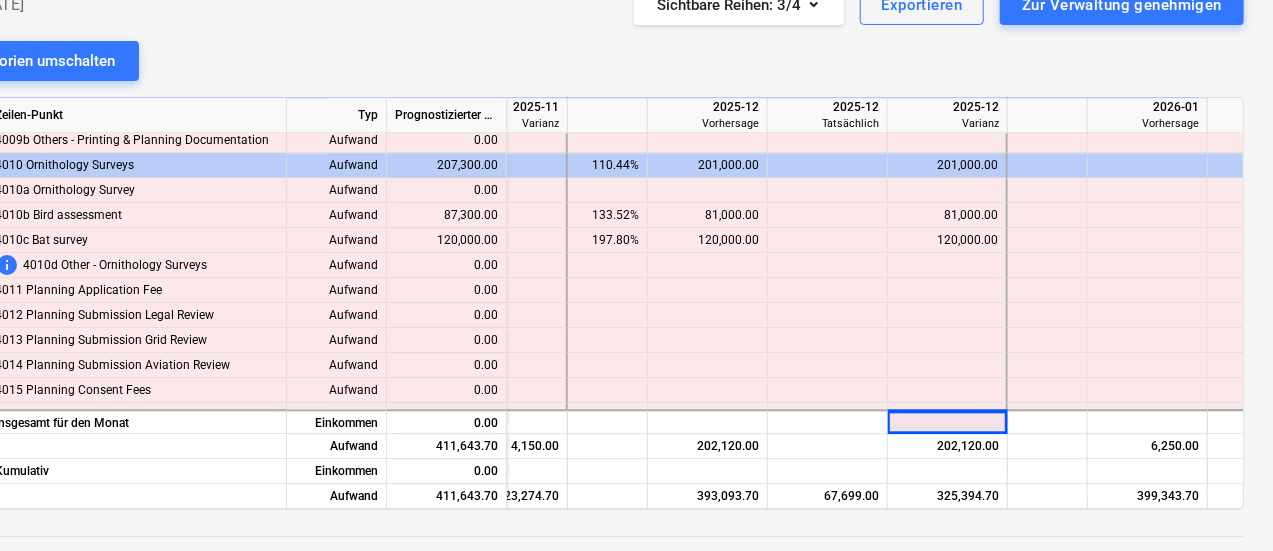 click at bounding box center (828, 340) 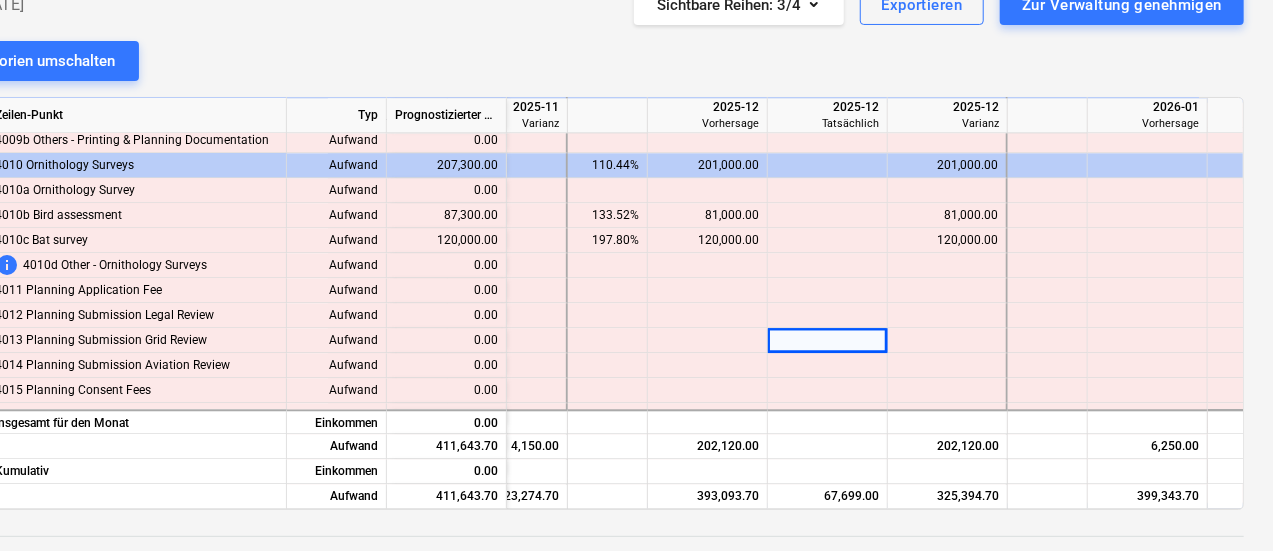 click on "120,000.00" at bounding box center [707, 240] 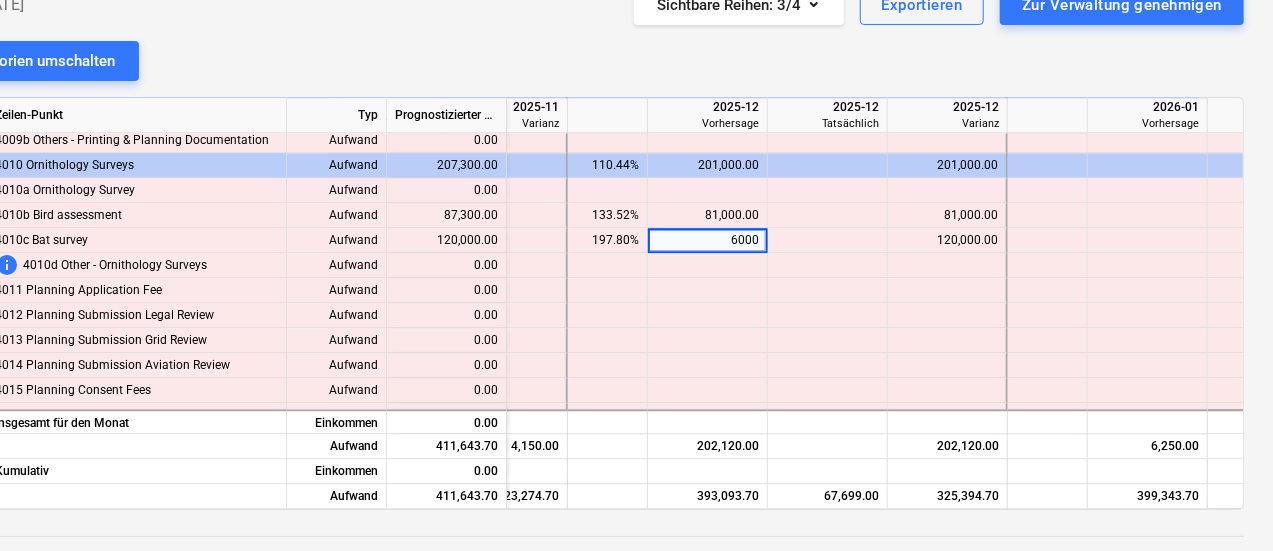 type on "60000" 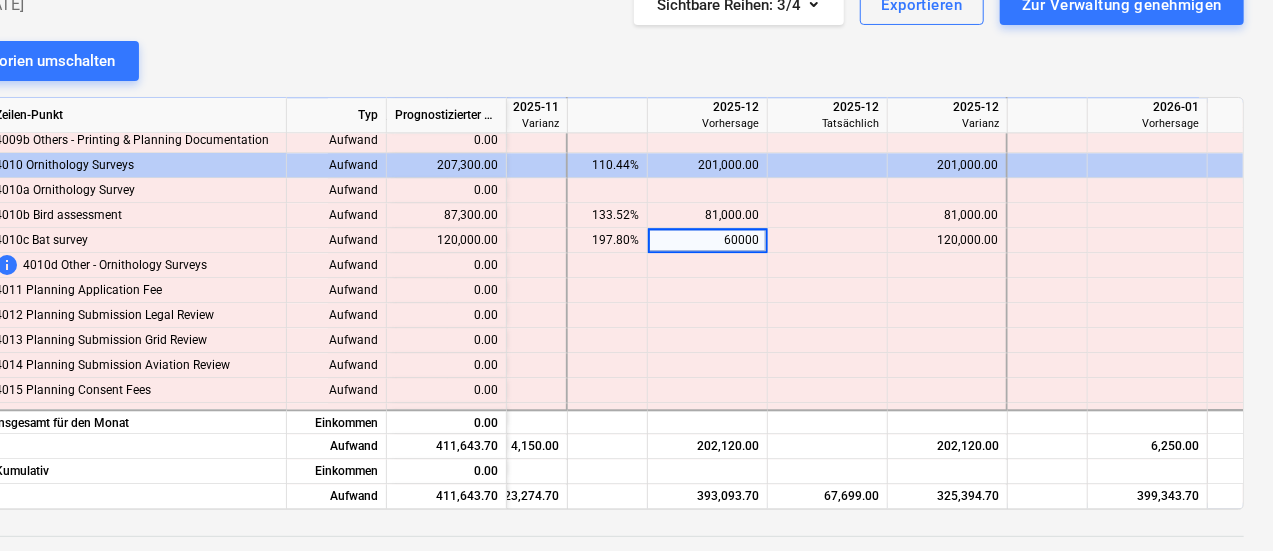 click at bounding box center [708, 340] 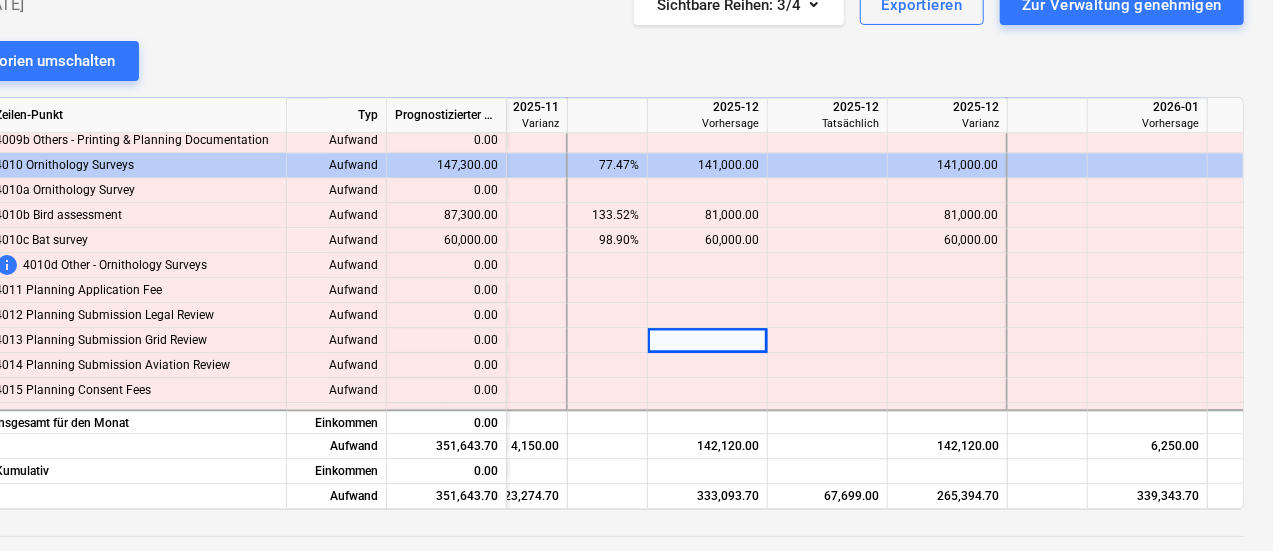 click at bounding box center (708, 190) 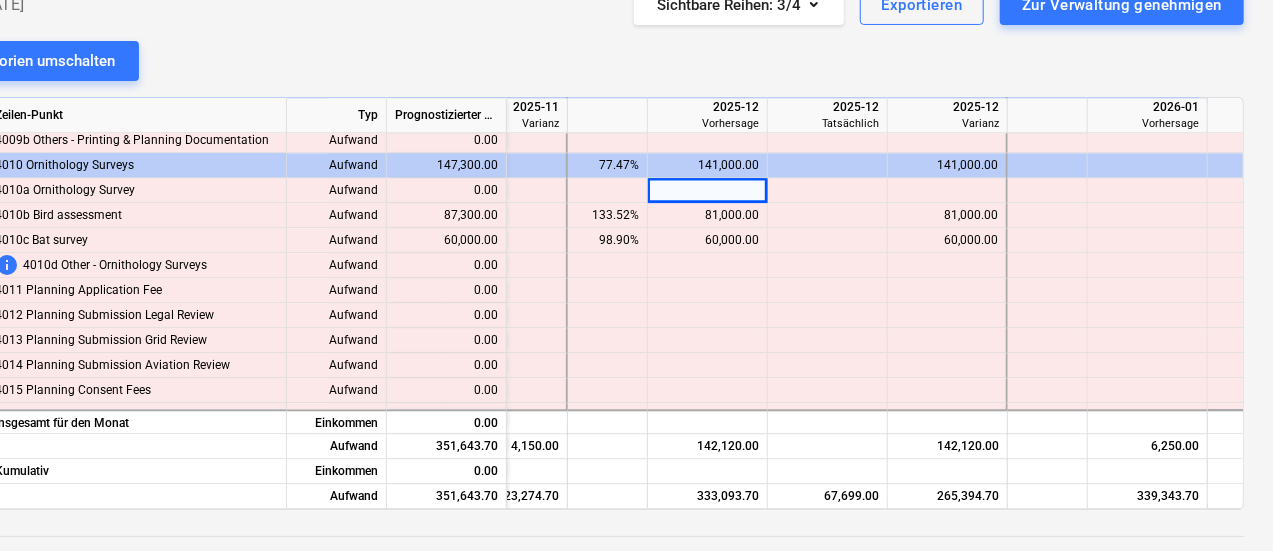 click at bounding box center (828, 315) 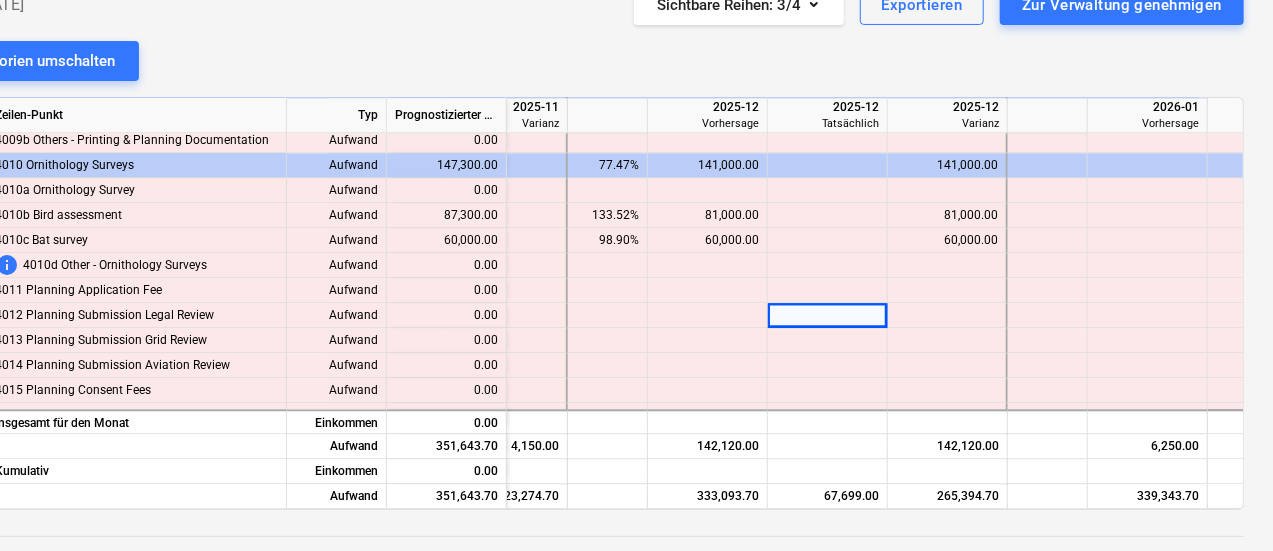 click at bounding box center [708, 190] 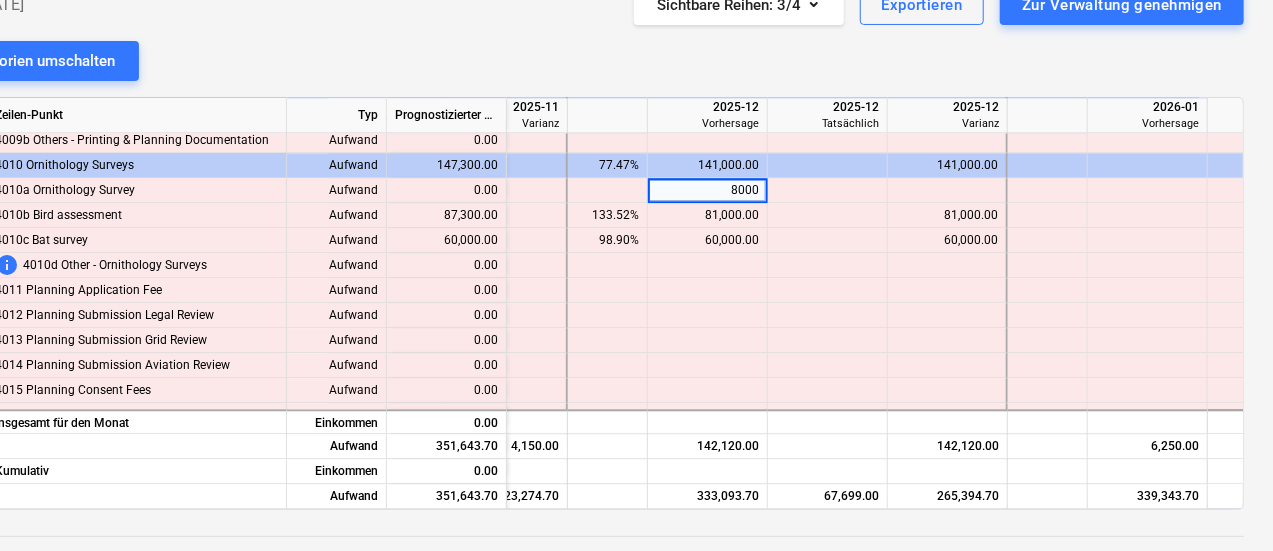 type on "80000" 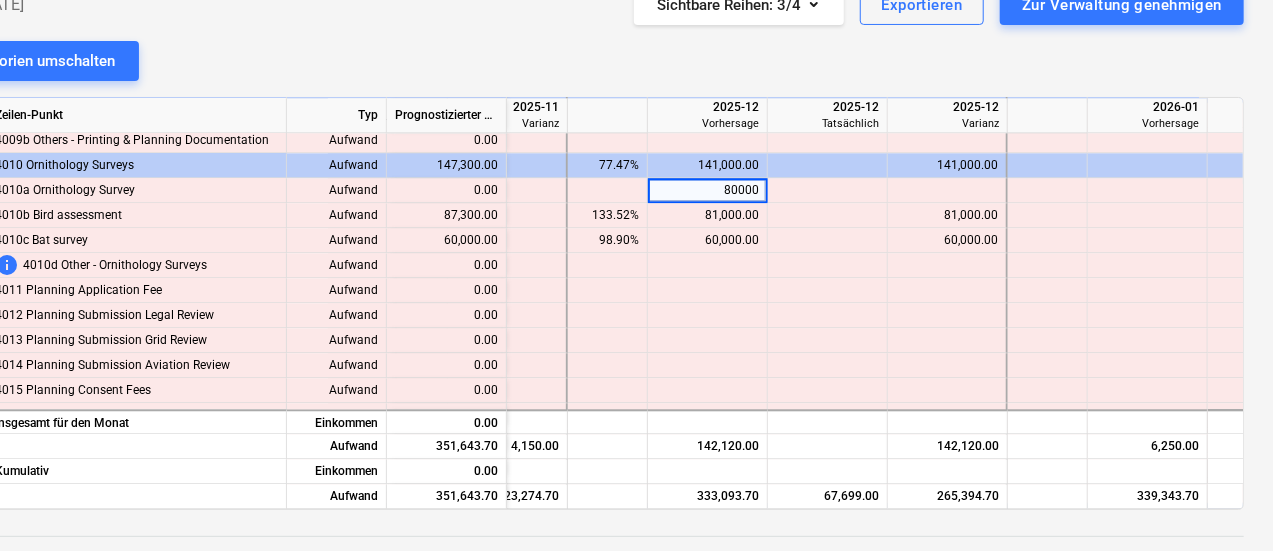 click at bounding box center (708, 315) 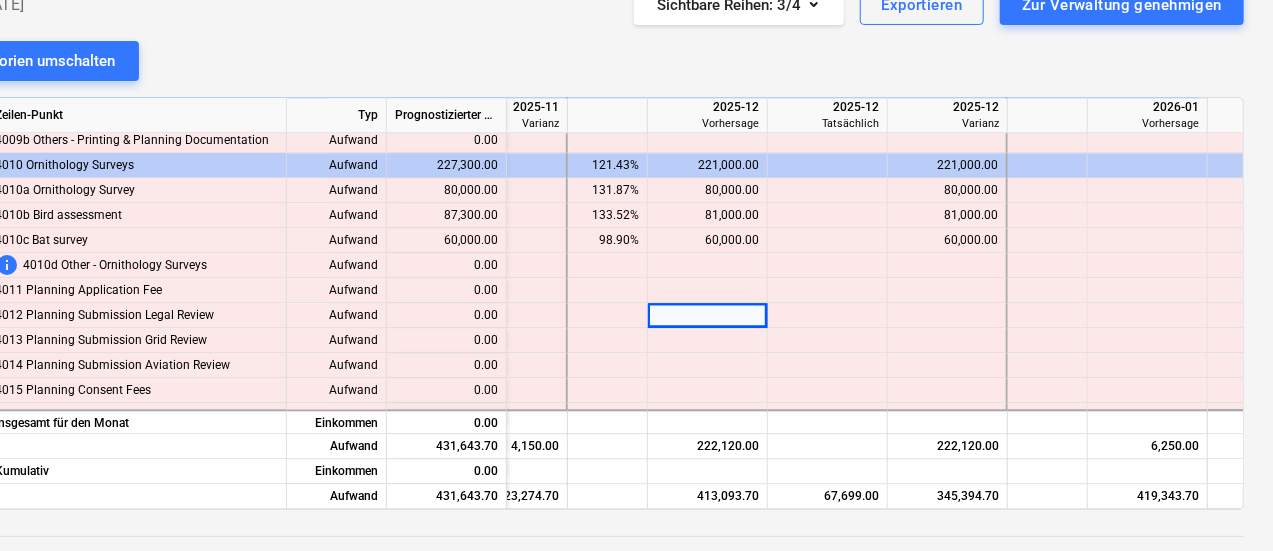 click at bounding box center [948, 315] 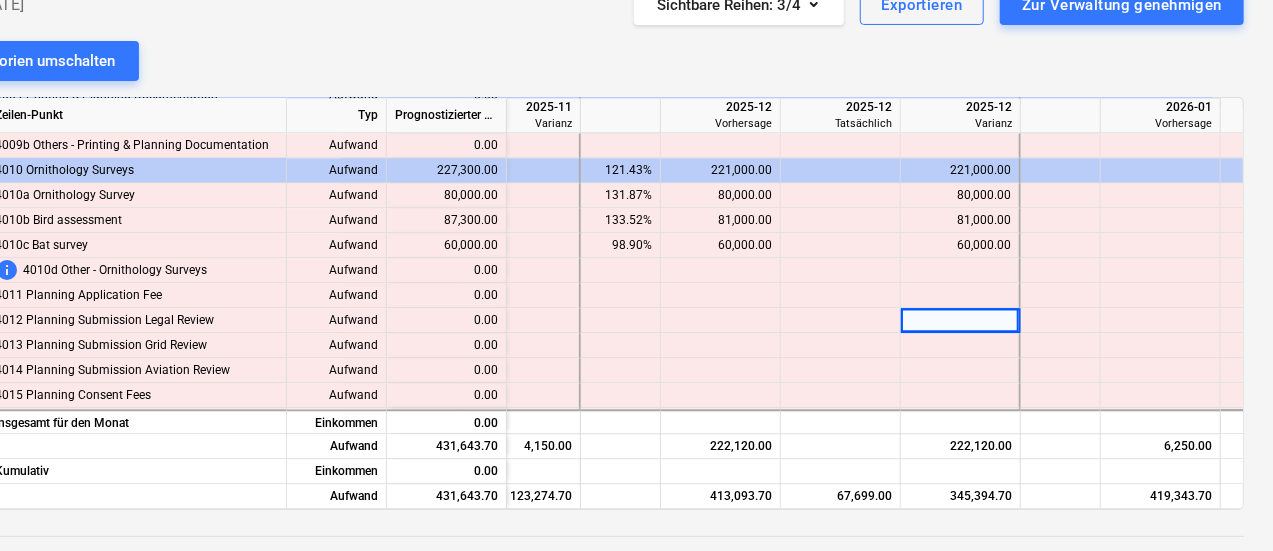 scroll, scrollTop: 2446, scrollLeft: 3806, axis: both 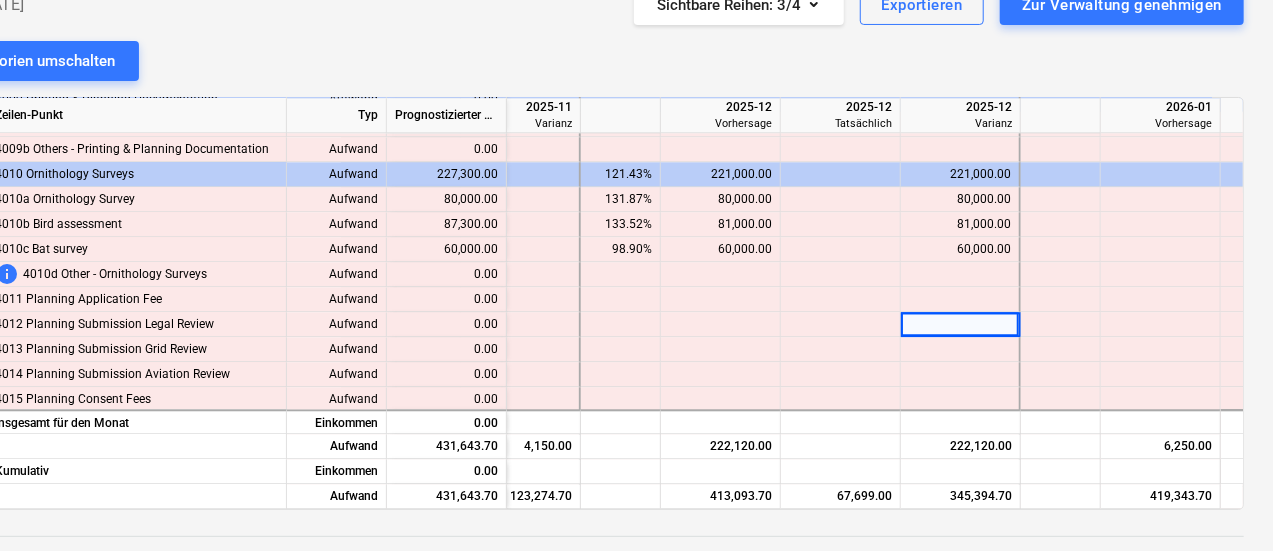 click on "221,000.00" at bounding box center [720, 174] 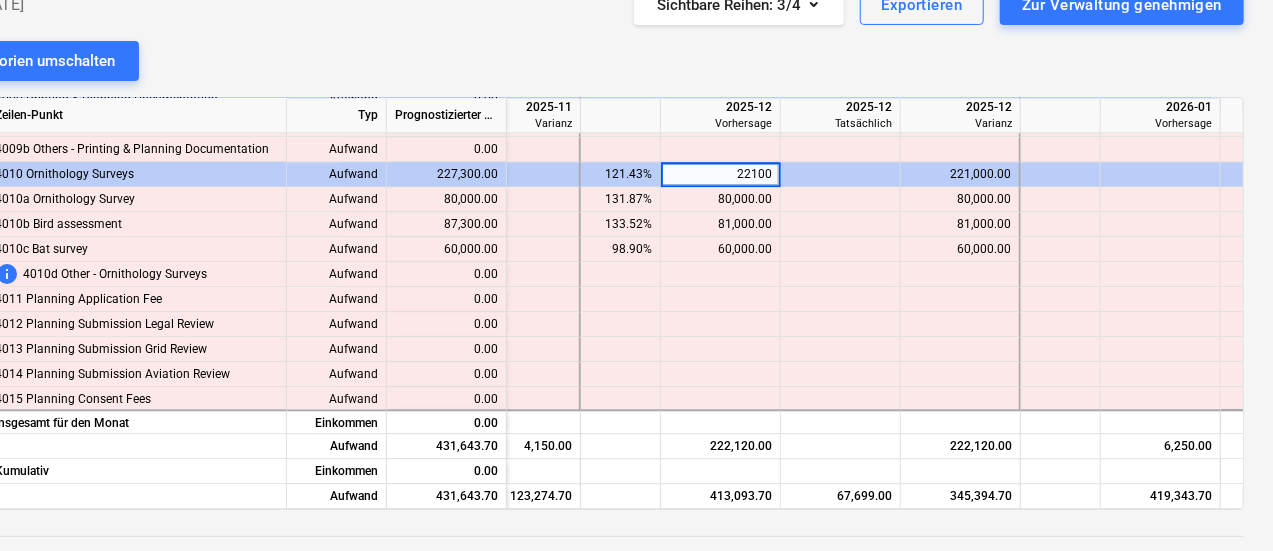 type on "221000" 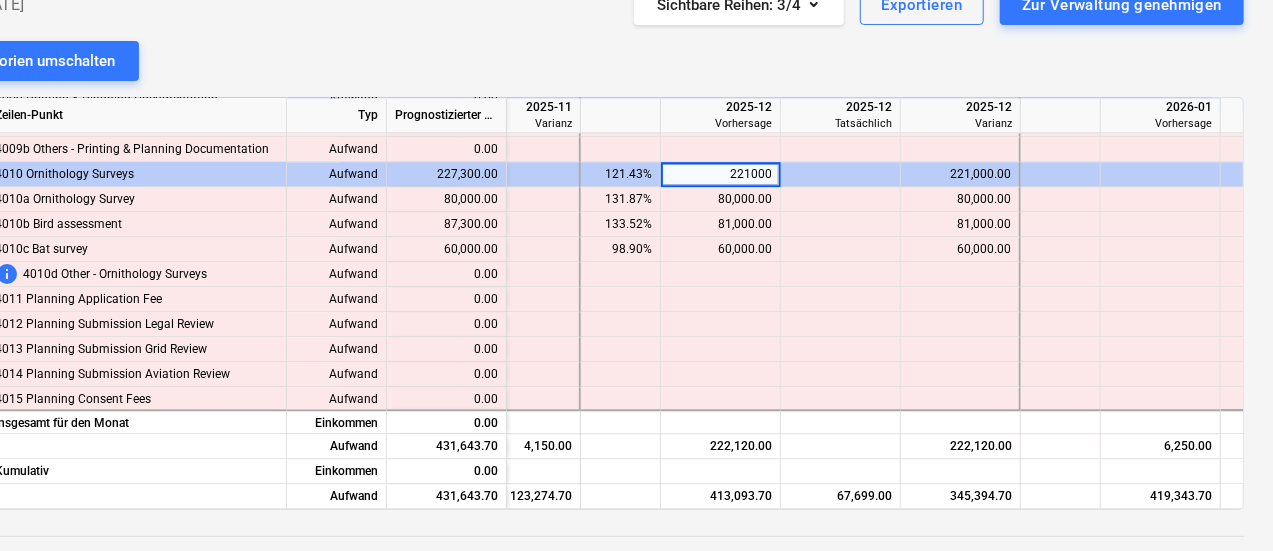 click at bounding box center (841, 249) 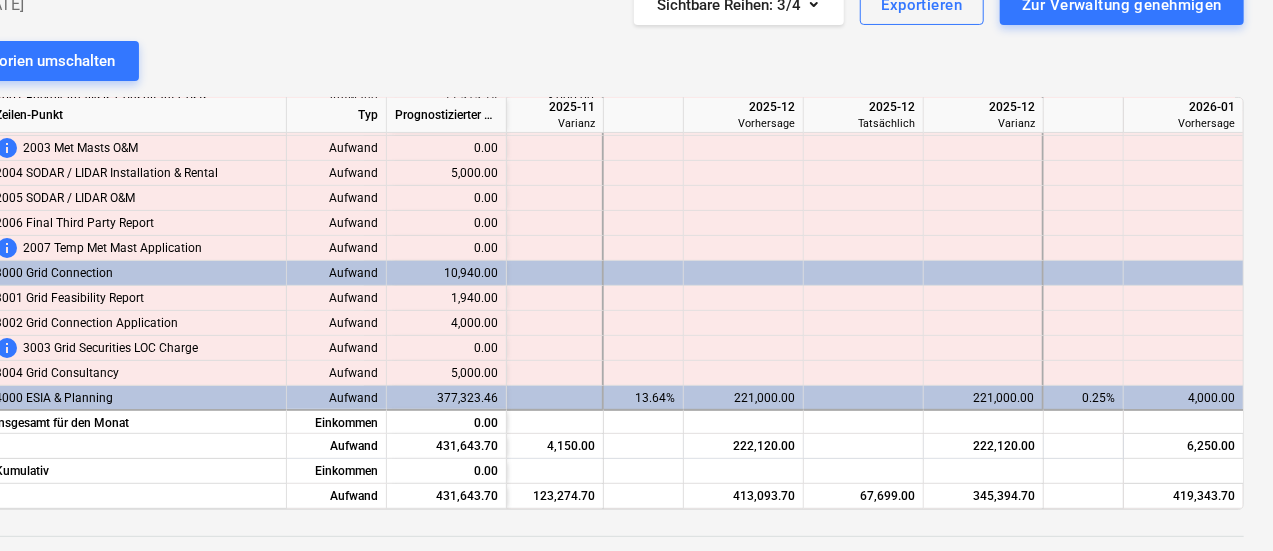 scroll, scrollTop: 370, scrollLeft: 3783, axis: both 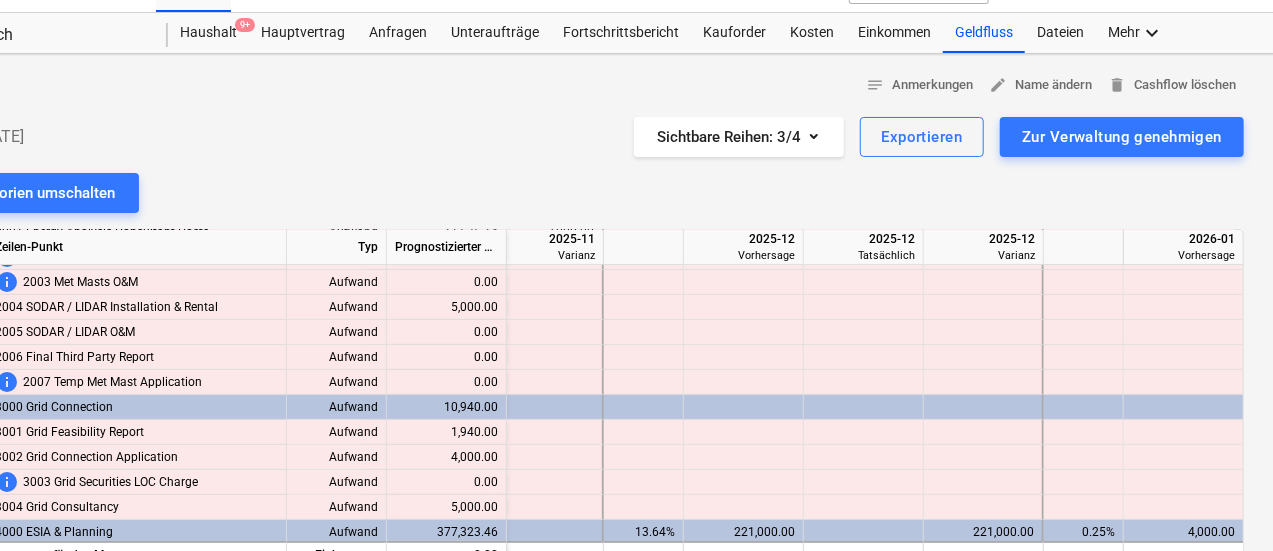 click on "Zur Verwaltung genehmigen" at bounding box center [1122, 137] 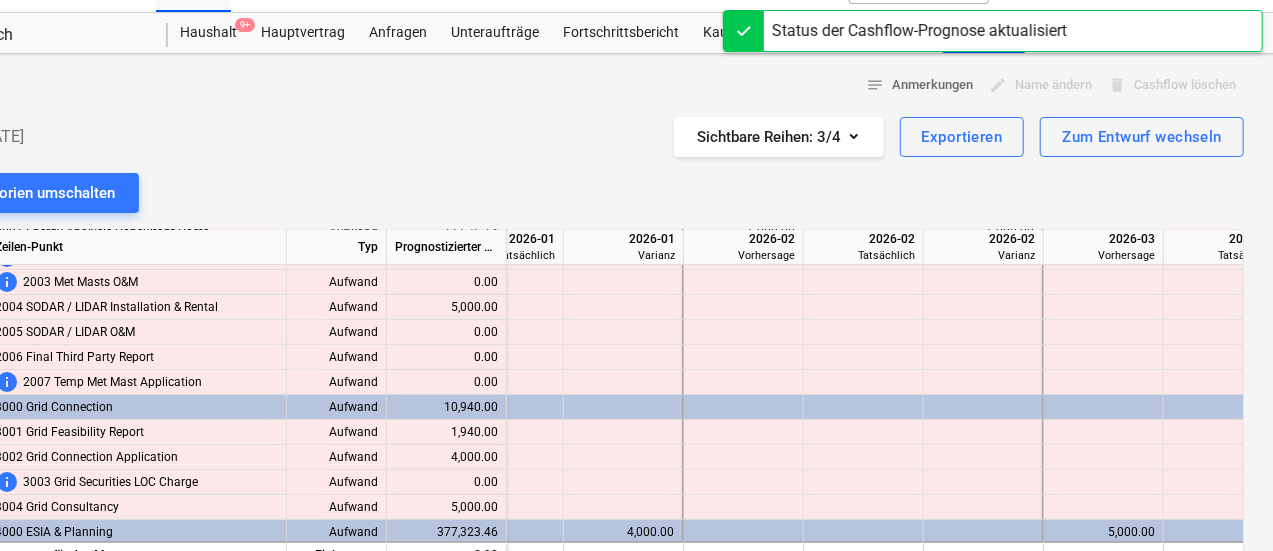 scroll, scrollTop: 0, scrollLeft: 3950, axis: horizontal 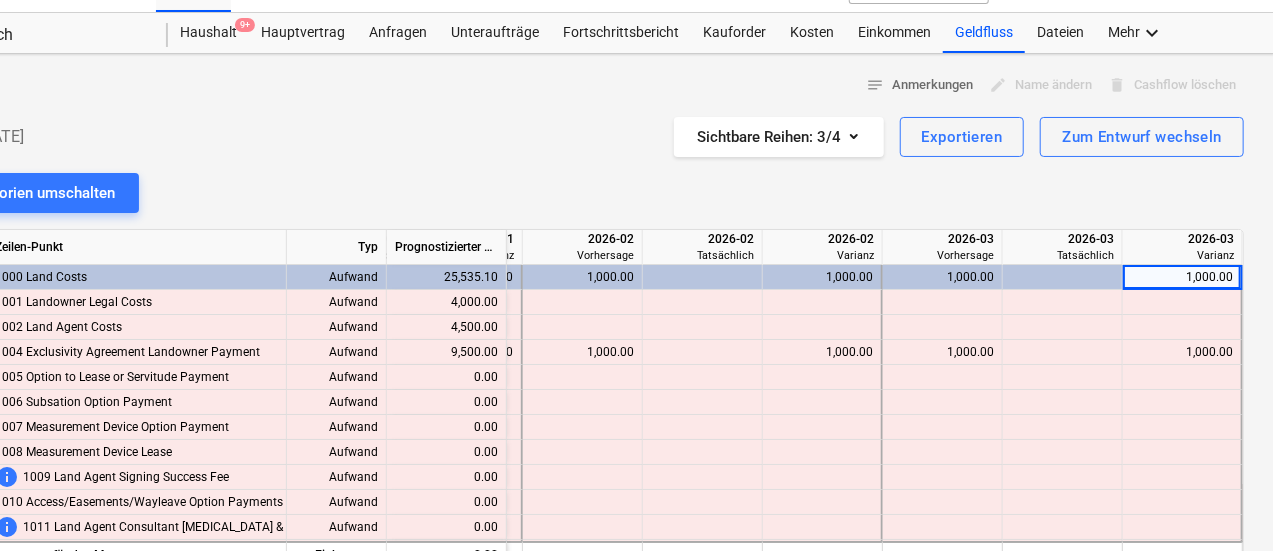 click on "Geldfluss" at bounding box center (984, 33) 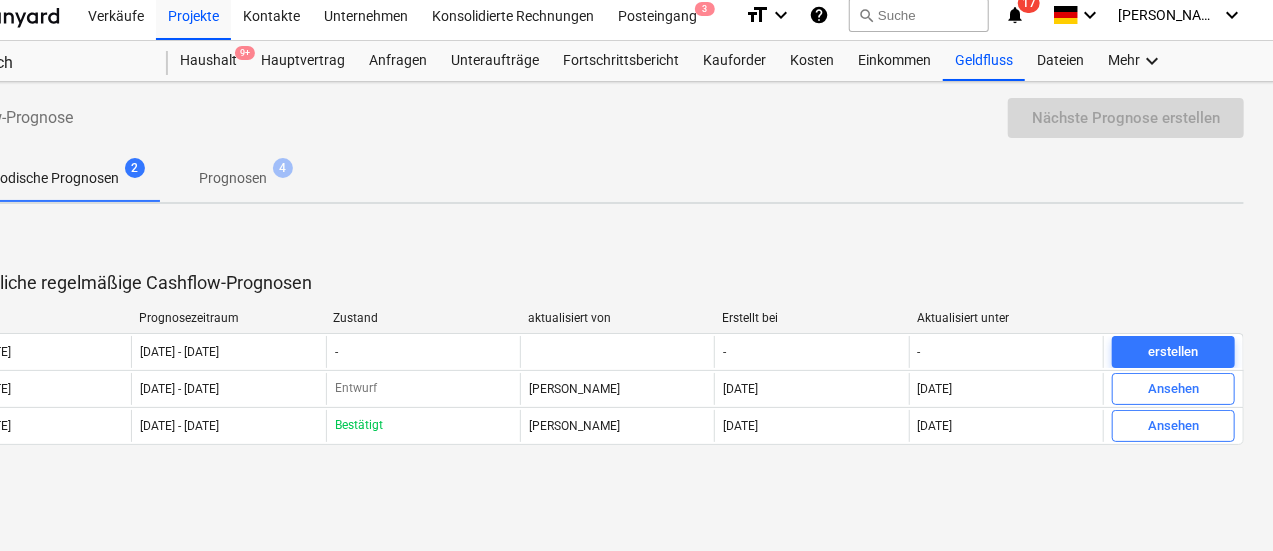 scroll, scrollTop: 0, scrollLeft: 94, axis: horizontal 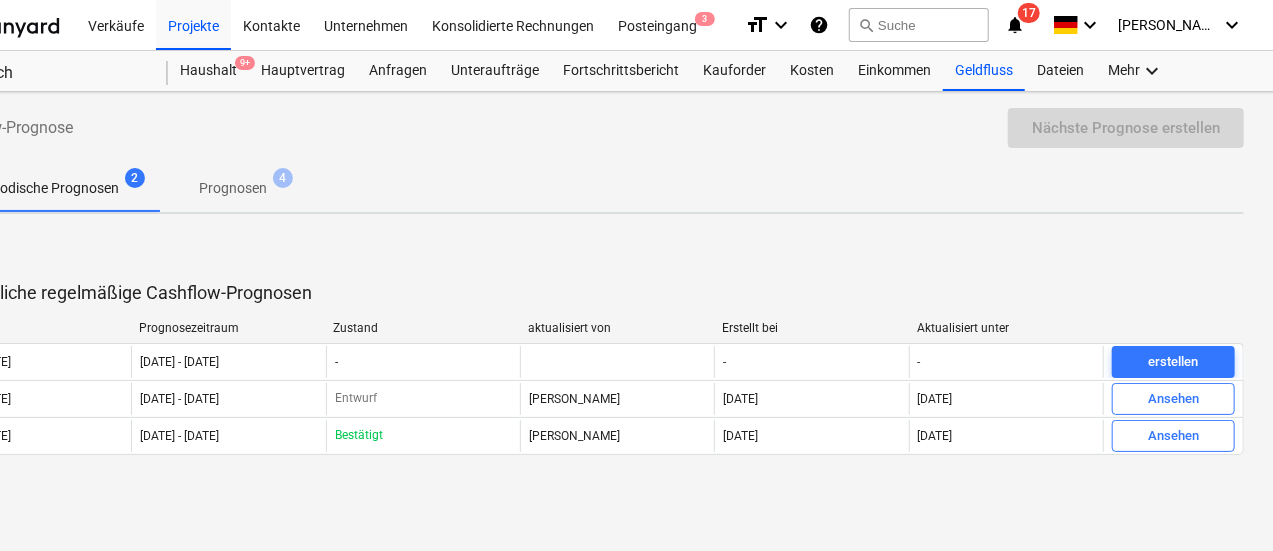 click on "Ansehen" at bounding box center (1173, 436) 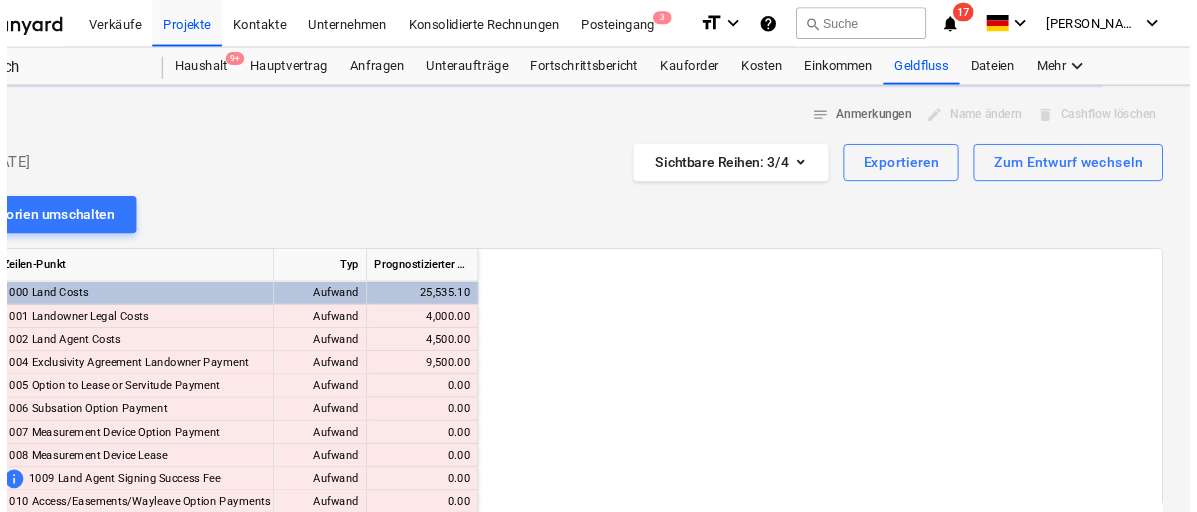 scroll, scrollTop: 0, scrollLeft: 1080, axis: horizontal 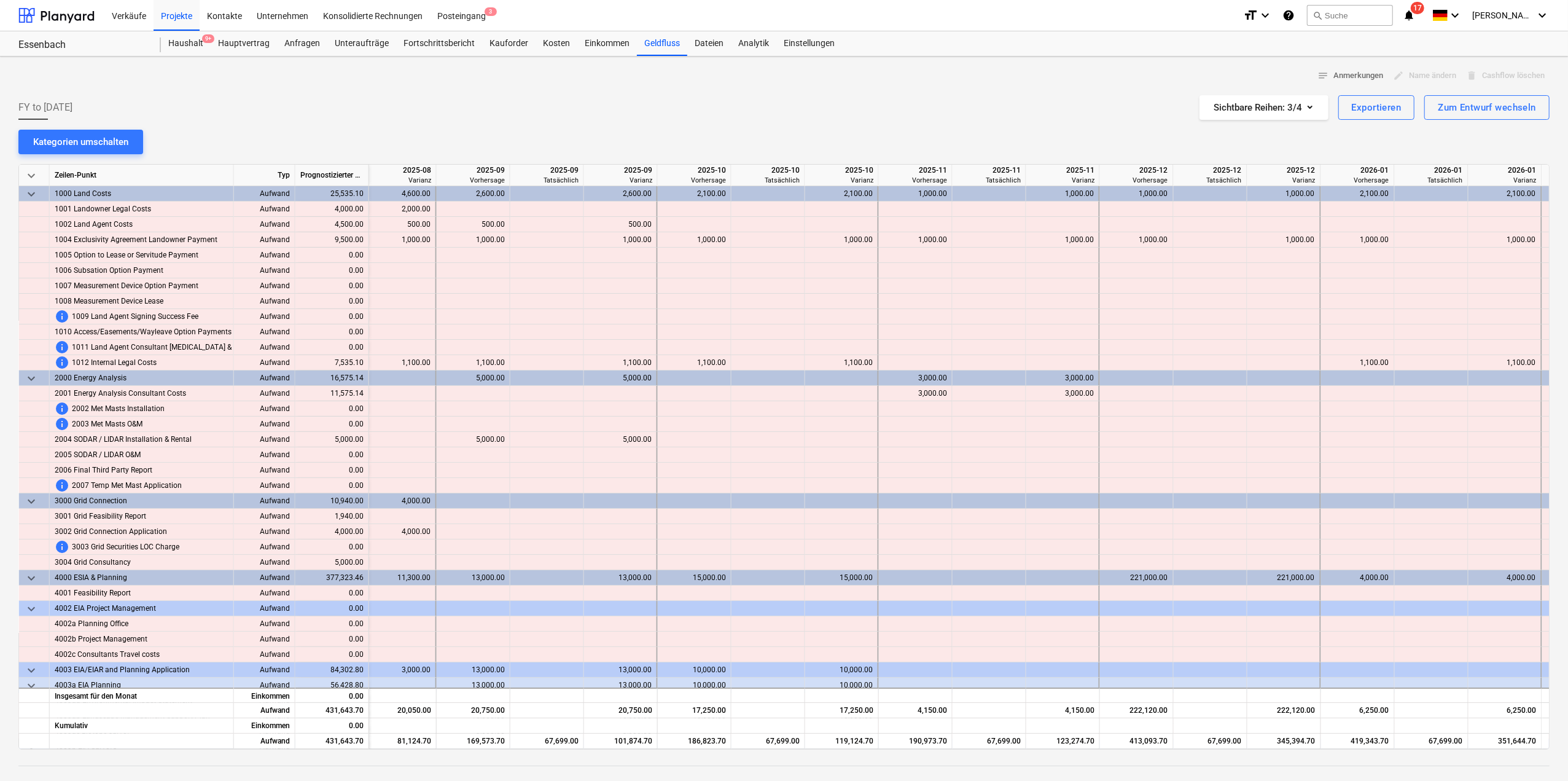 click on "Geldfluss" at bounding box center (662, 44) 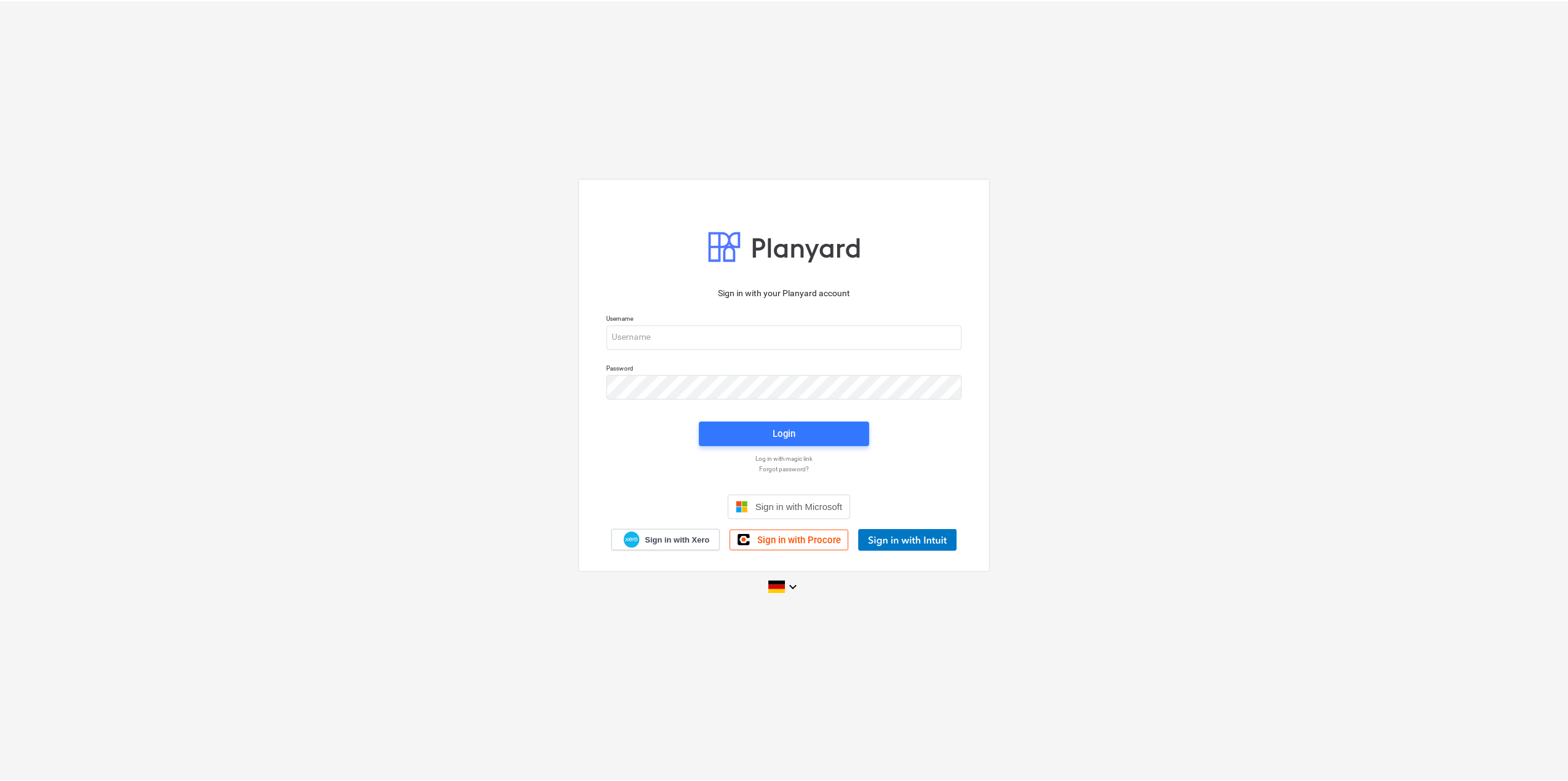 scroll, scrollTop: 0, scrollLeft: 0, axis: both 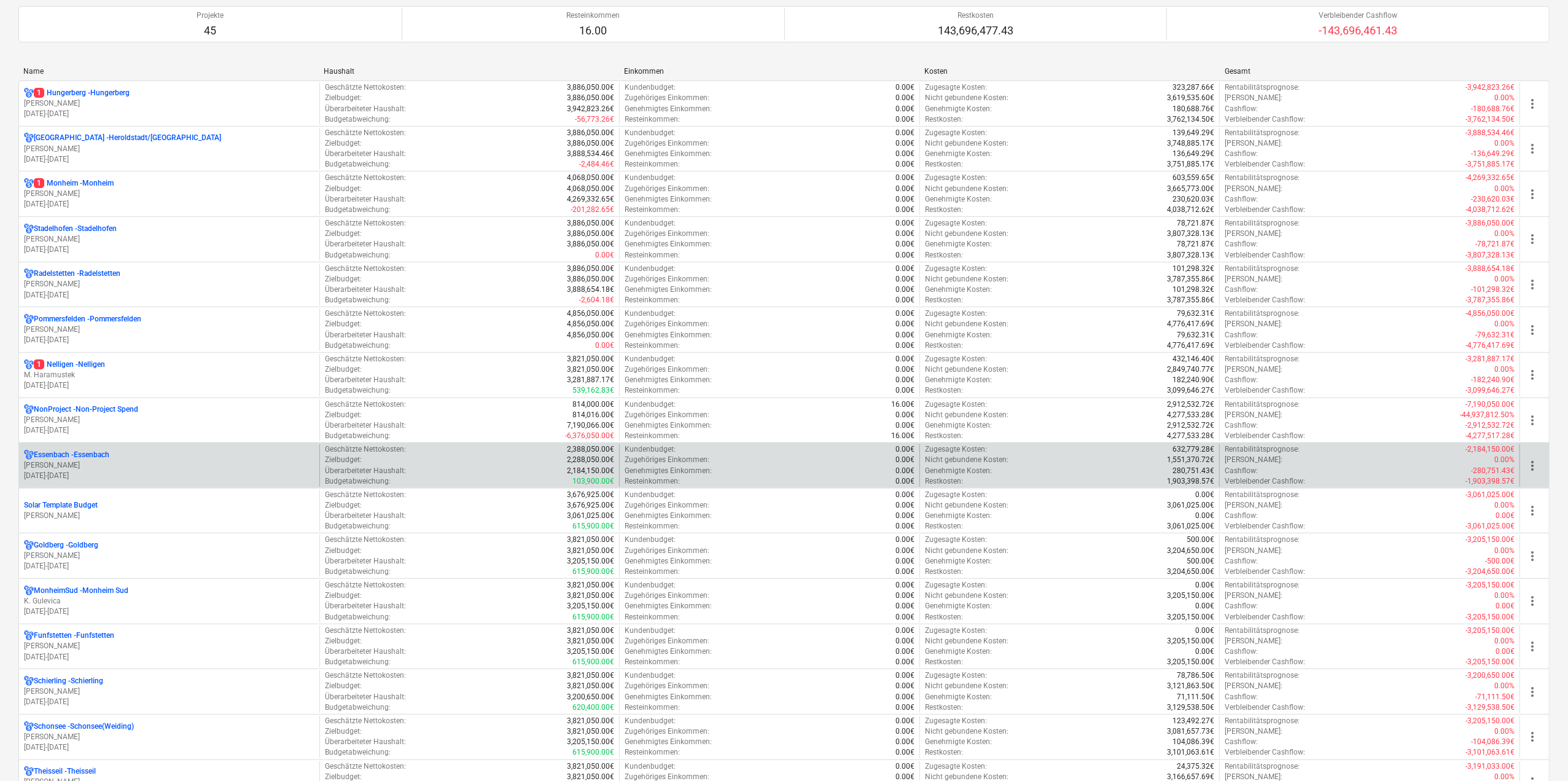 click on "Essenbach -  Essenbach" at bounding box center [169, 455] 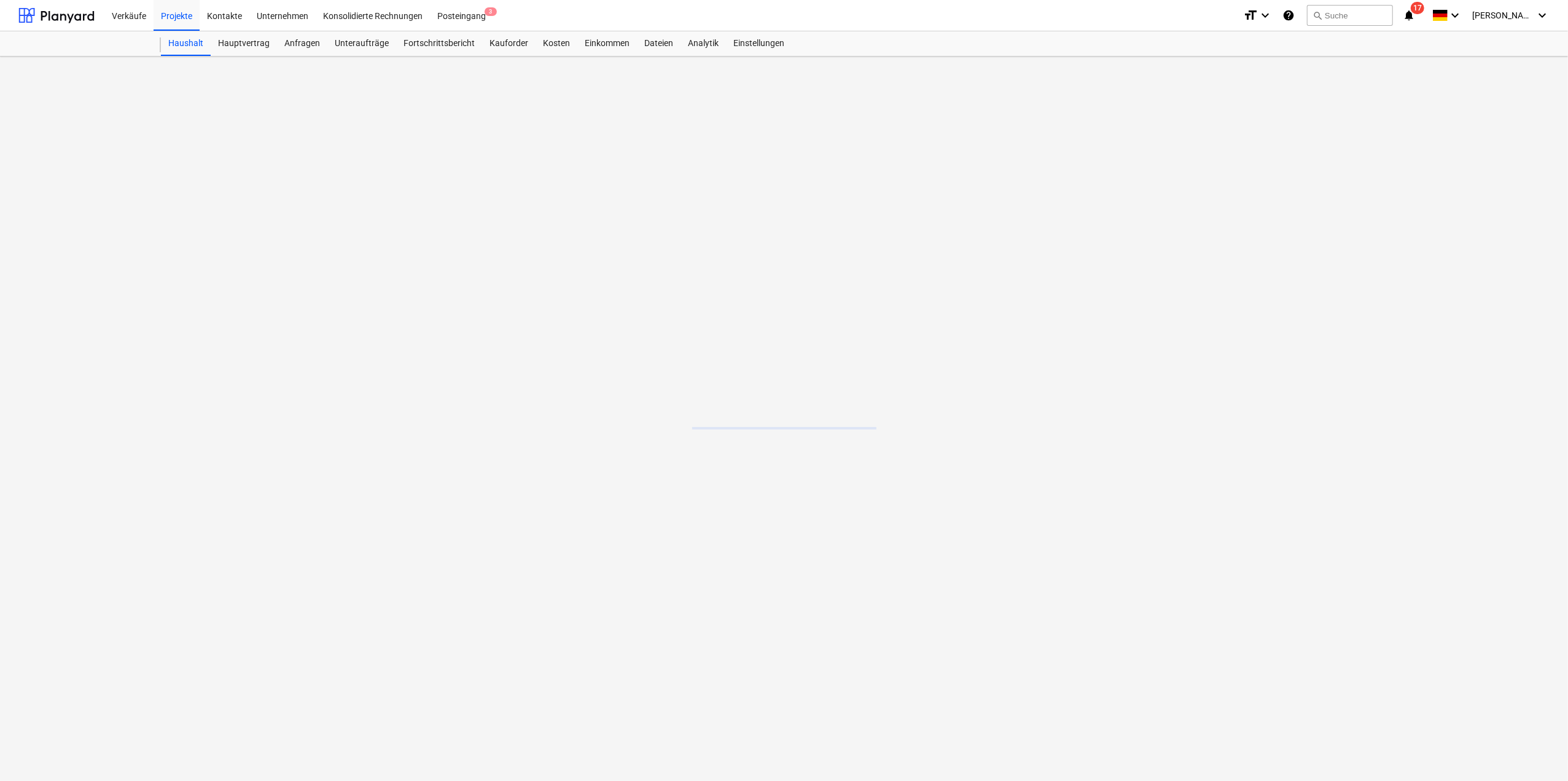 scroll, scrollTop: 0, scrollLeft: 0, axis: both 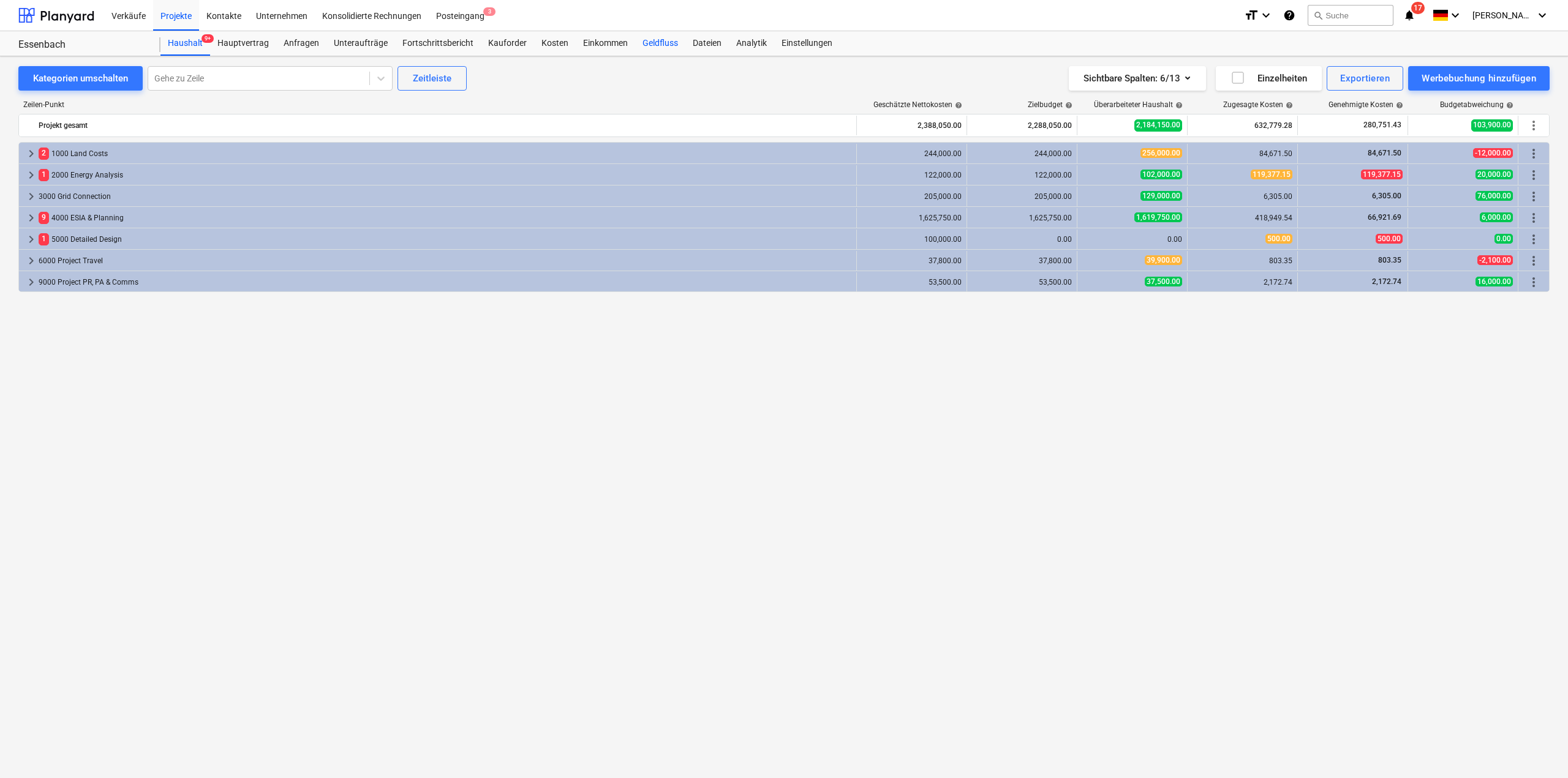 click on "Geldfluss" at bounding box center (660, 43) 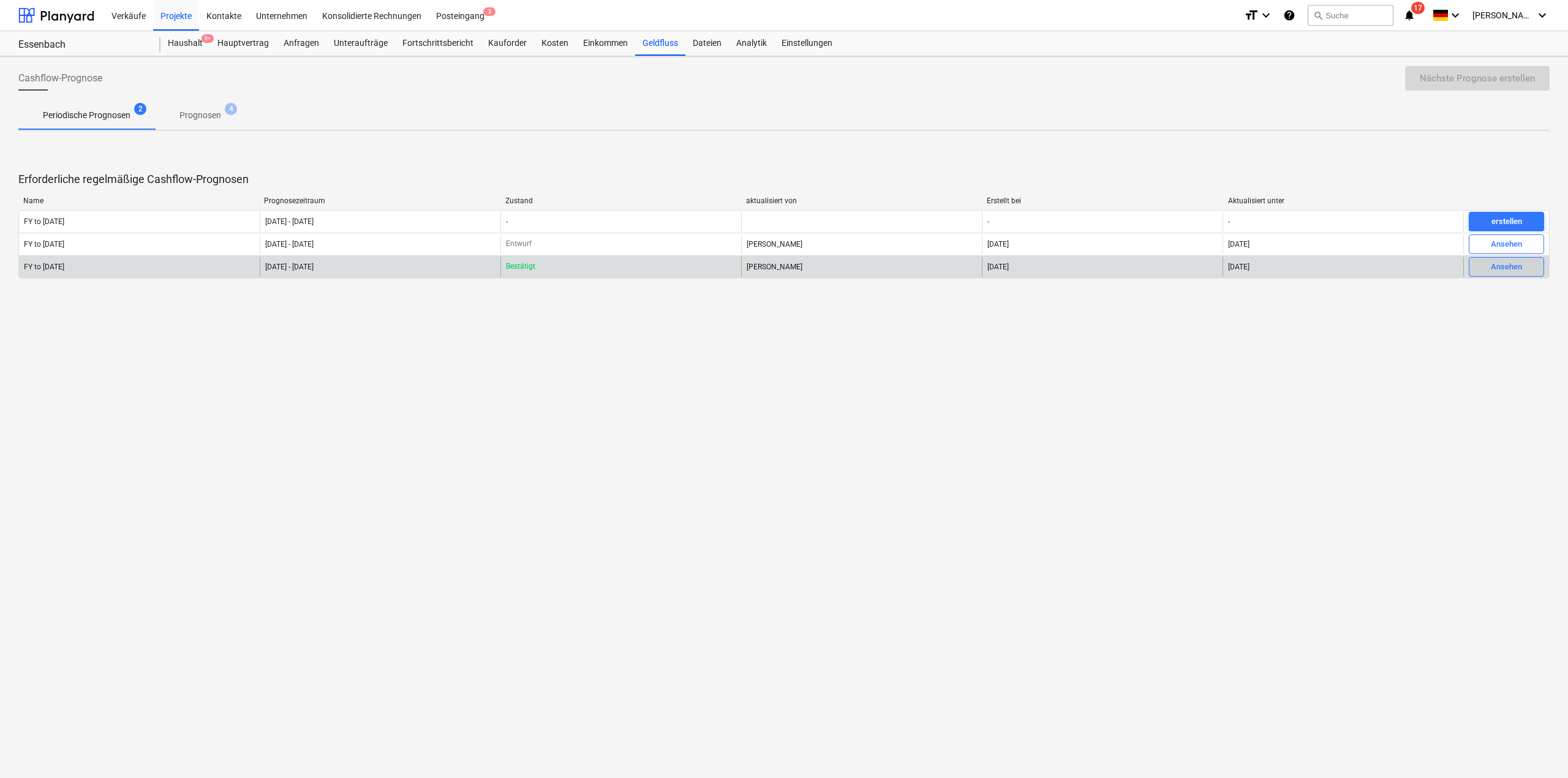 click on "Ansehen" at bounding box center [1506, 267] 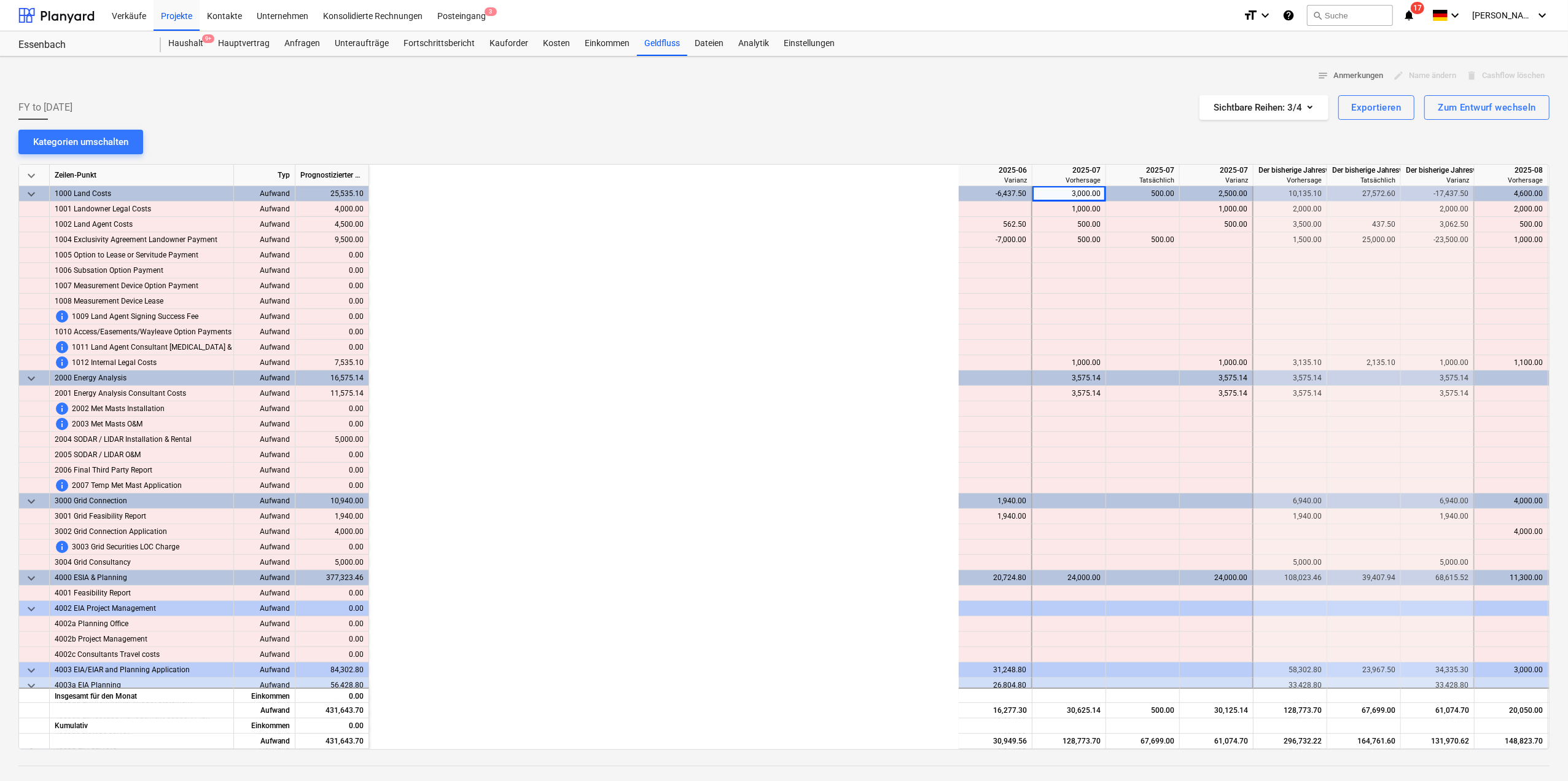 scroll, scrollTop: 0, scrollLeft: 663, axis: horizontal 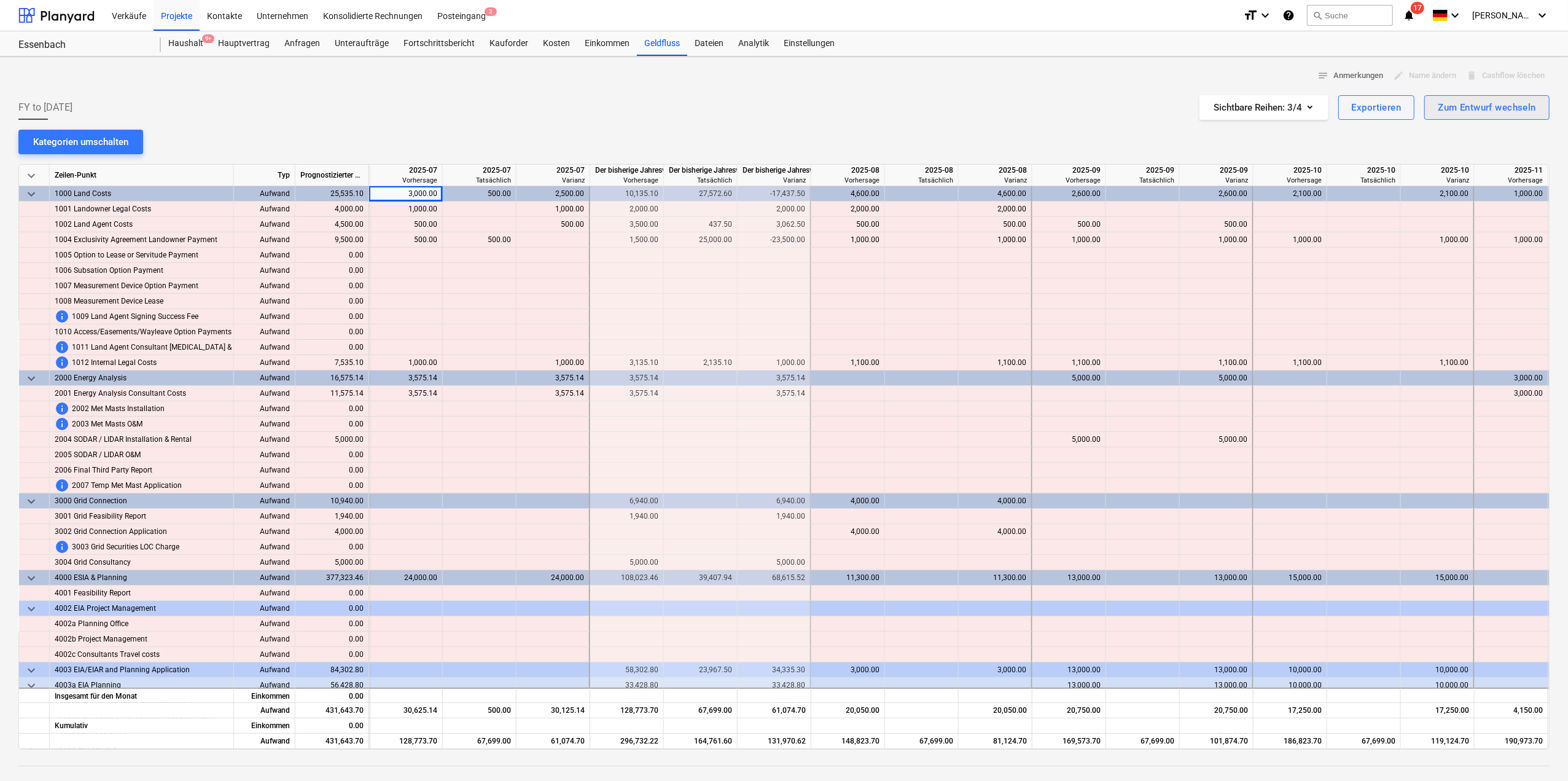 click on "Zum Entwurf wechseln" at bounding box center [1487, 108] 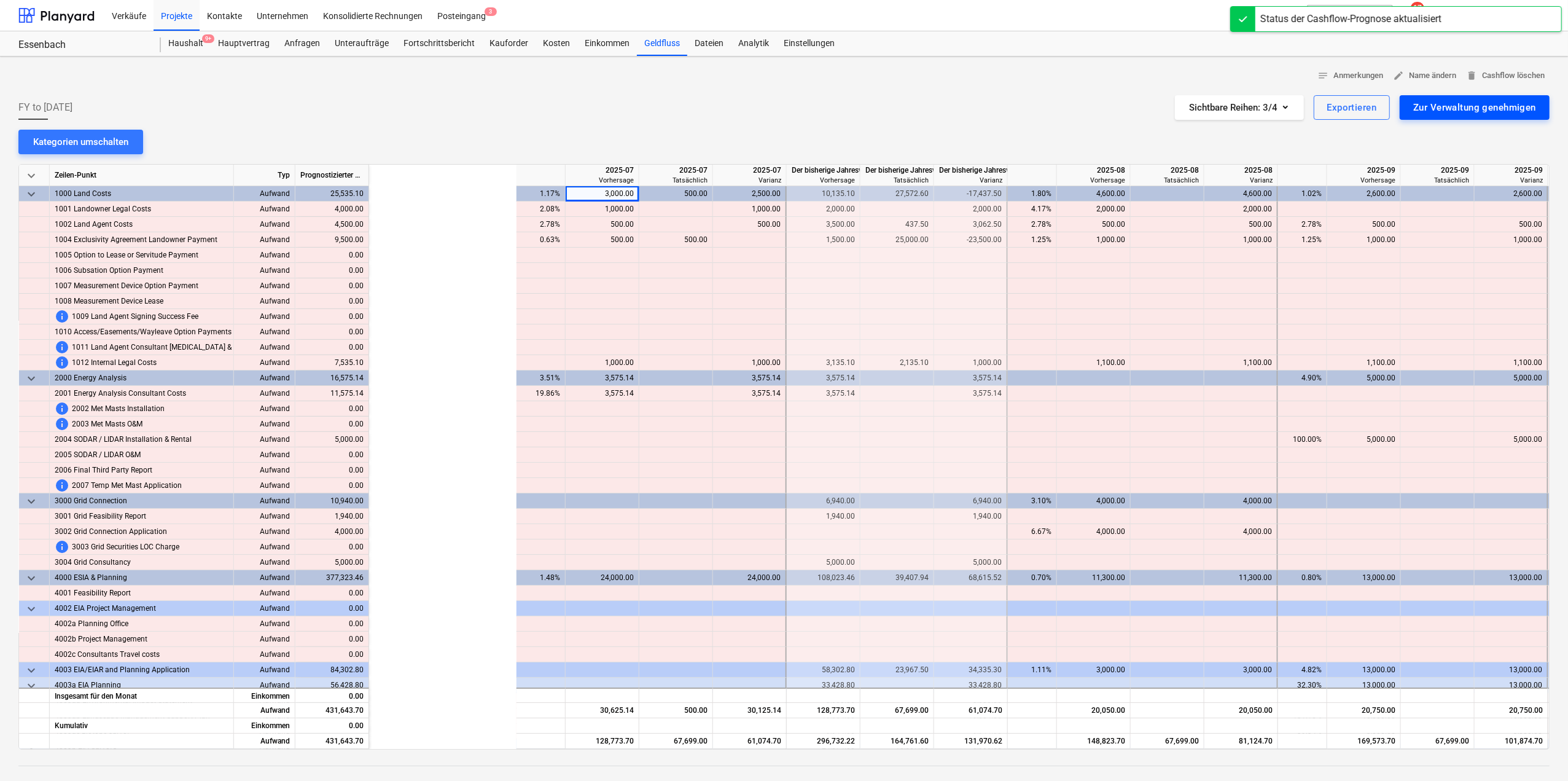 scroll, scrollTop: 0, scrollLeft: 860, axis: horizontal 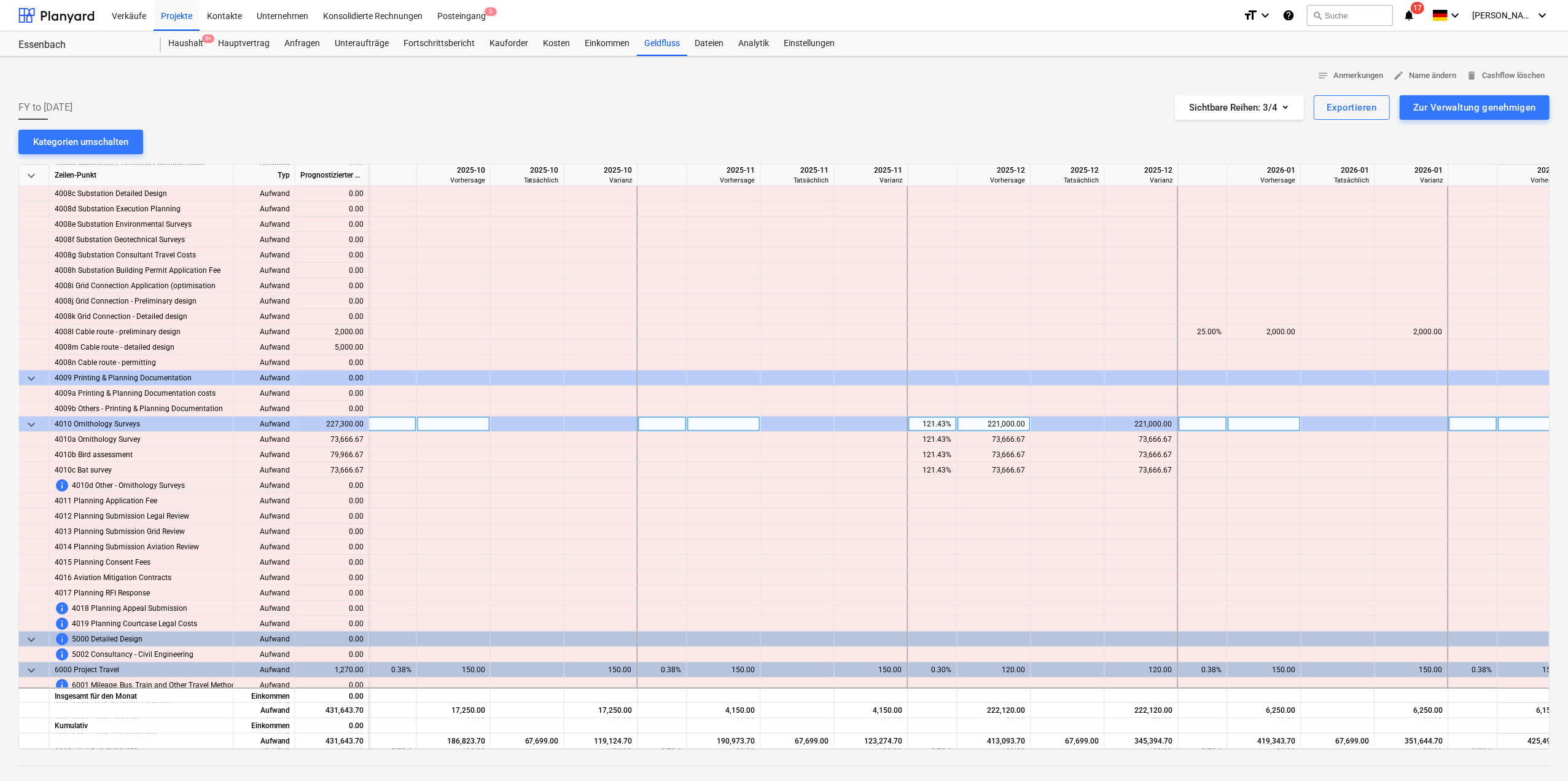 click on "221,000.00" at bounding box center (994, 424) 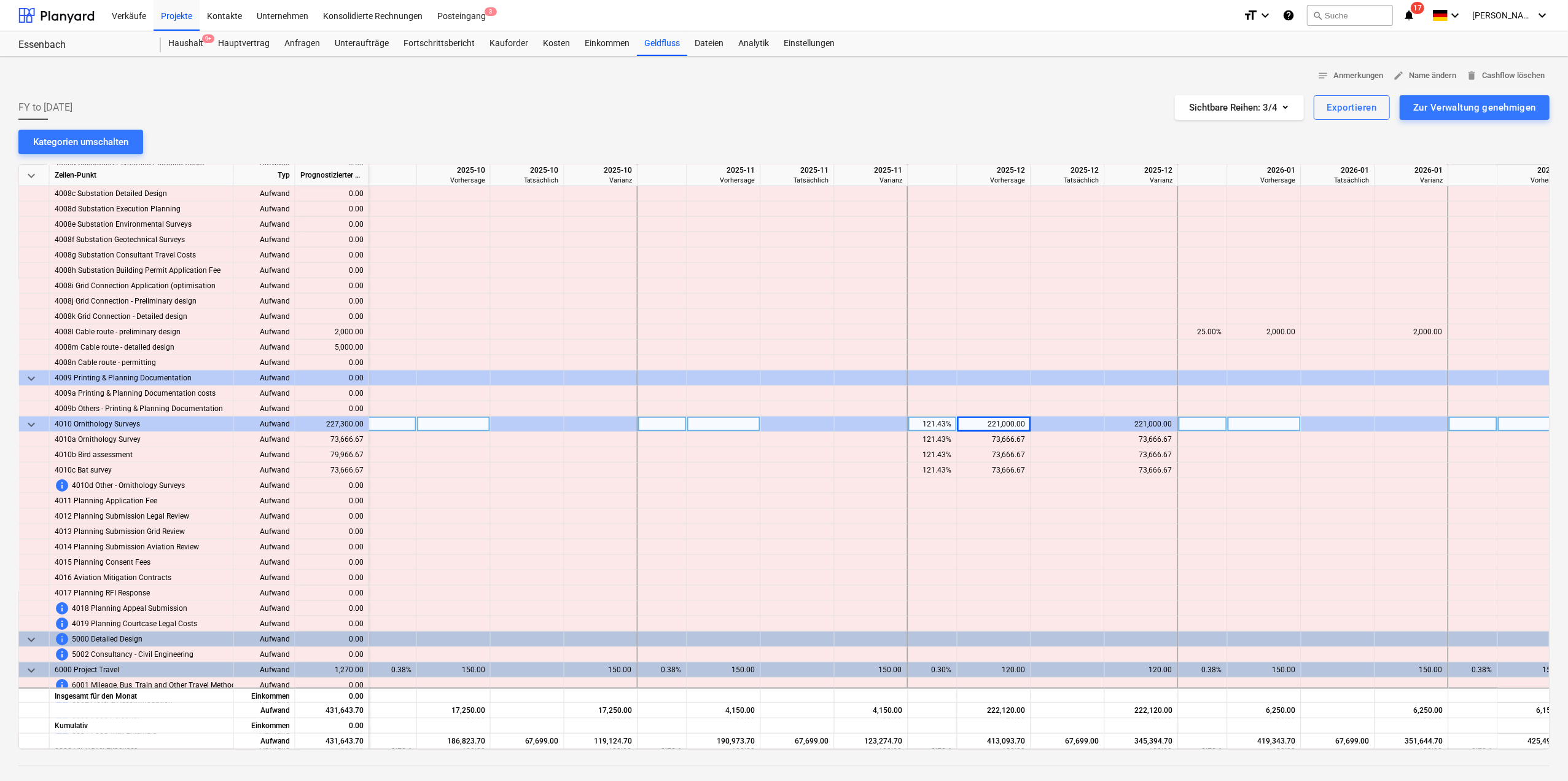 click on "221,000.00" at bounding box center [994, 424] 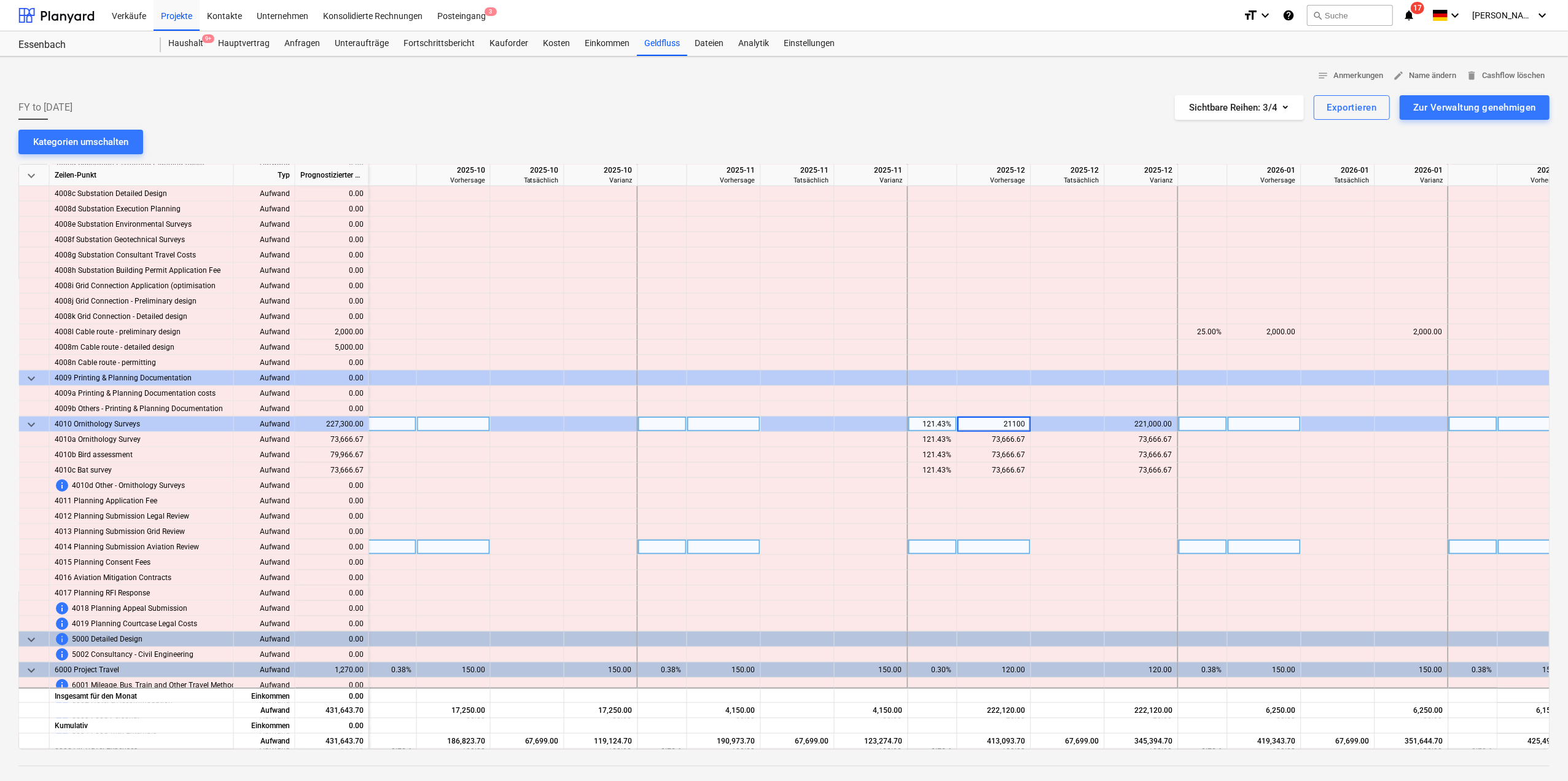 type on "211000" 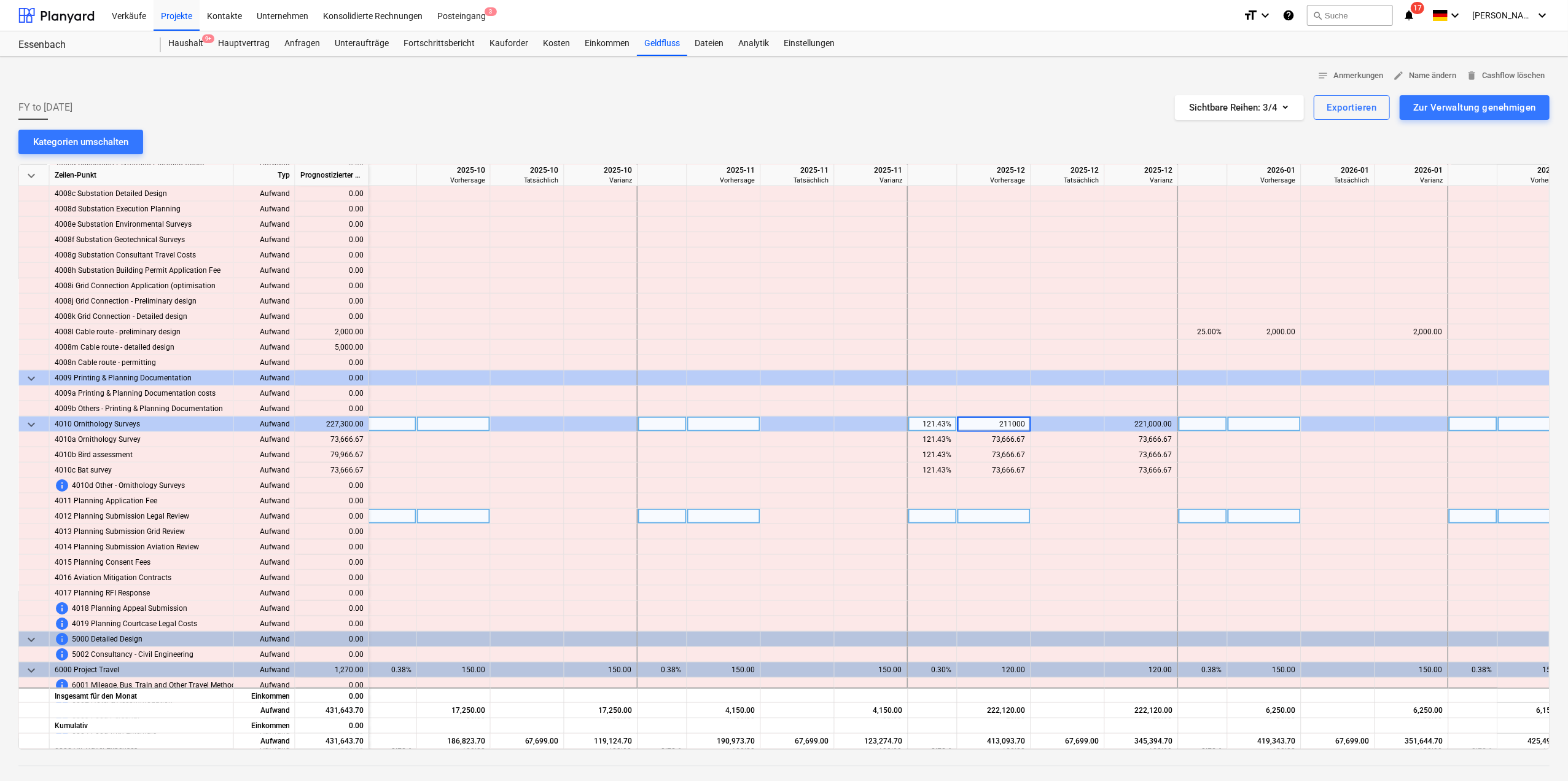 click at bounding box center (1068, 516) 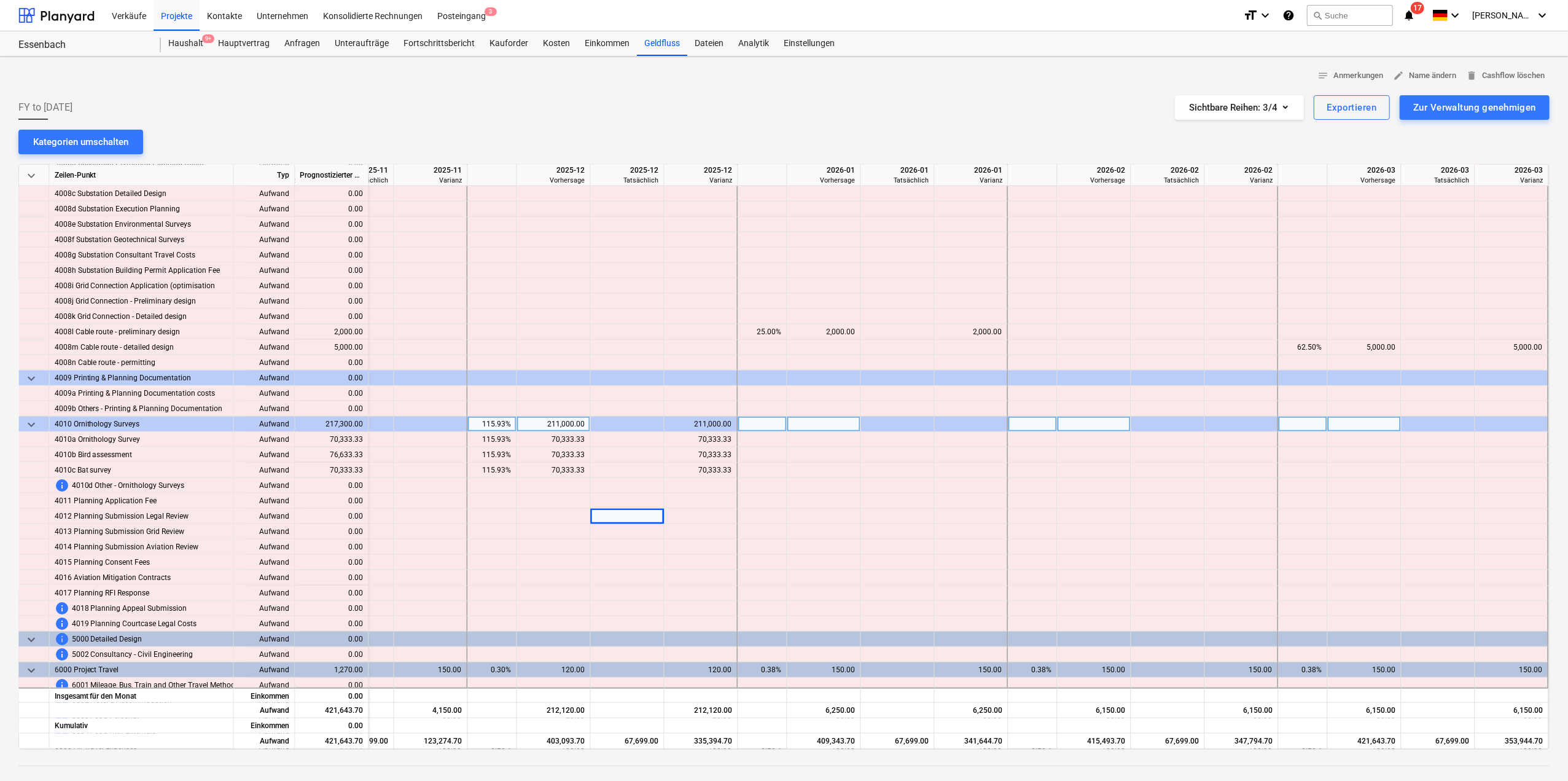 scroll, scrollTop: 1290, scrollLeft: 2287, axis: both 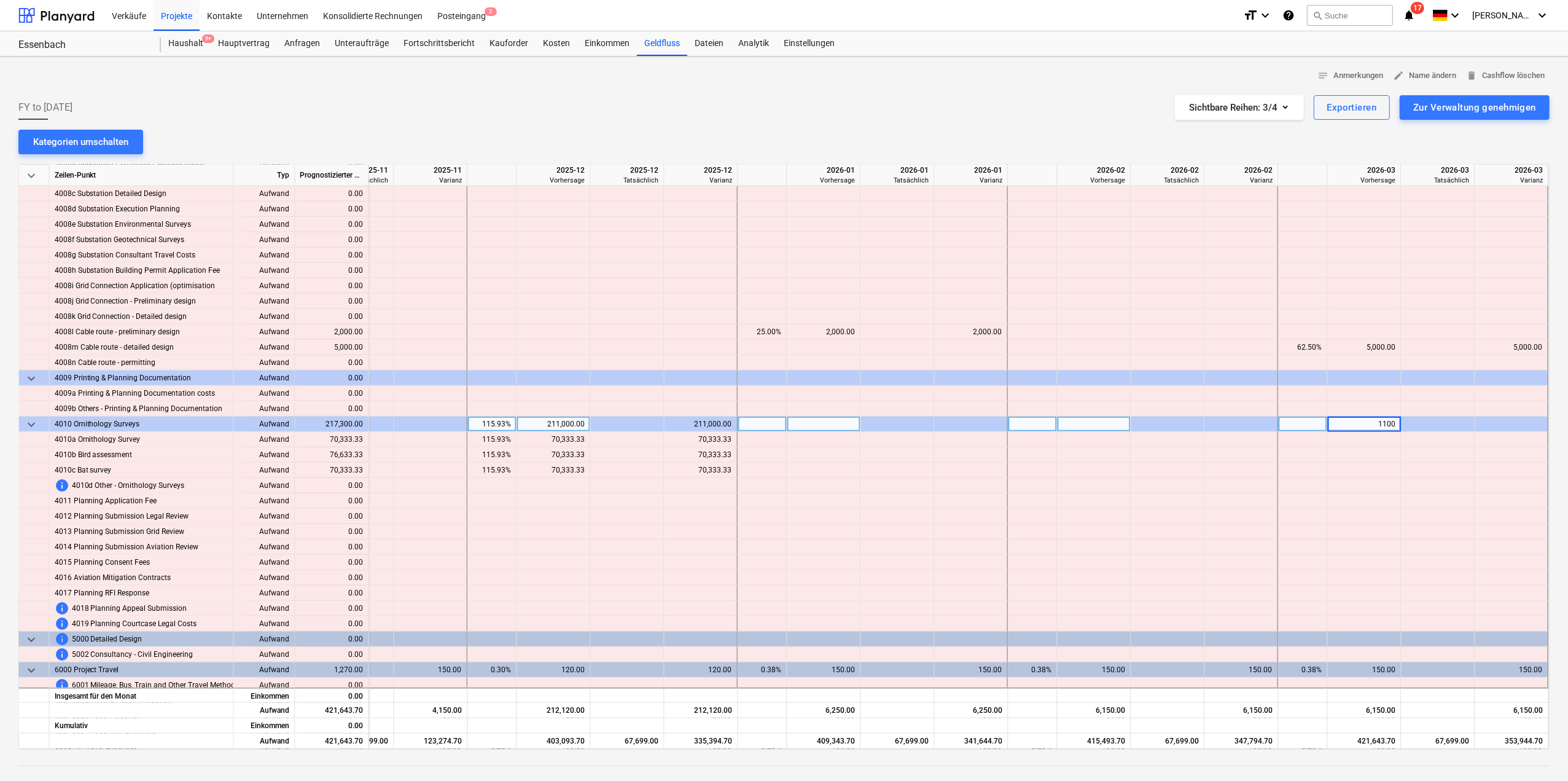 type on "11000" 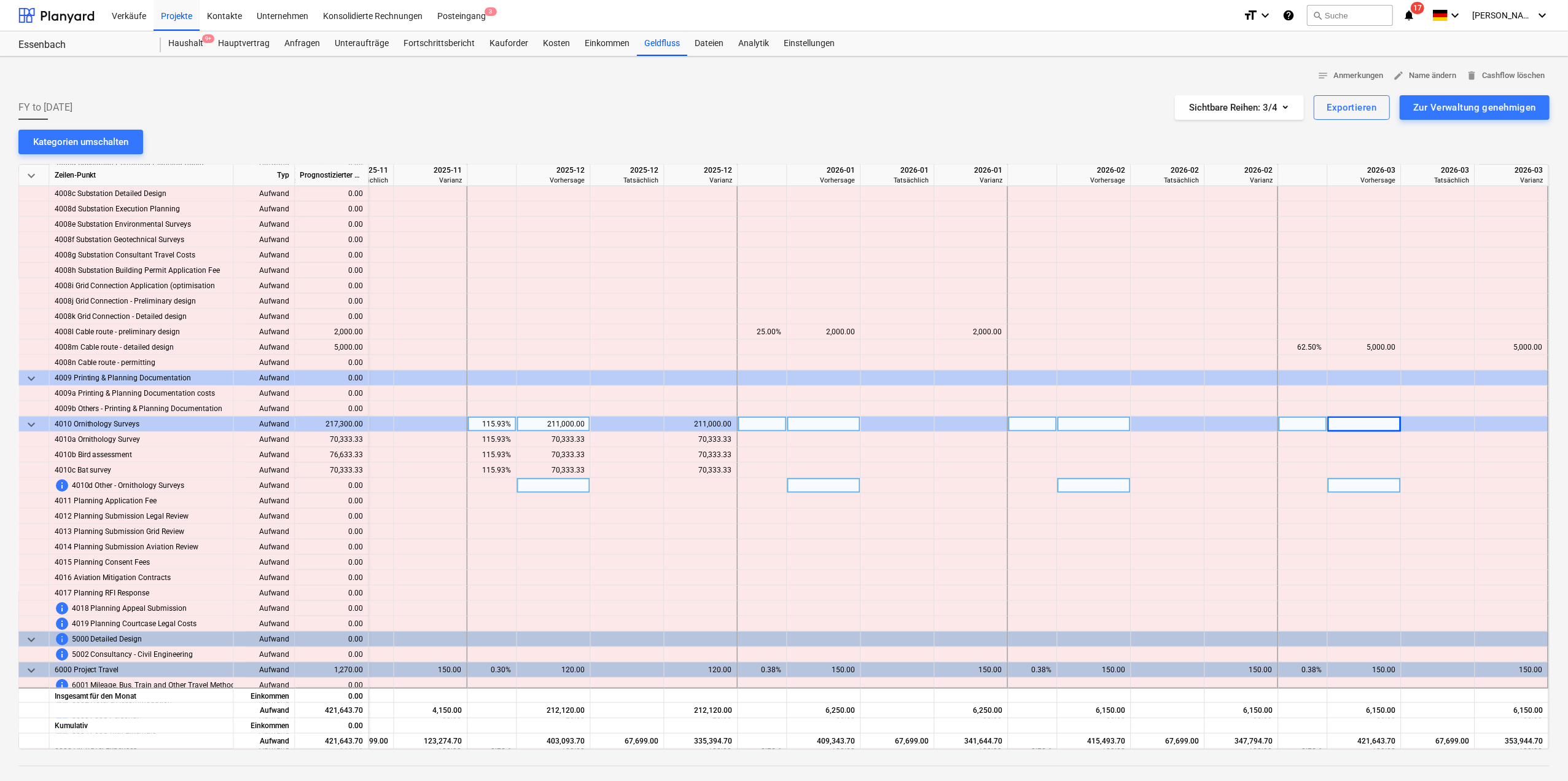 click at bounding box center (1365, 485) 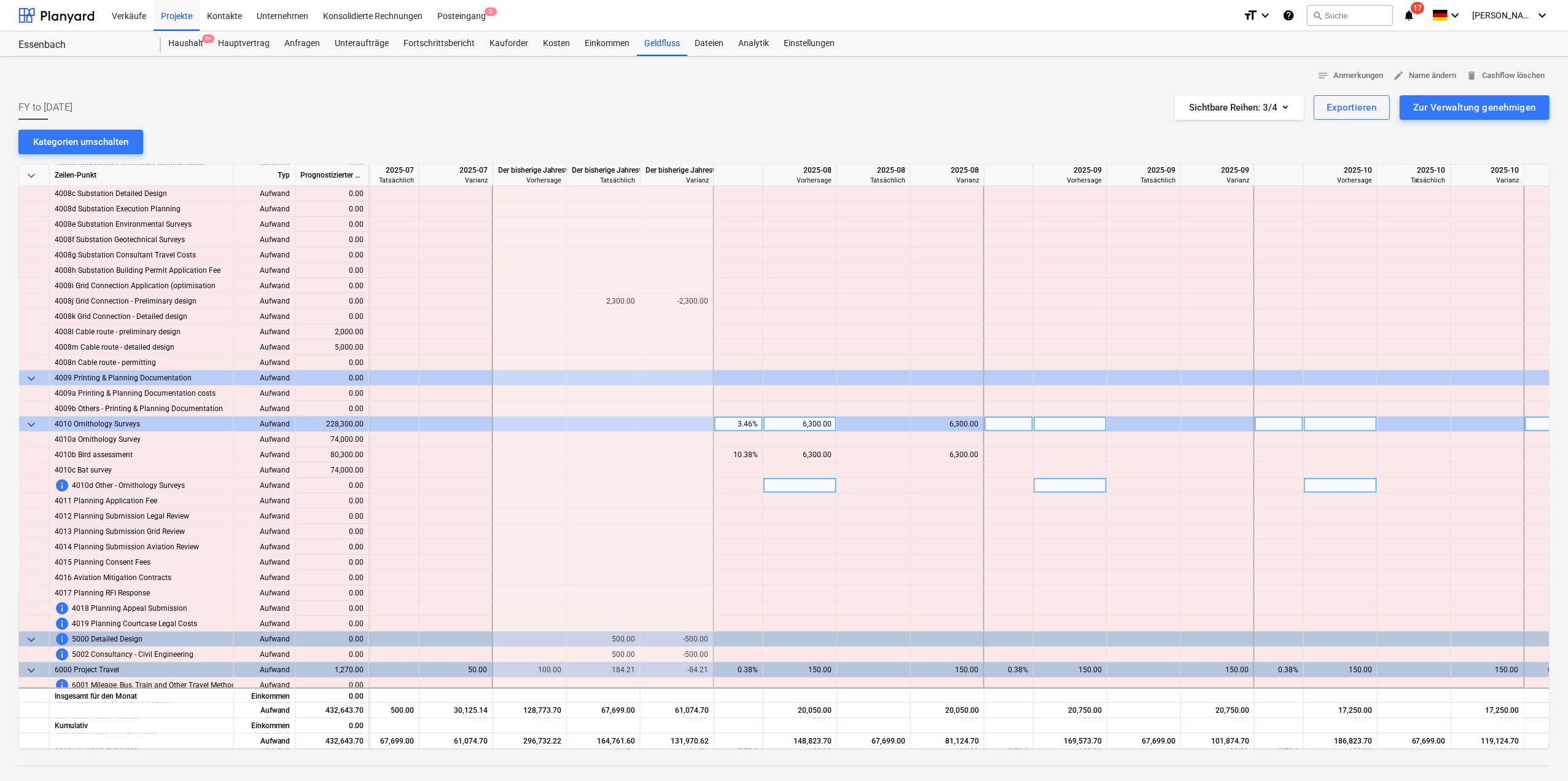 scroll, scrollTop: 1290, scrollLeft: 955, axis: both 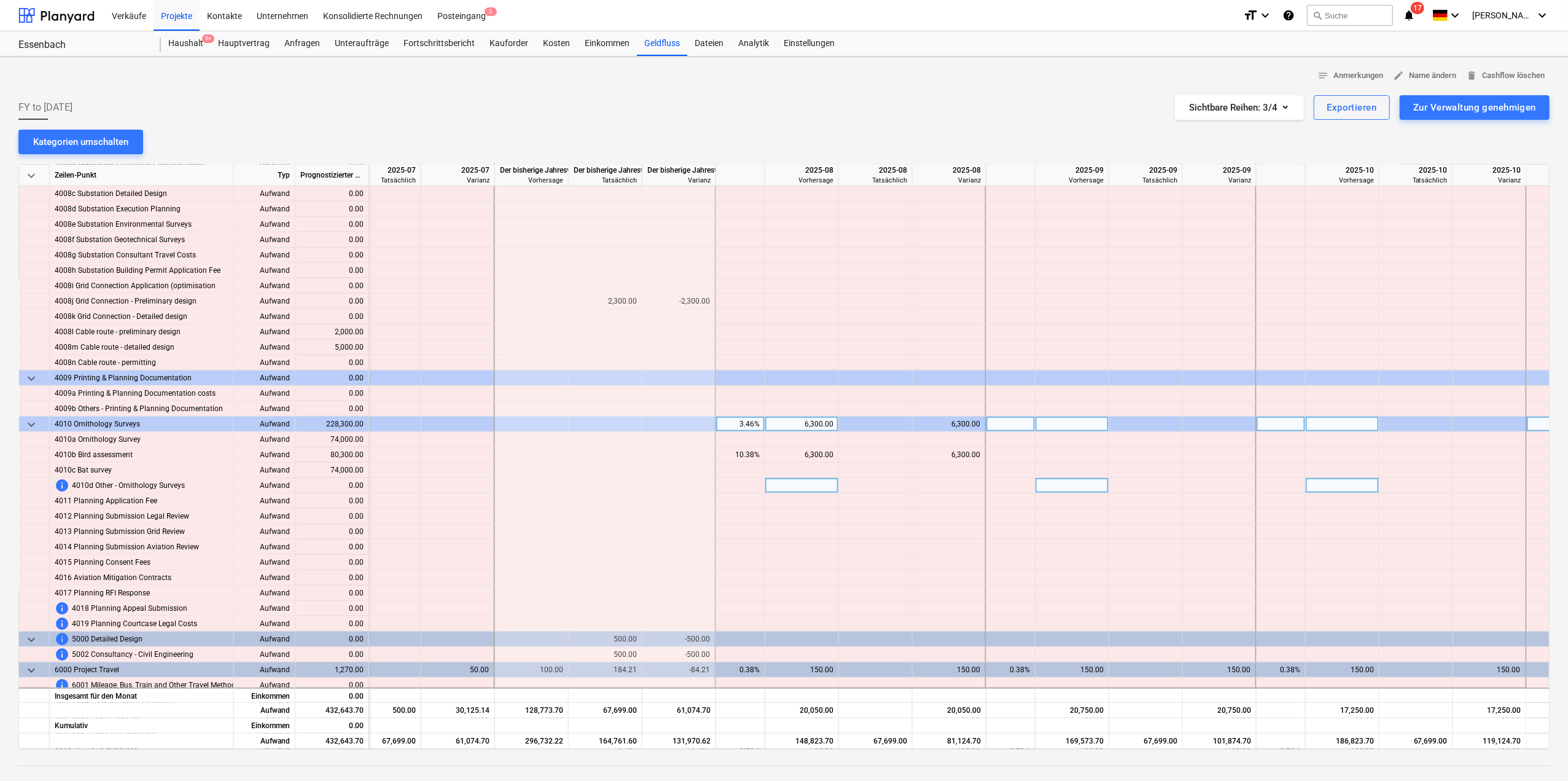 click on "6,300.00" at bounding box center [802, 424] 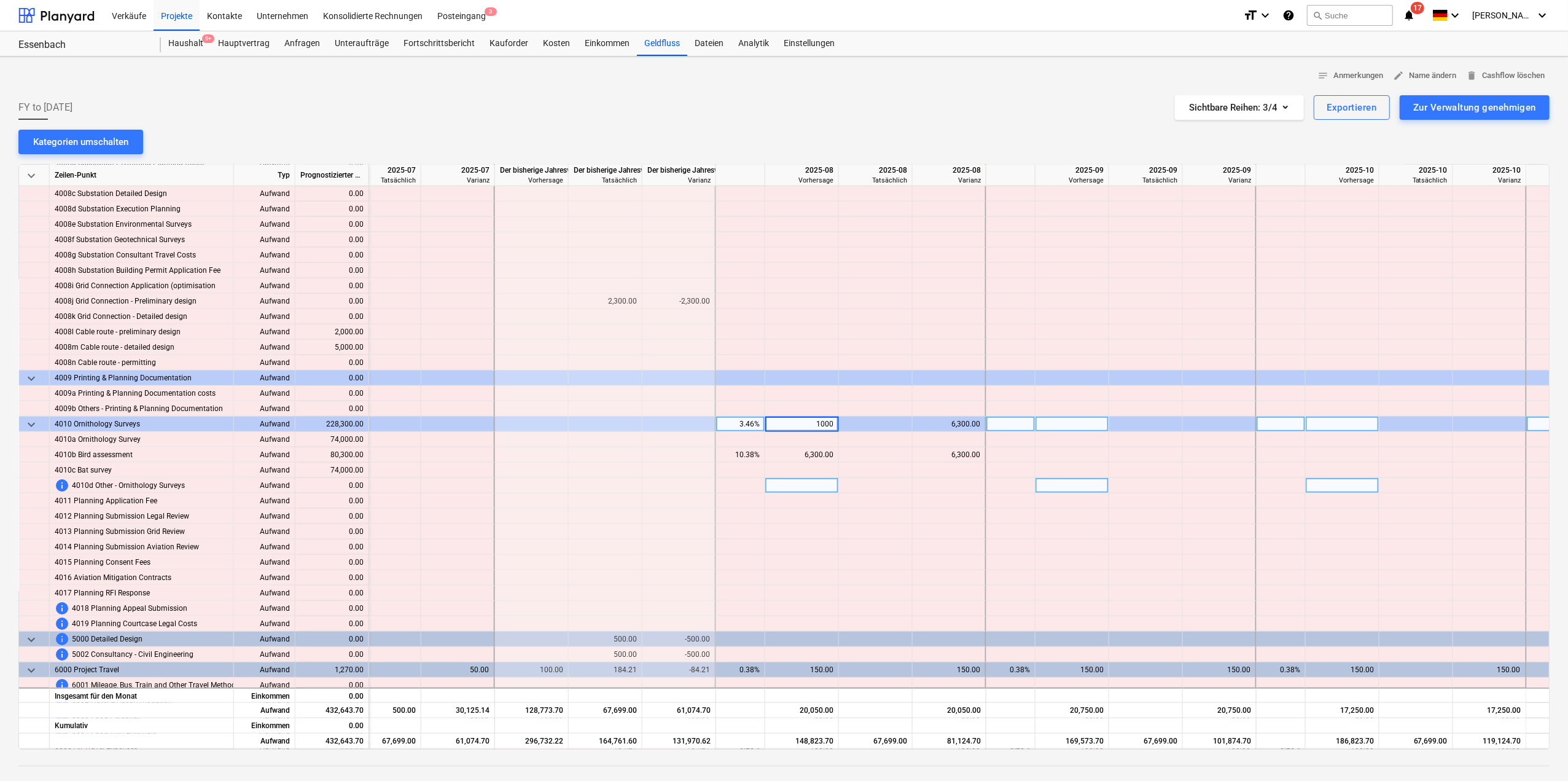 type on "10000" 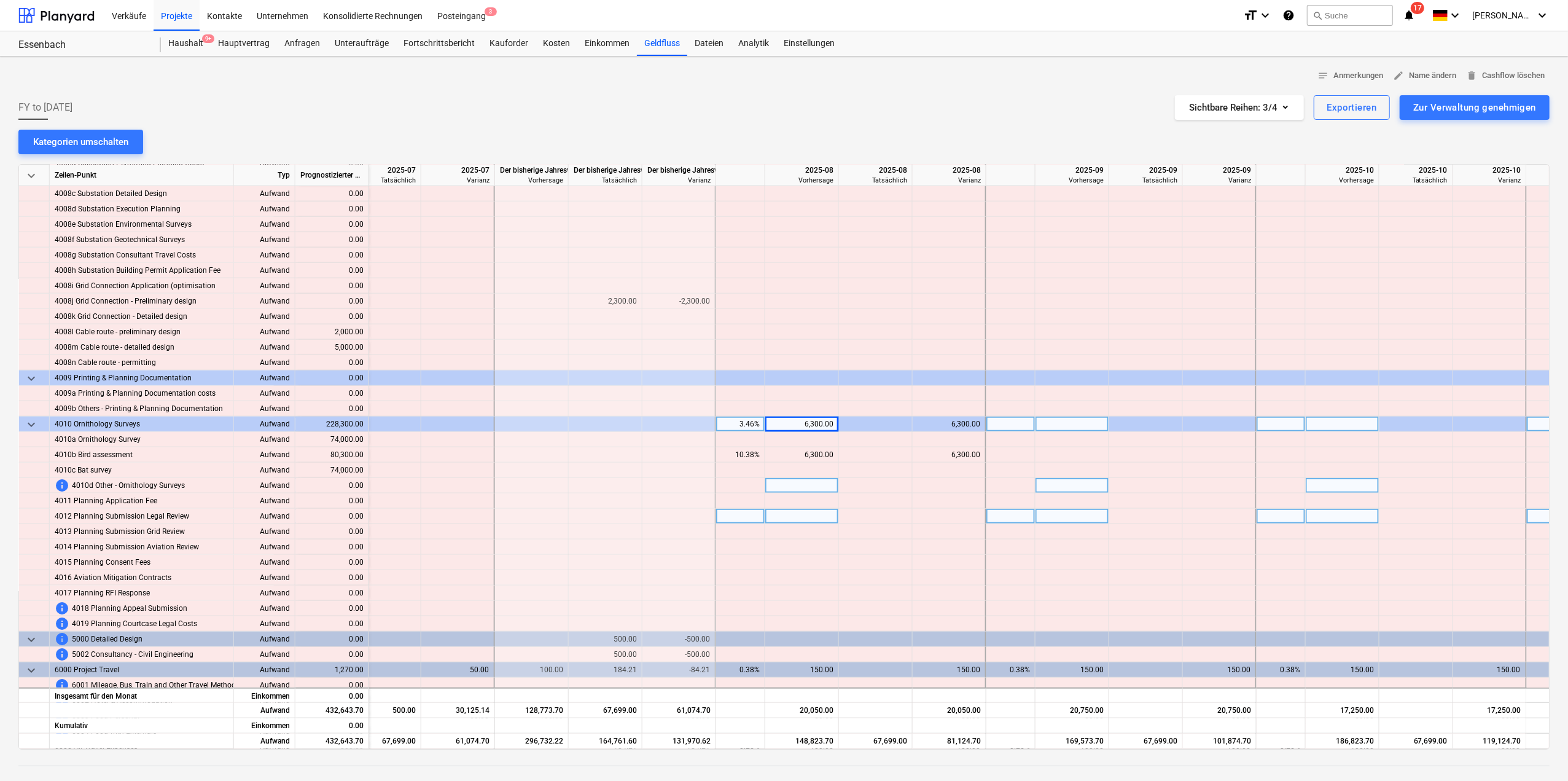 click at bounding box center [802, 516] 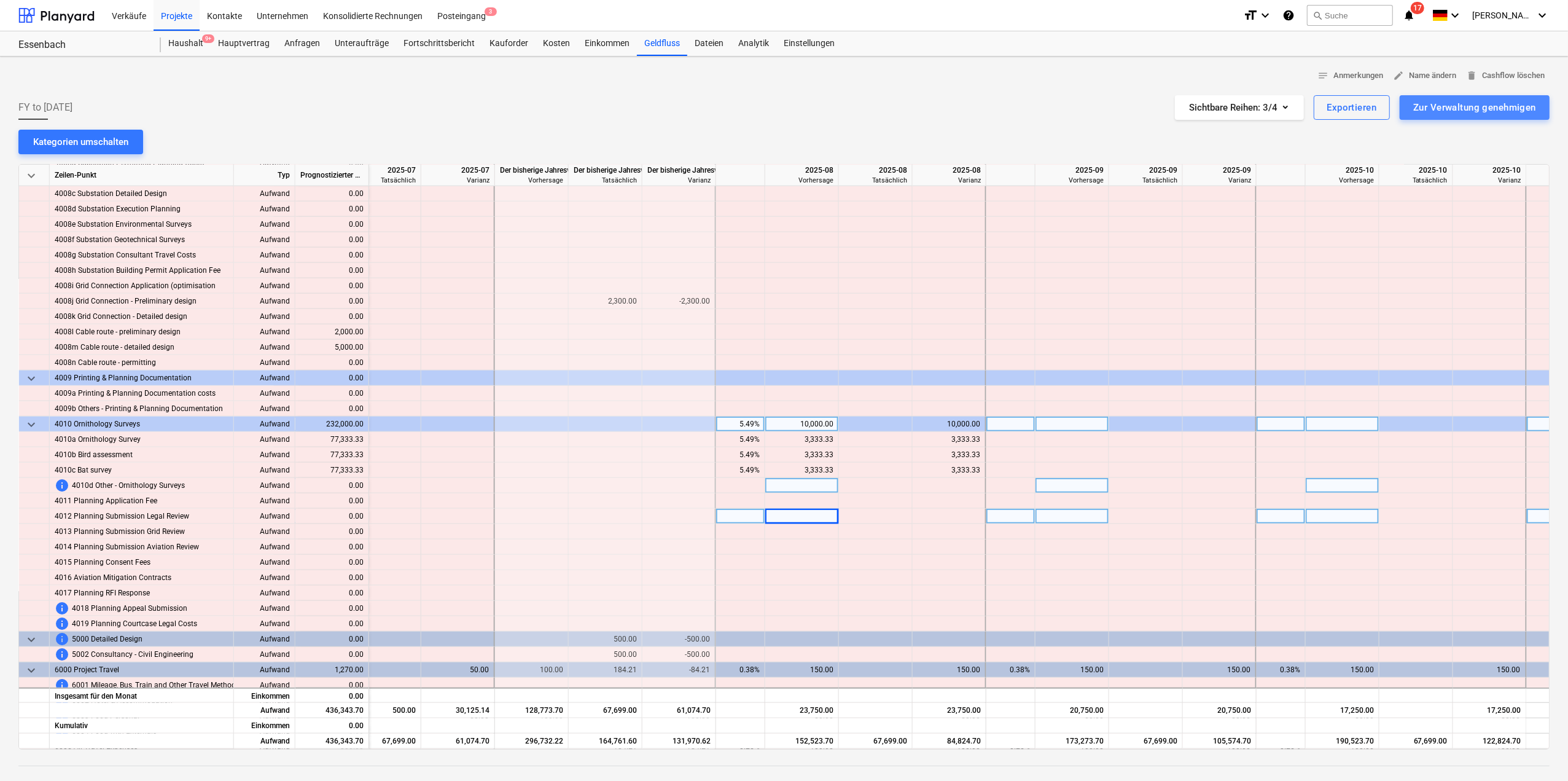 click on "Zur Verwaltung genehmigen" at bounding box center (1475, 108) 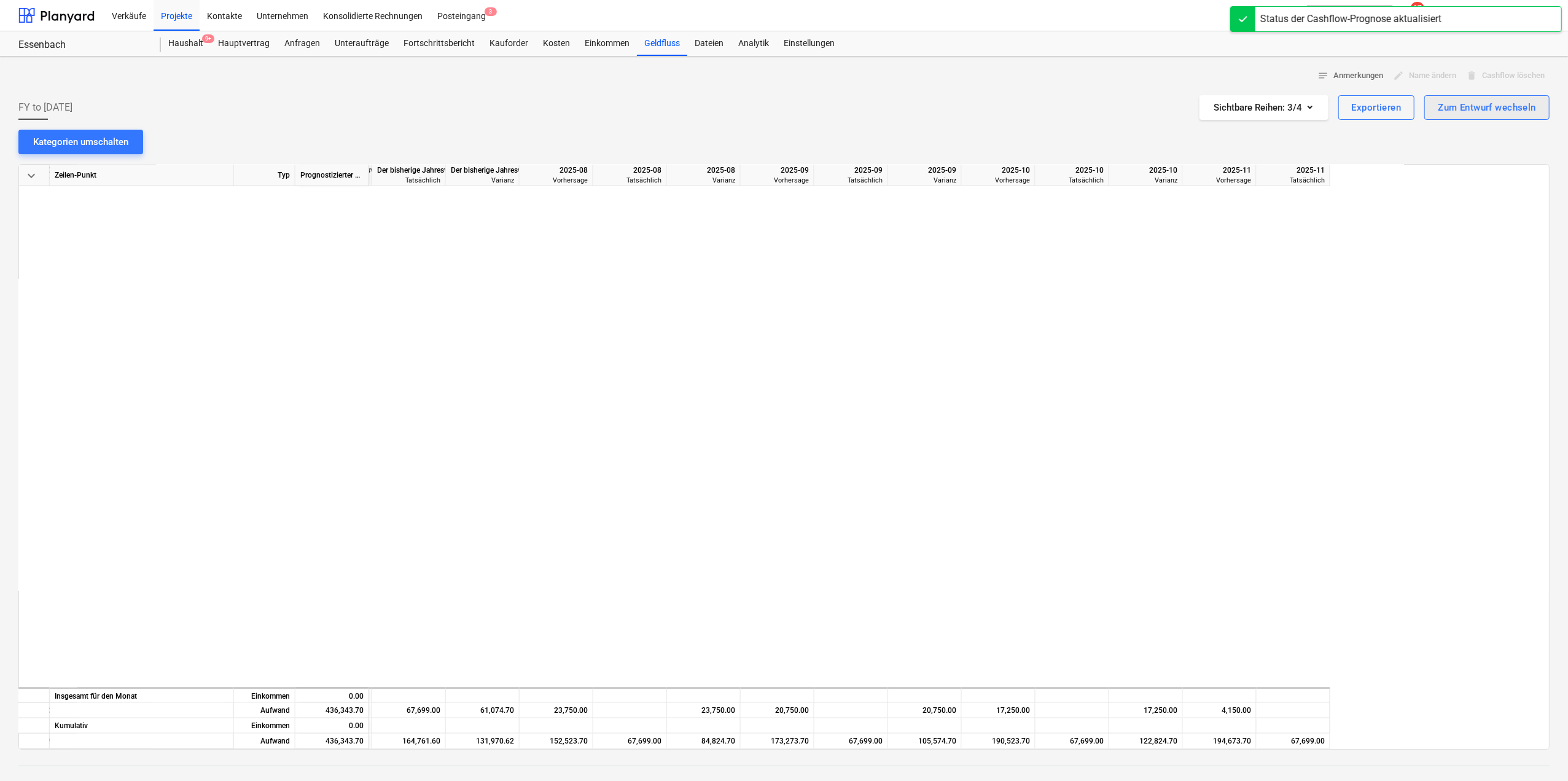 scroll, scrollTop: 0, scrollLeft: 663, axis: horizontal 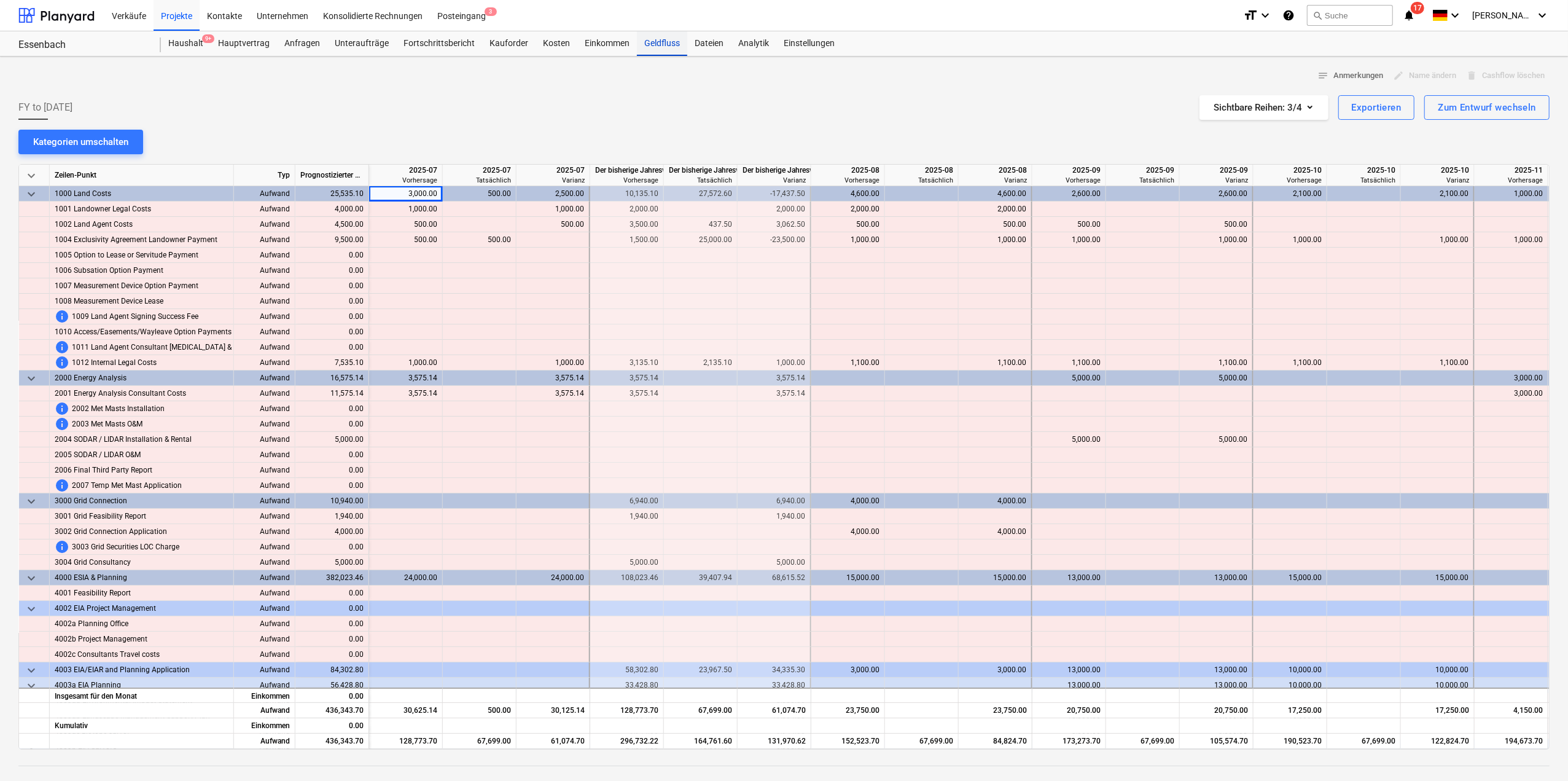 click on "Geldfluss" at bounding box center [662, 44] 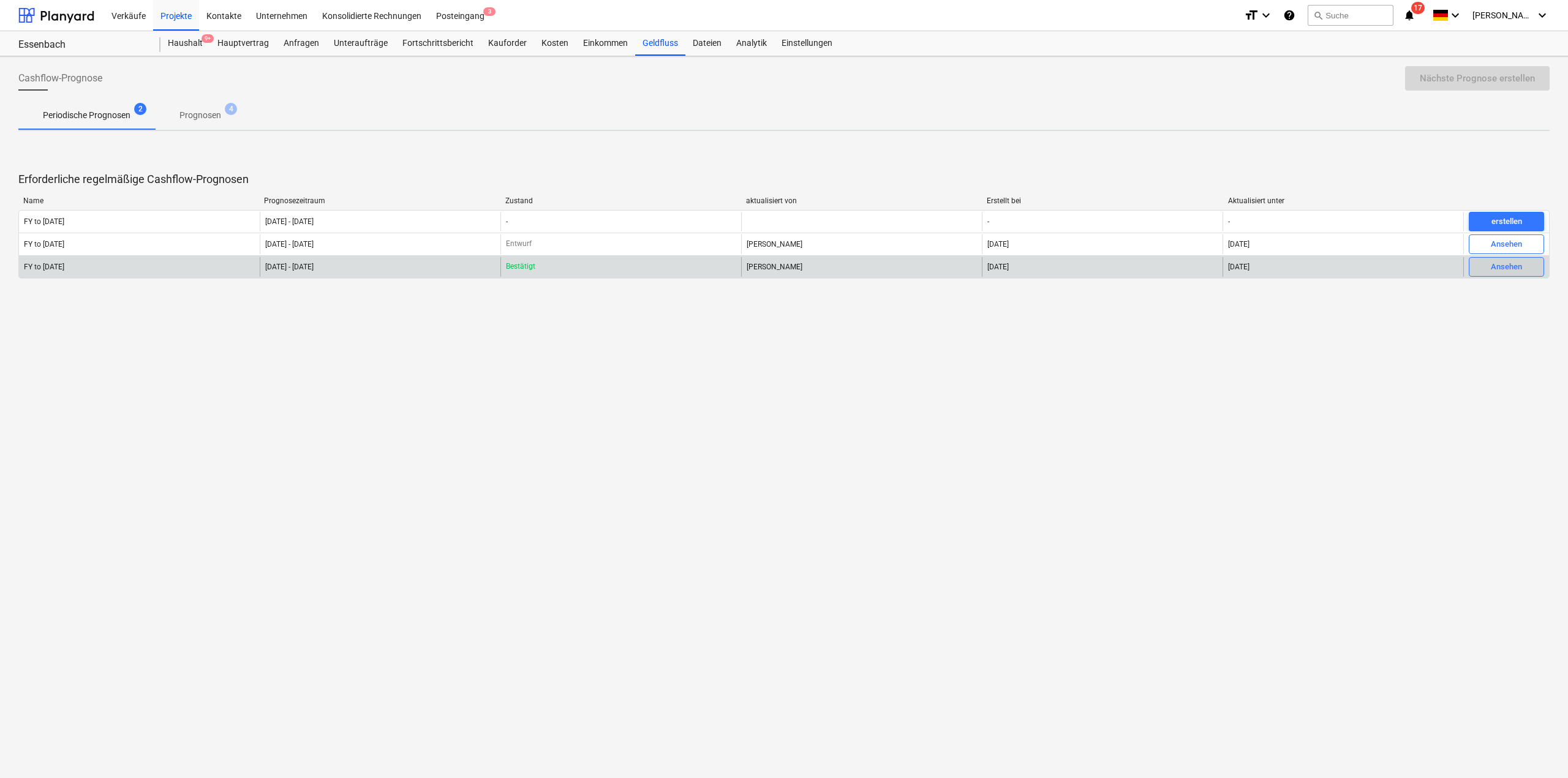 click on "Ansehen" at bounding box center [1506, 267] 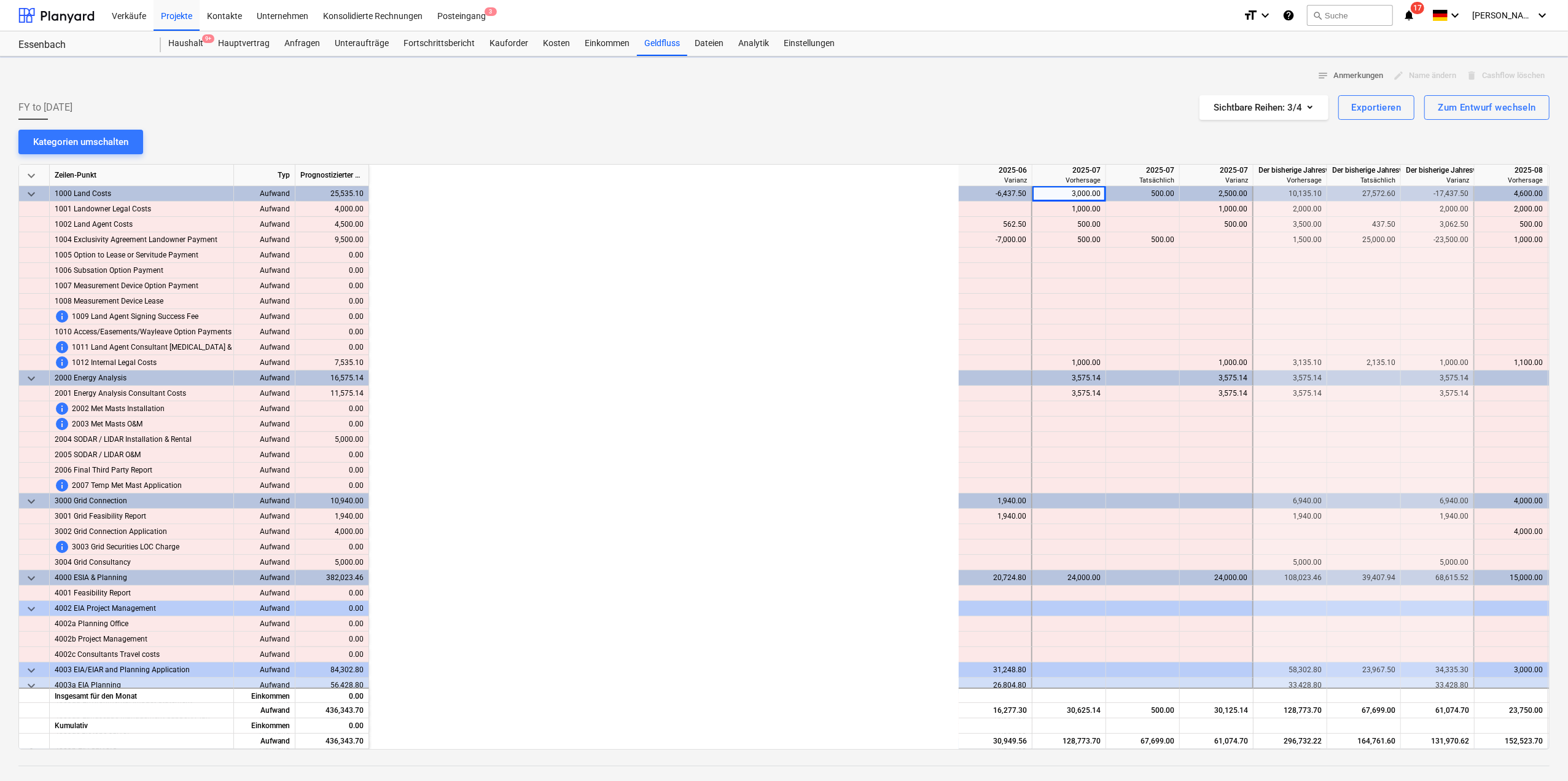 scroll, scrollTop: 0, scrollLeft: 663, axis: horizontal 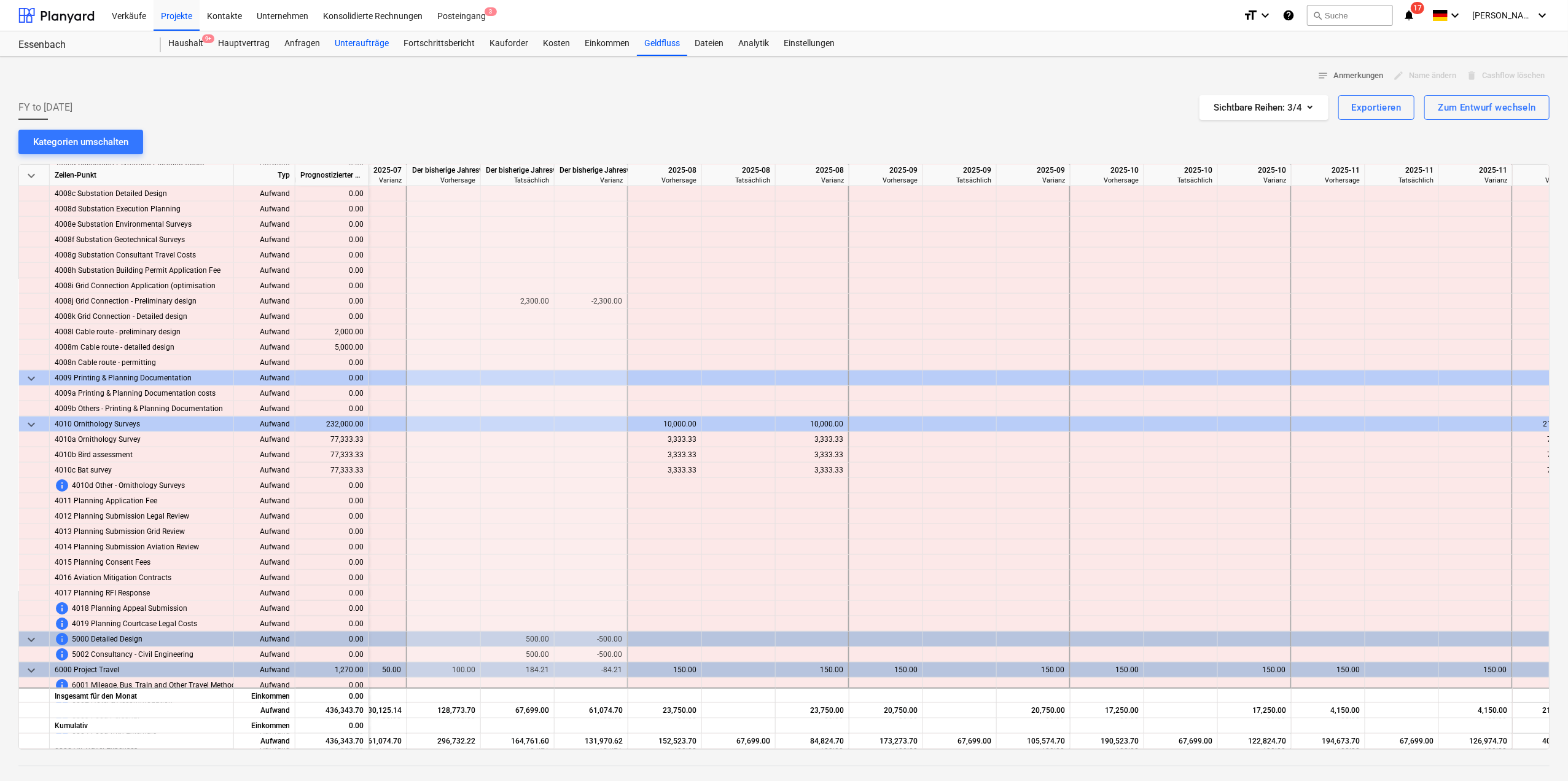 click on "Unteraufträge" at bounding box center (362, 44) 